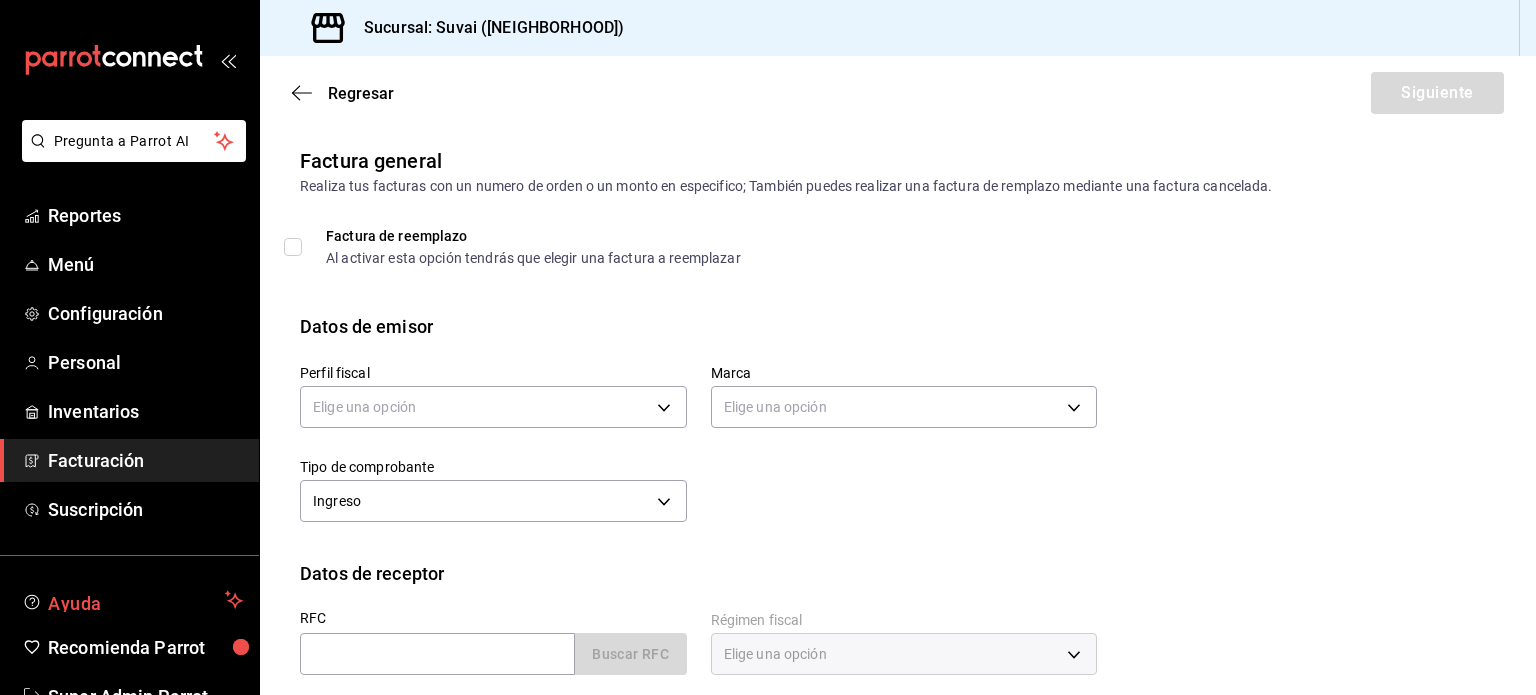 scroll, scrollTop: 0, scrollLeft: 0, axis: both 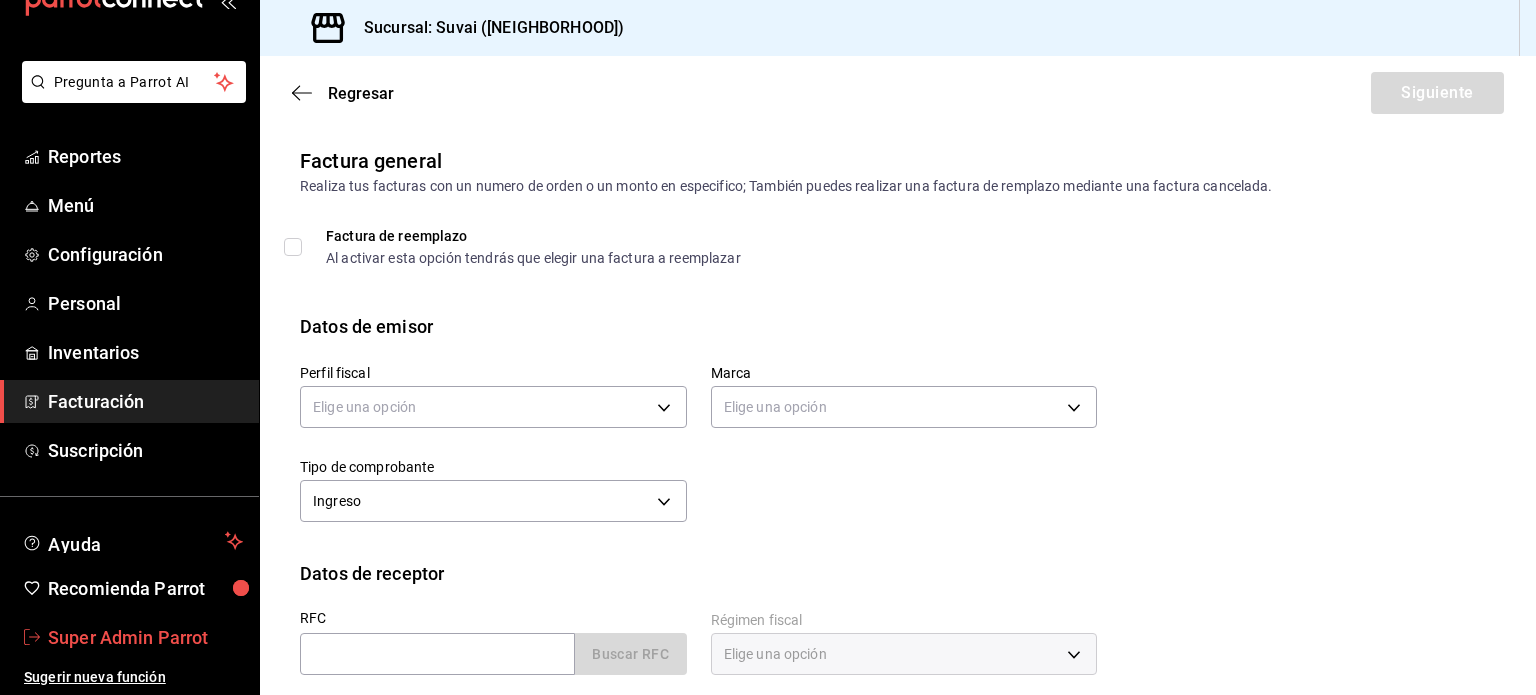 click on "Super Admin Parrot" at bounding box center [145, 637] 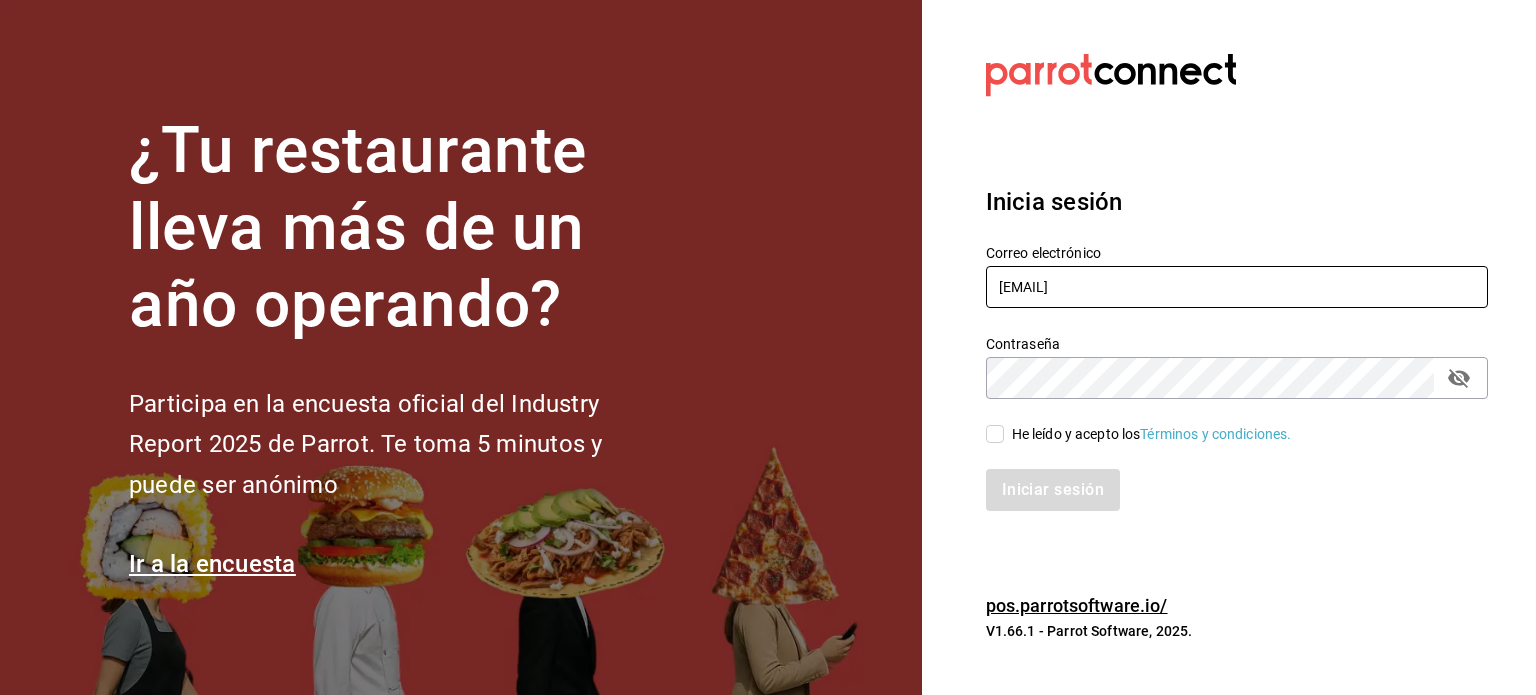 click on "rodrigo.hurtado@parrotsoftware.io" at bounding box center [1237, 287] 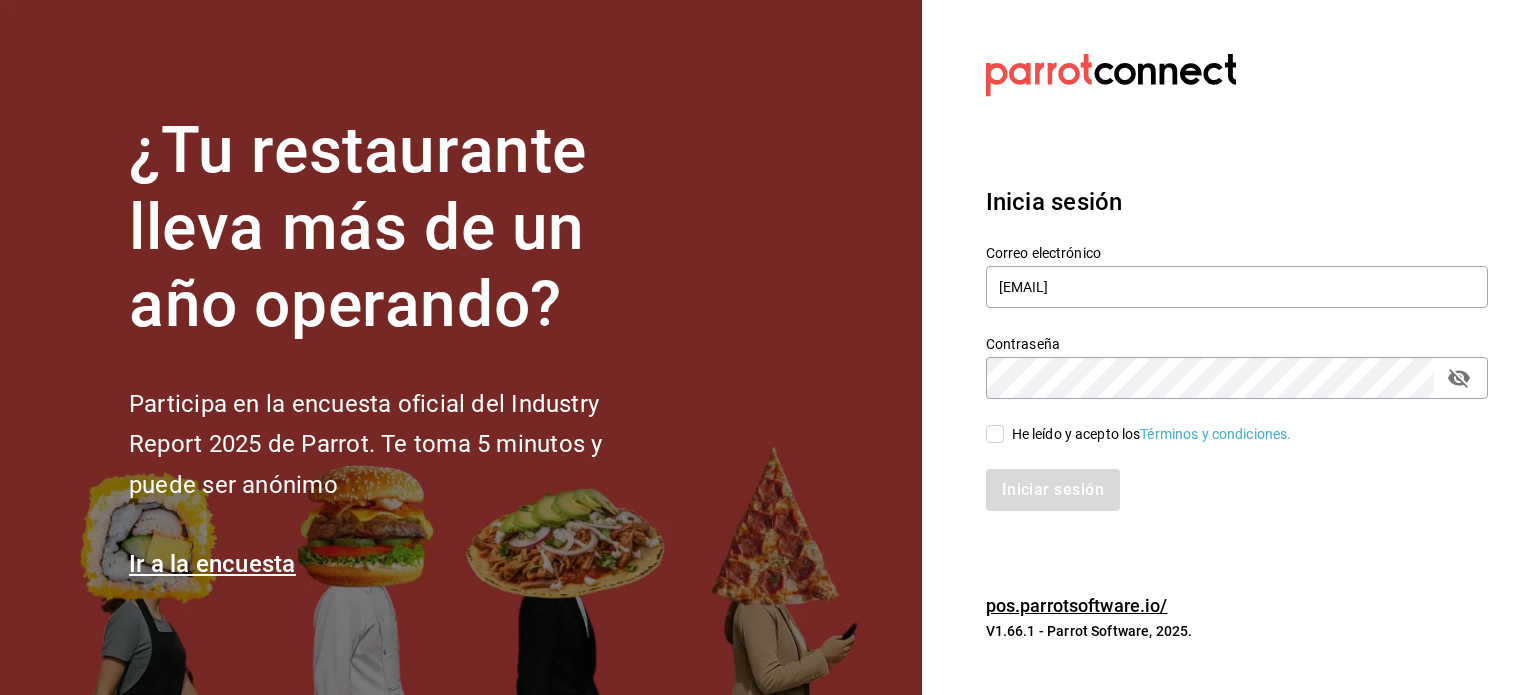 click on "He leído y acepto los  Términos y condiciones." at bounding box center [1225, 422] 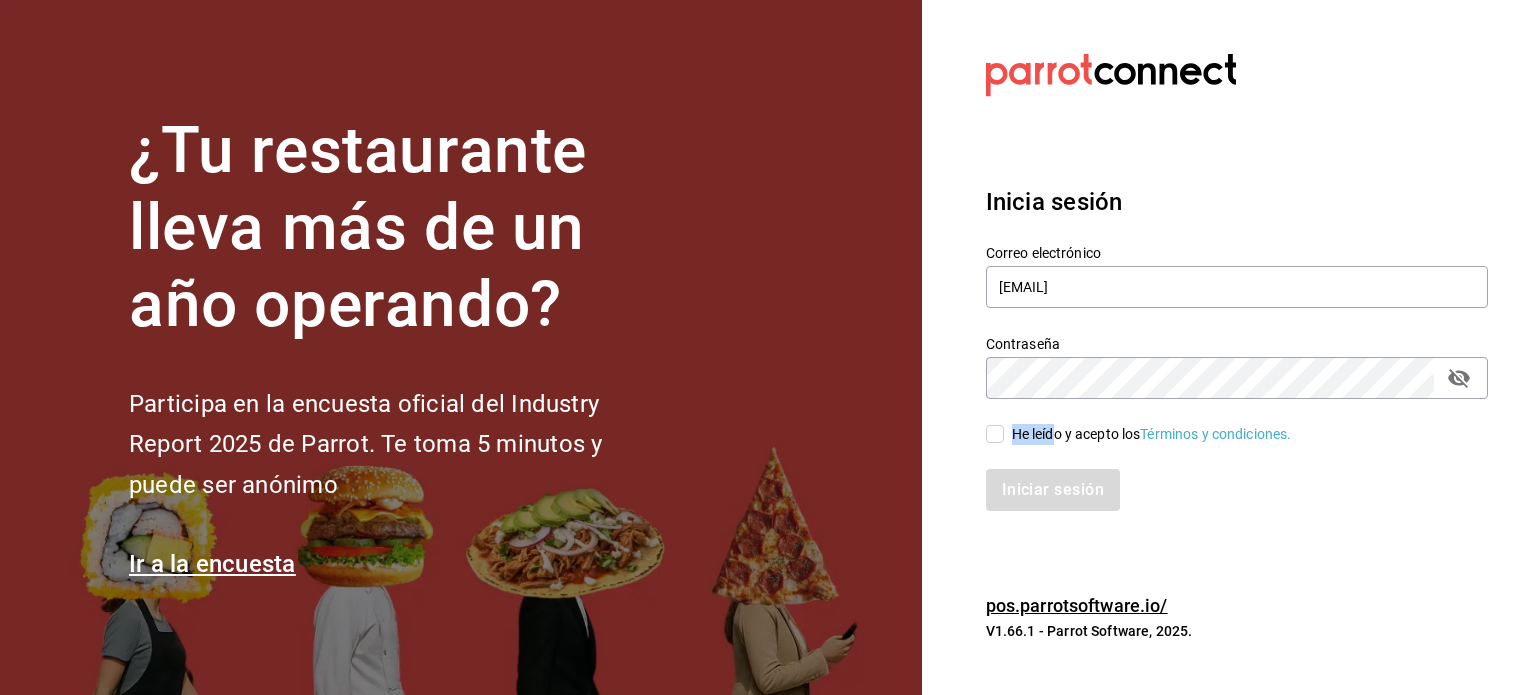 click on "He leído y acepto los  Términos y condiciones." at bounding box center (1152, 434) 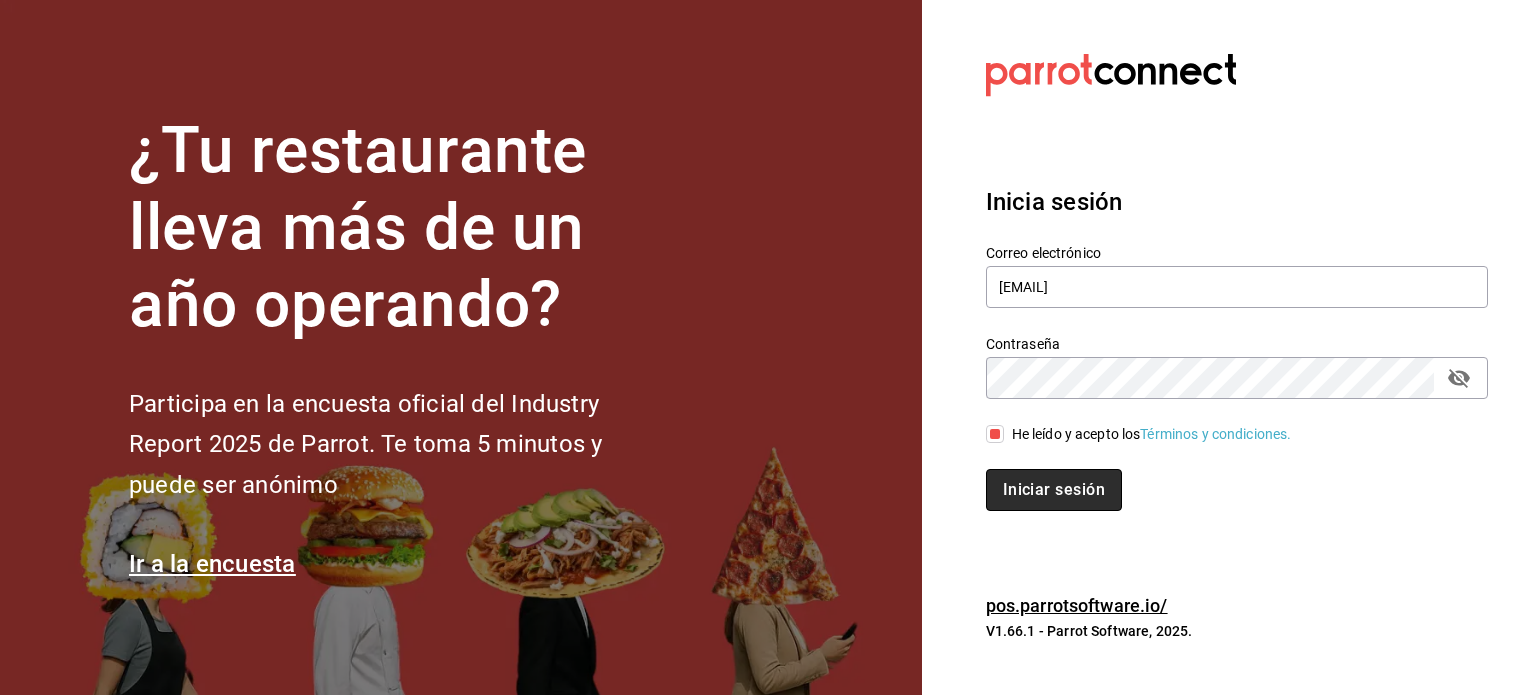 click on "Iniciar sesión" at bounding box center (1054, 490) 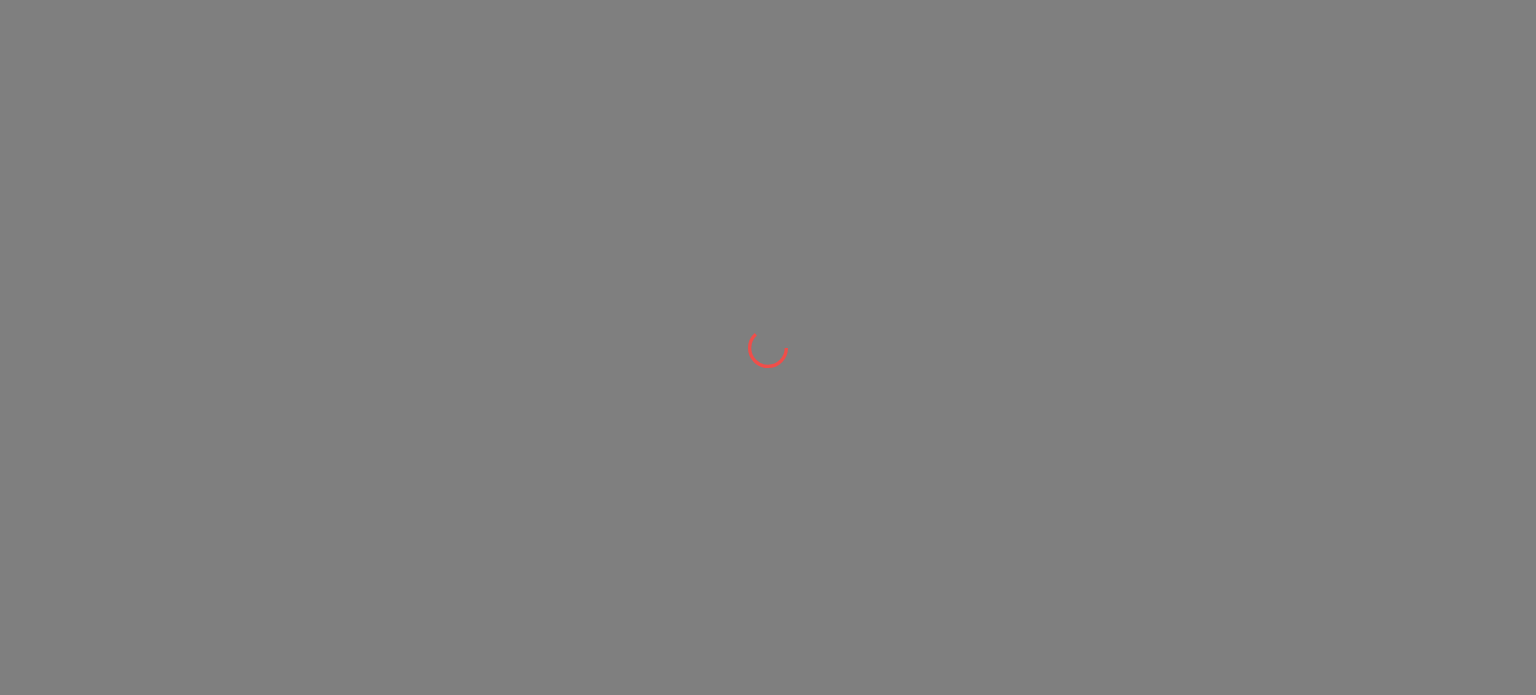 scroll, scrollTop: 0, scrollLeft: 0, axis: both 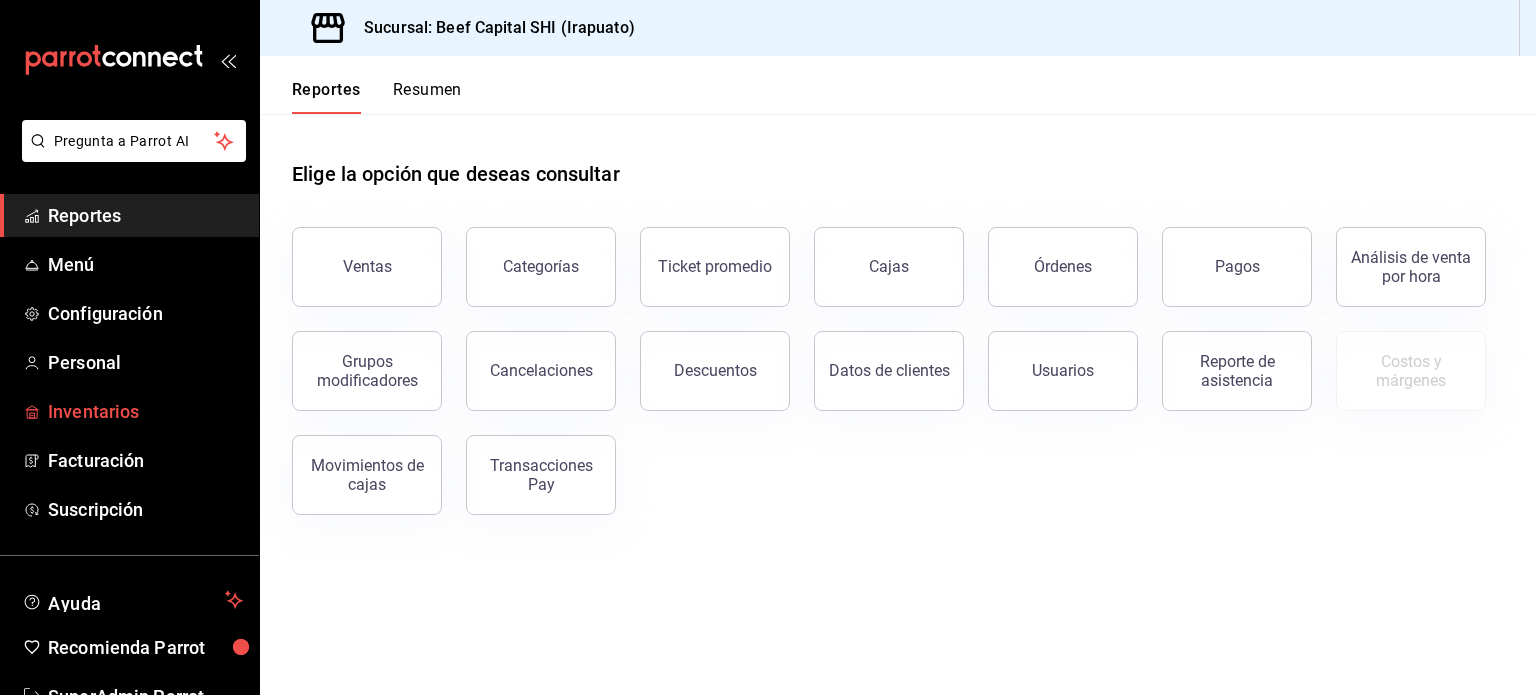 click on "Inventarios" at bounding box center (145, 411) 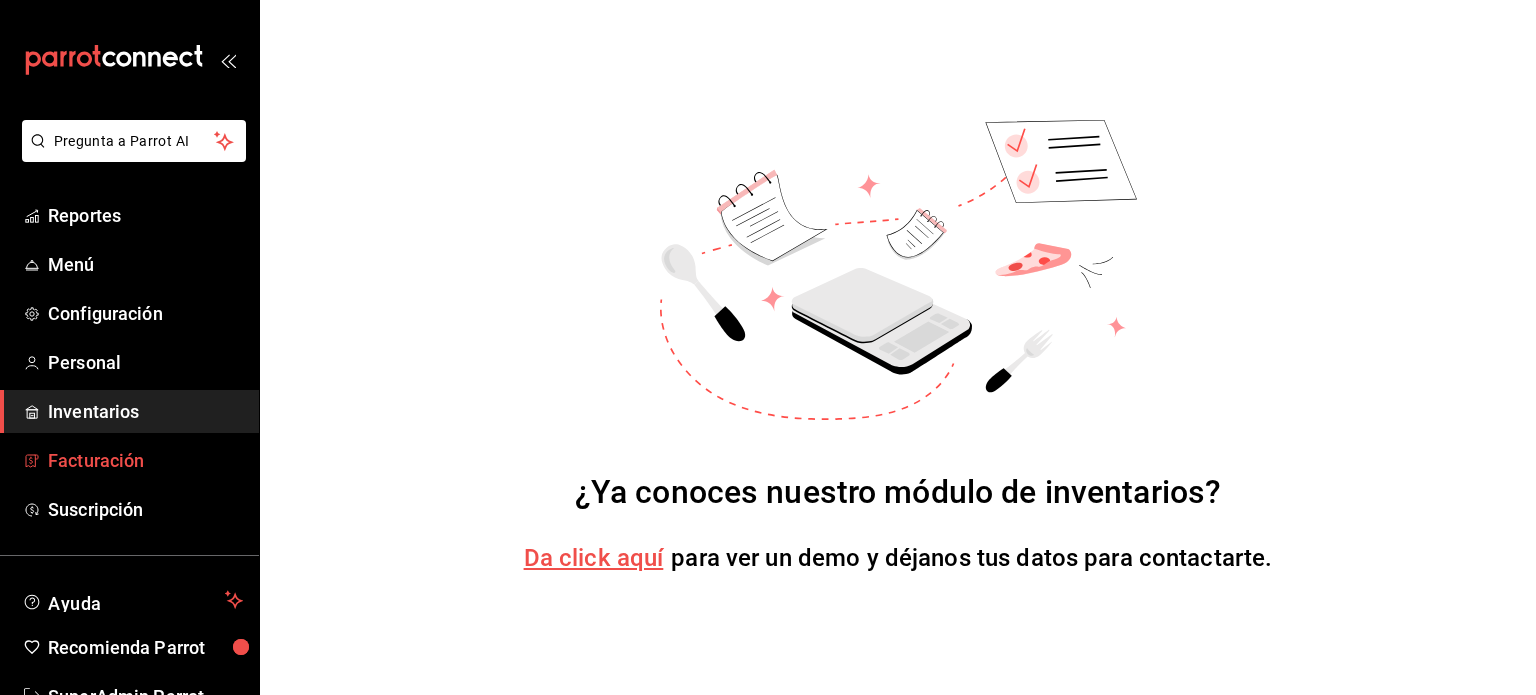 click on "Facturación" at bounding box center (145, 460) 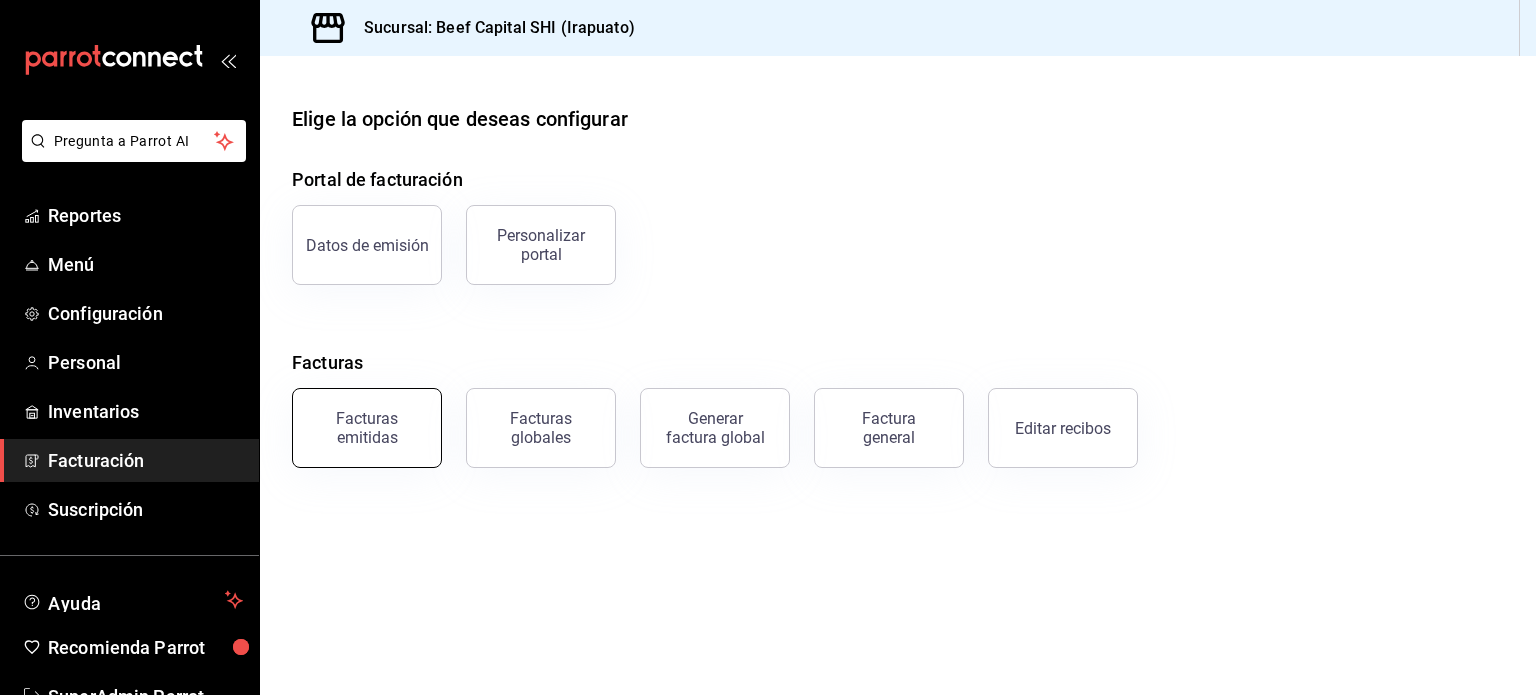 click on "Facturas emitidas" at bounding box center [367, 428] 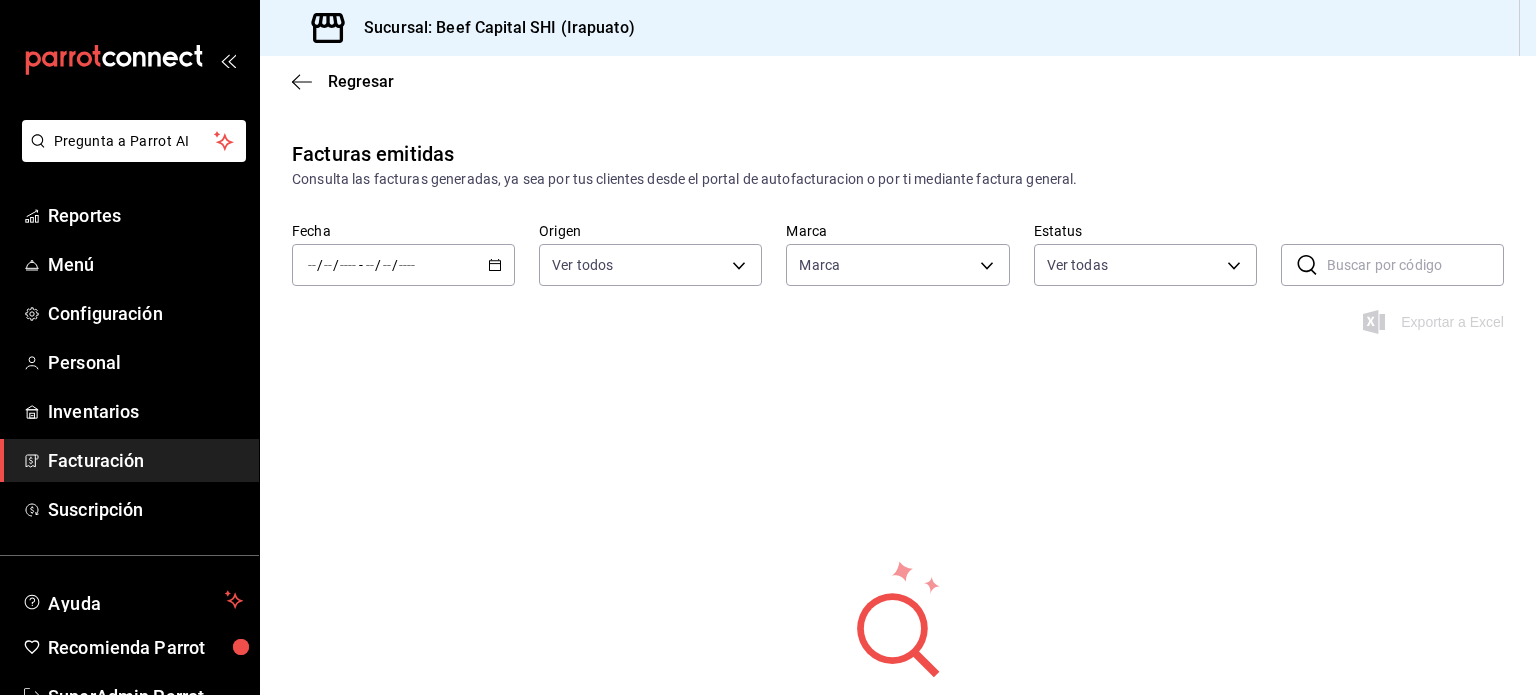 type on "605647f7-5ddc-403a-84da-aa3c8a25865f" 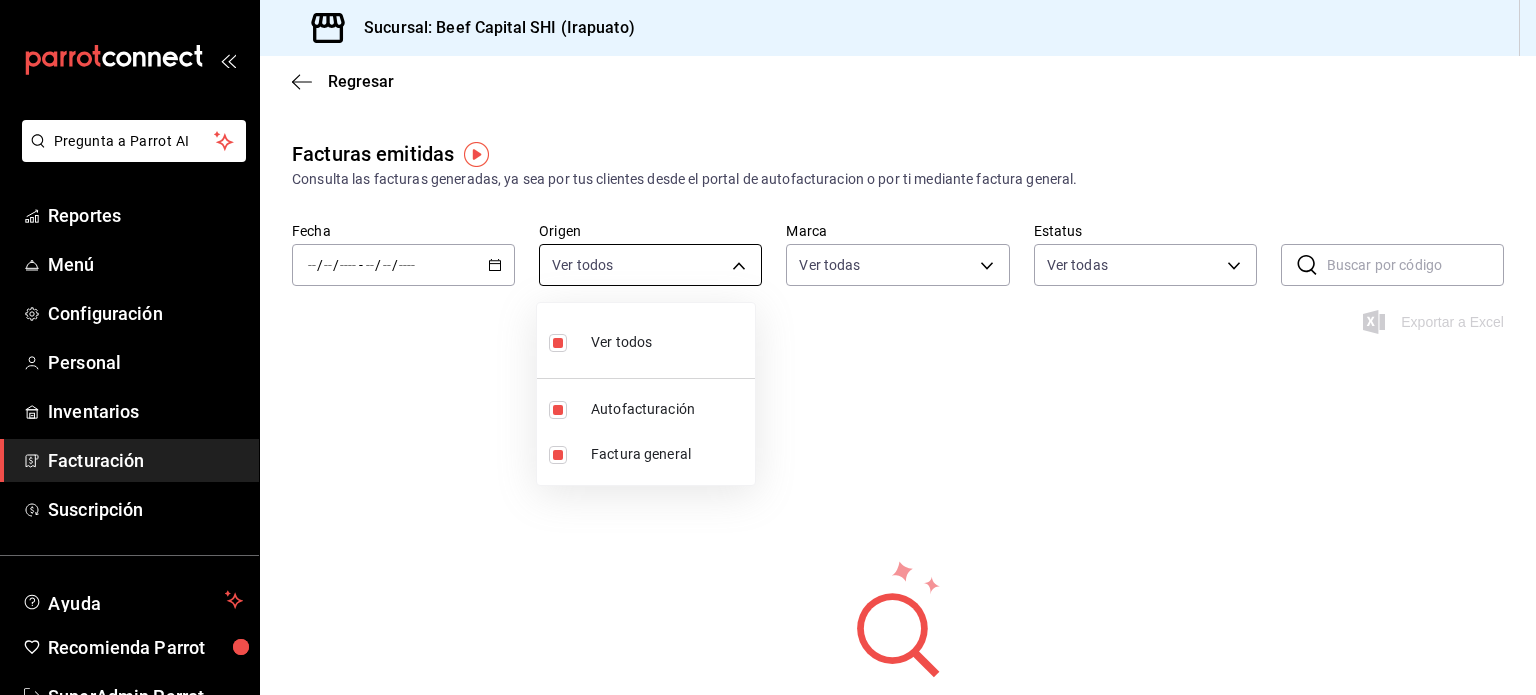 click on "([PHONE])" at bounding box center [768, 347] 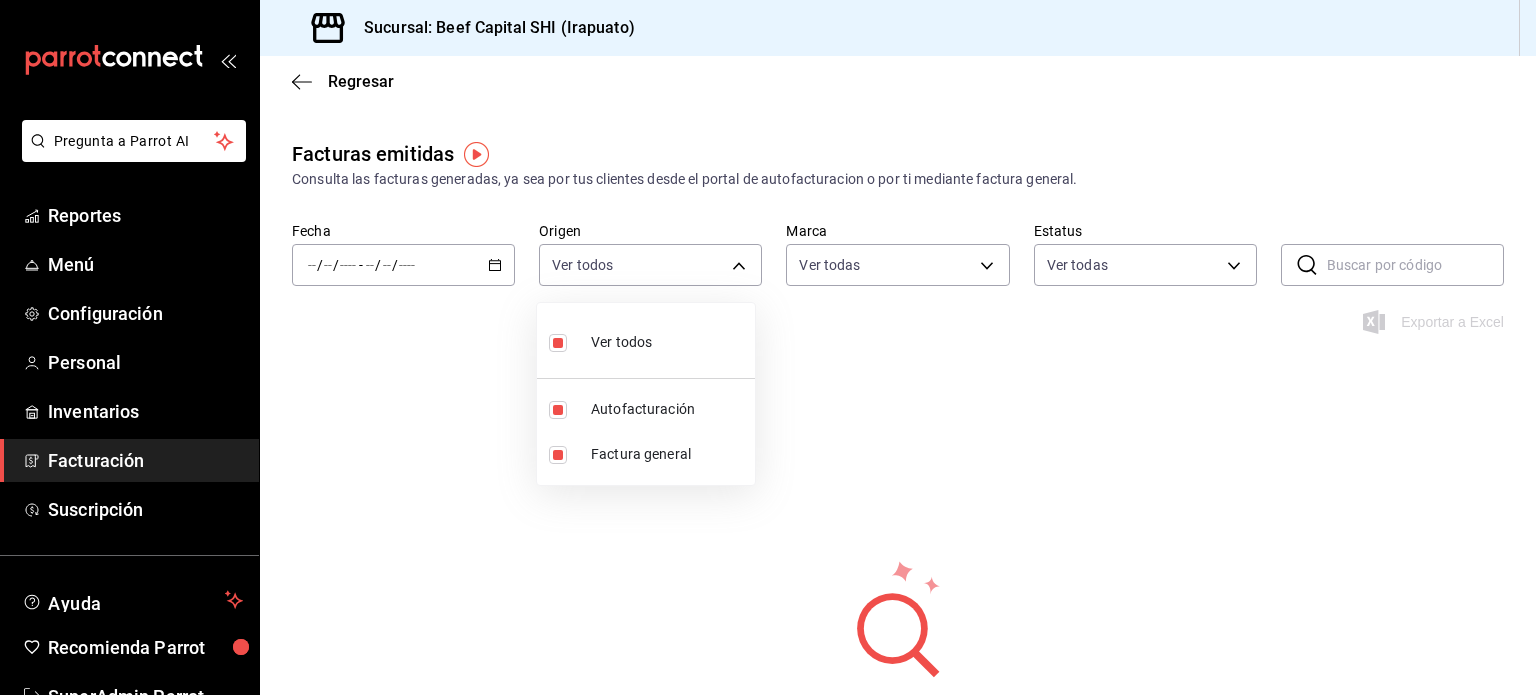 click at bounding box center (768, 347) 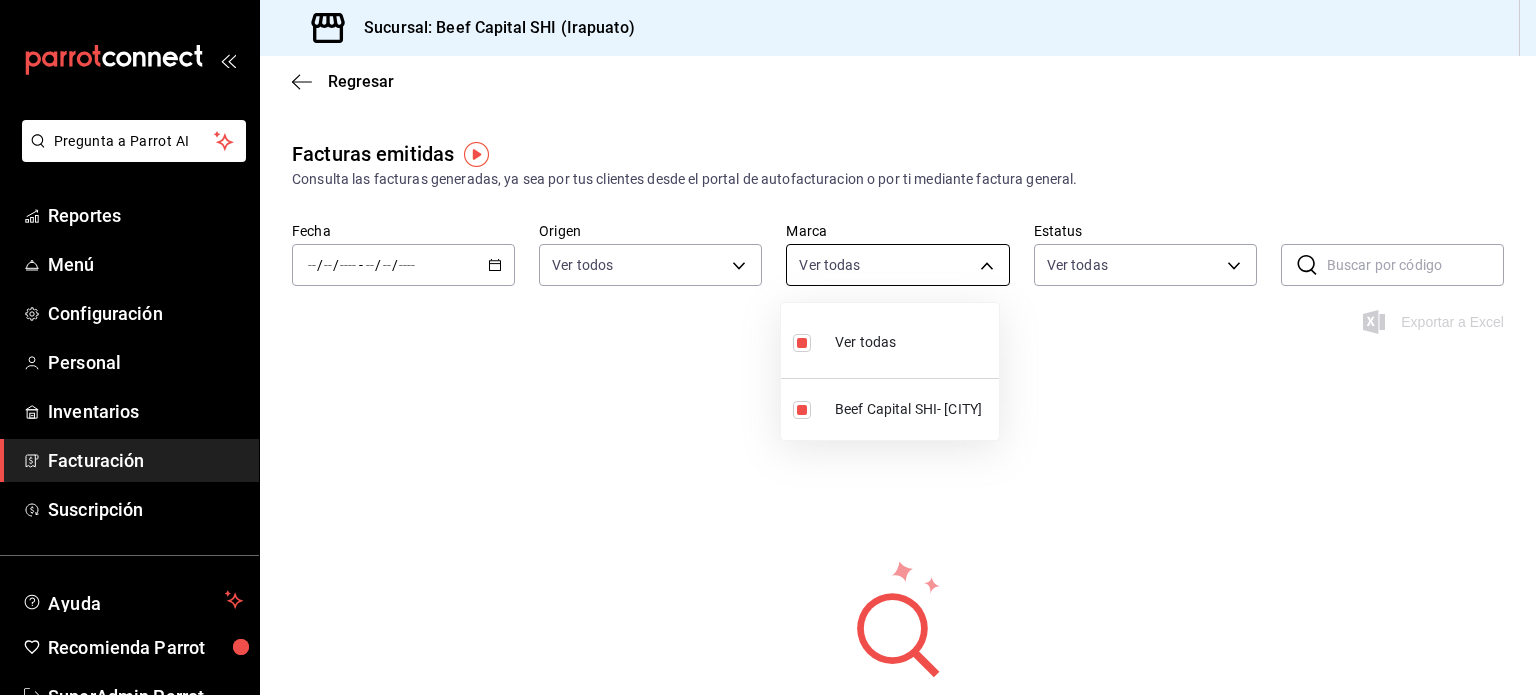 click on "([PHONE])" at bounding box center [768, 347] 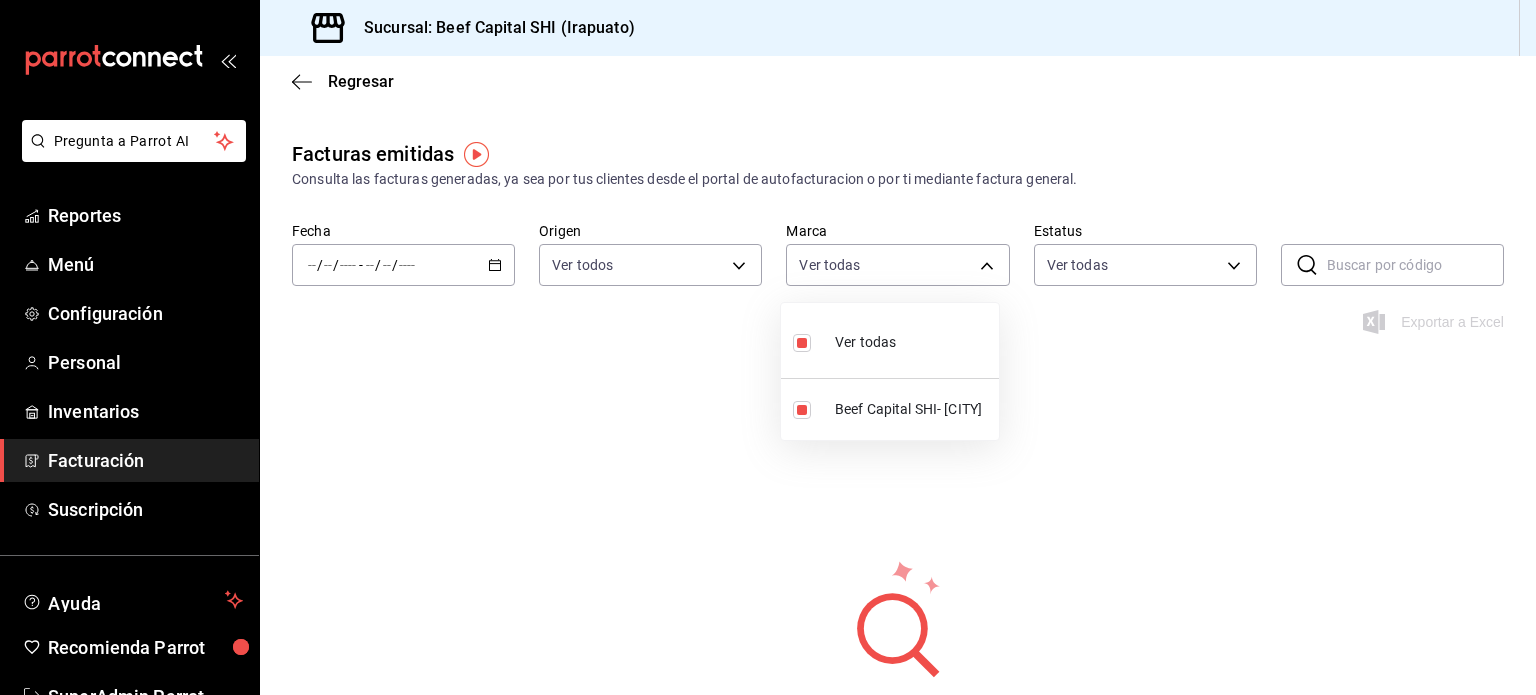 click at bounding box center (768, 347) 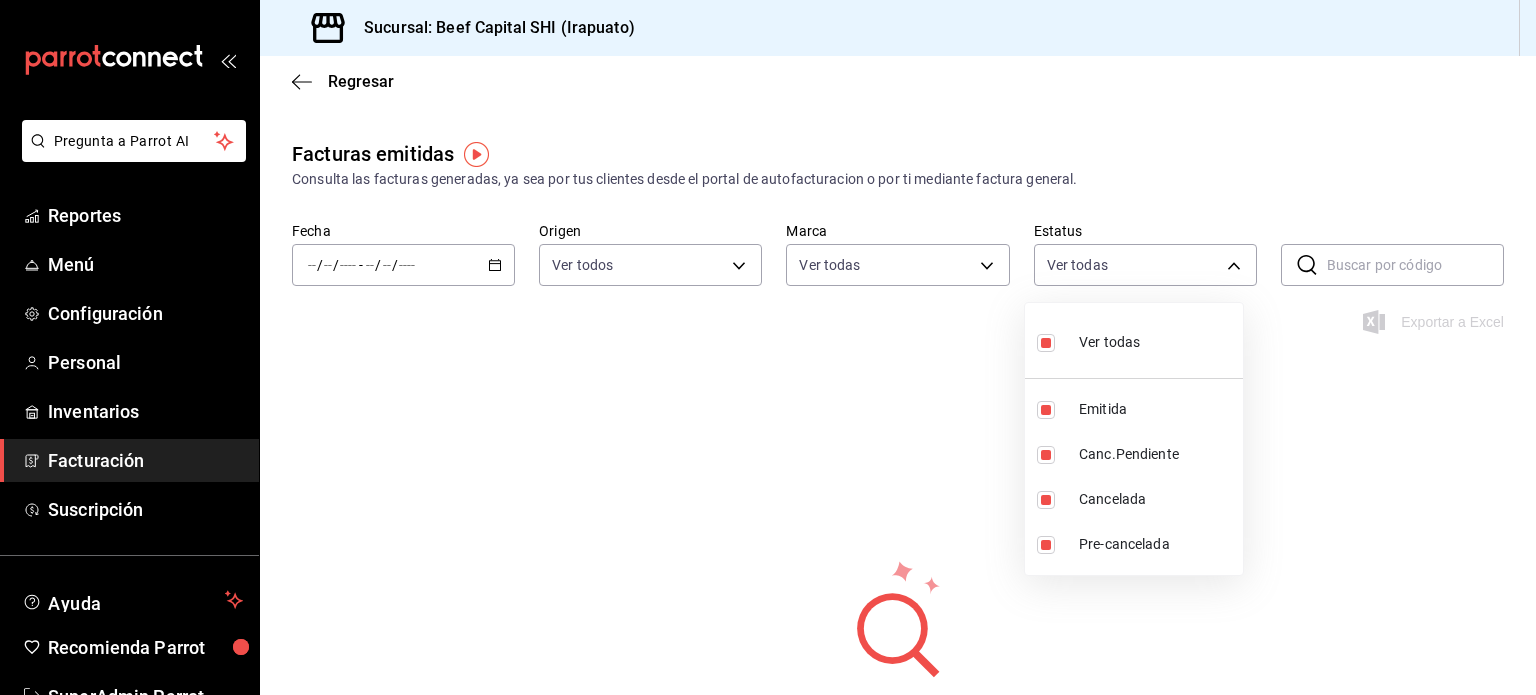 click on "([PHONE])" at bounding box center (768, 347) 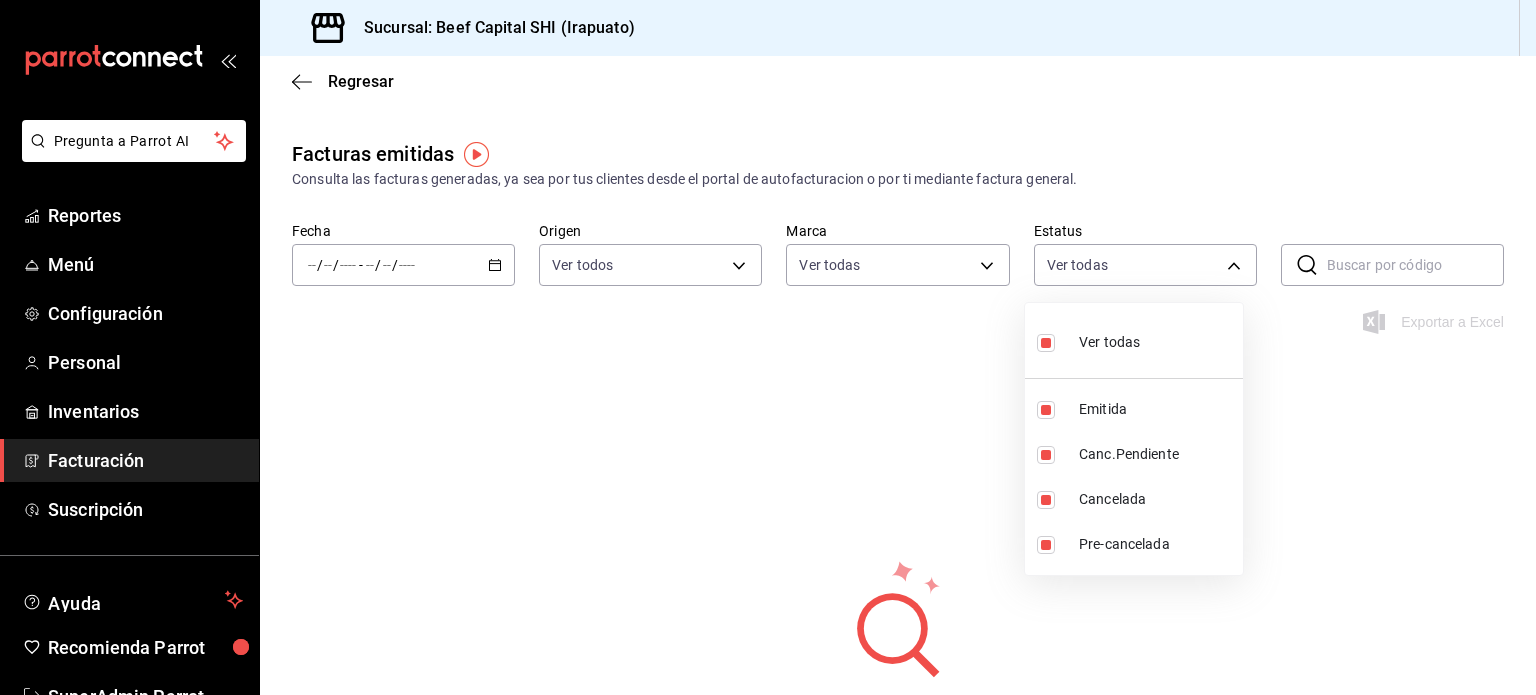 click at bounding box center (768, 347) 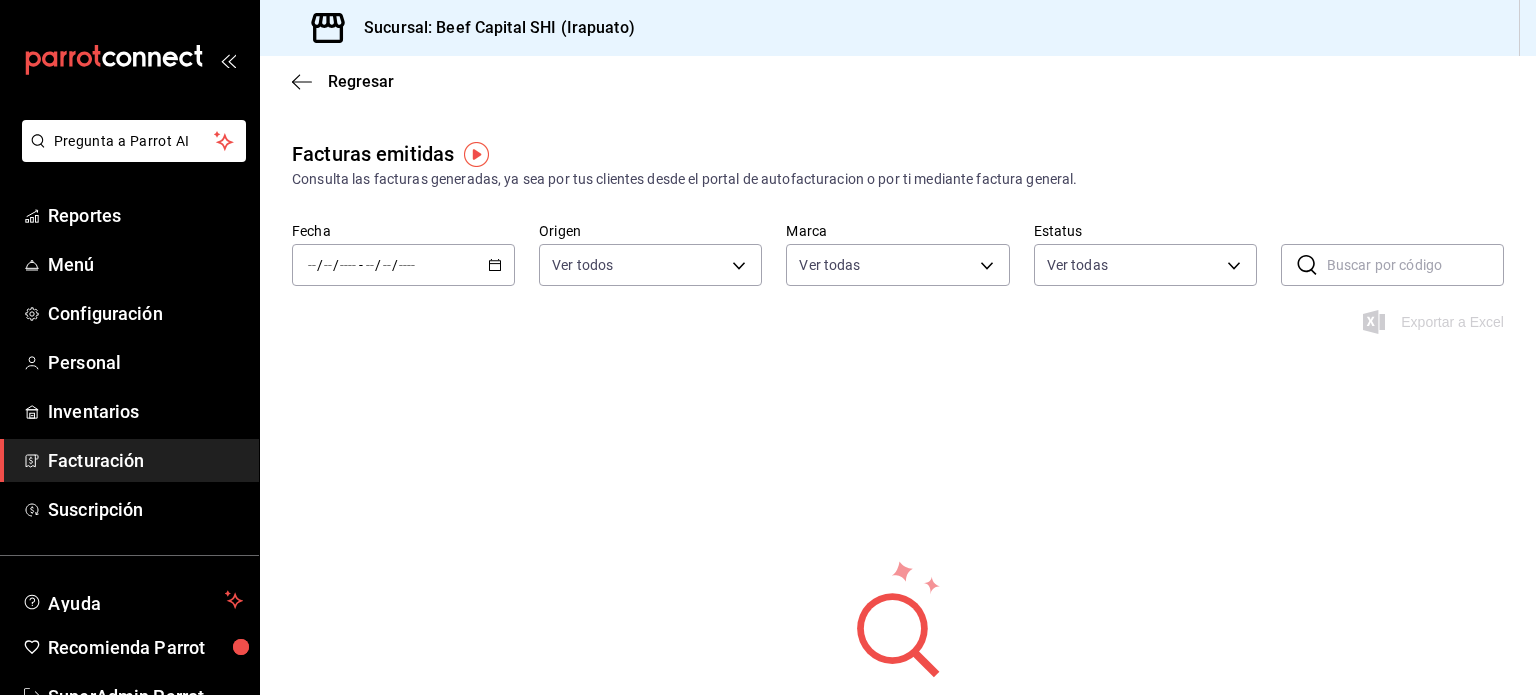 click 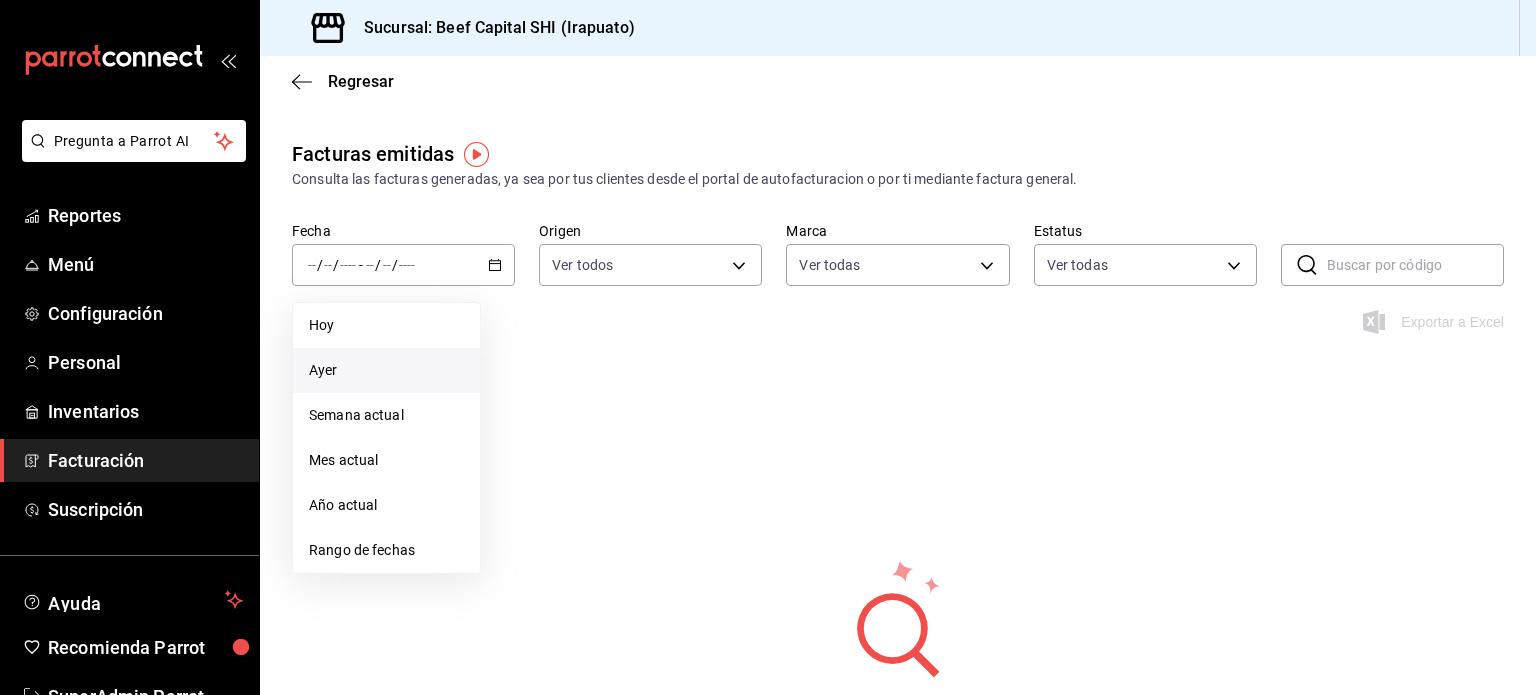 click on "Ayer" at bounding box center (386, 370) 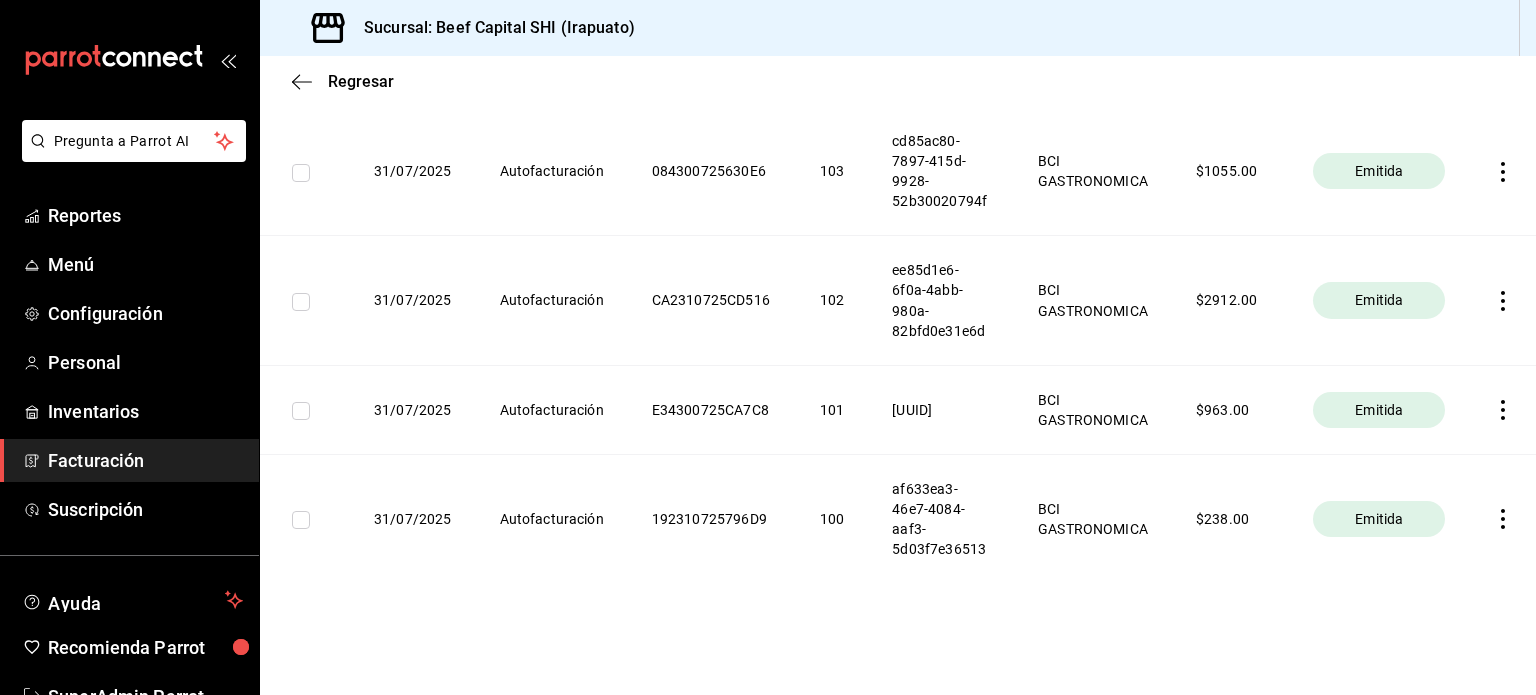 scroll, scrollTop: 1302, scrollLeft: 0, axis: vertical 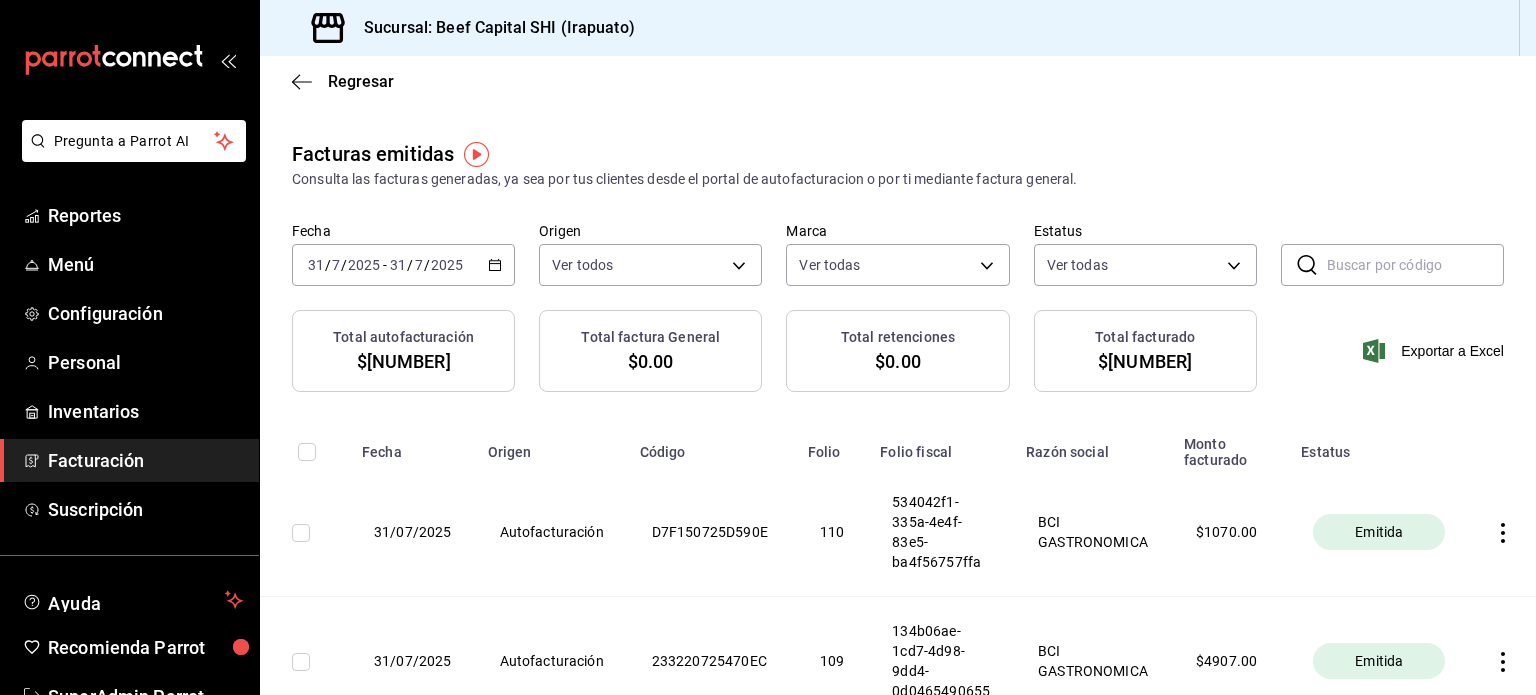 click 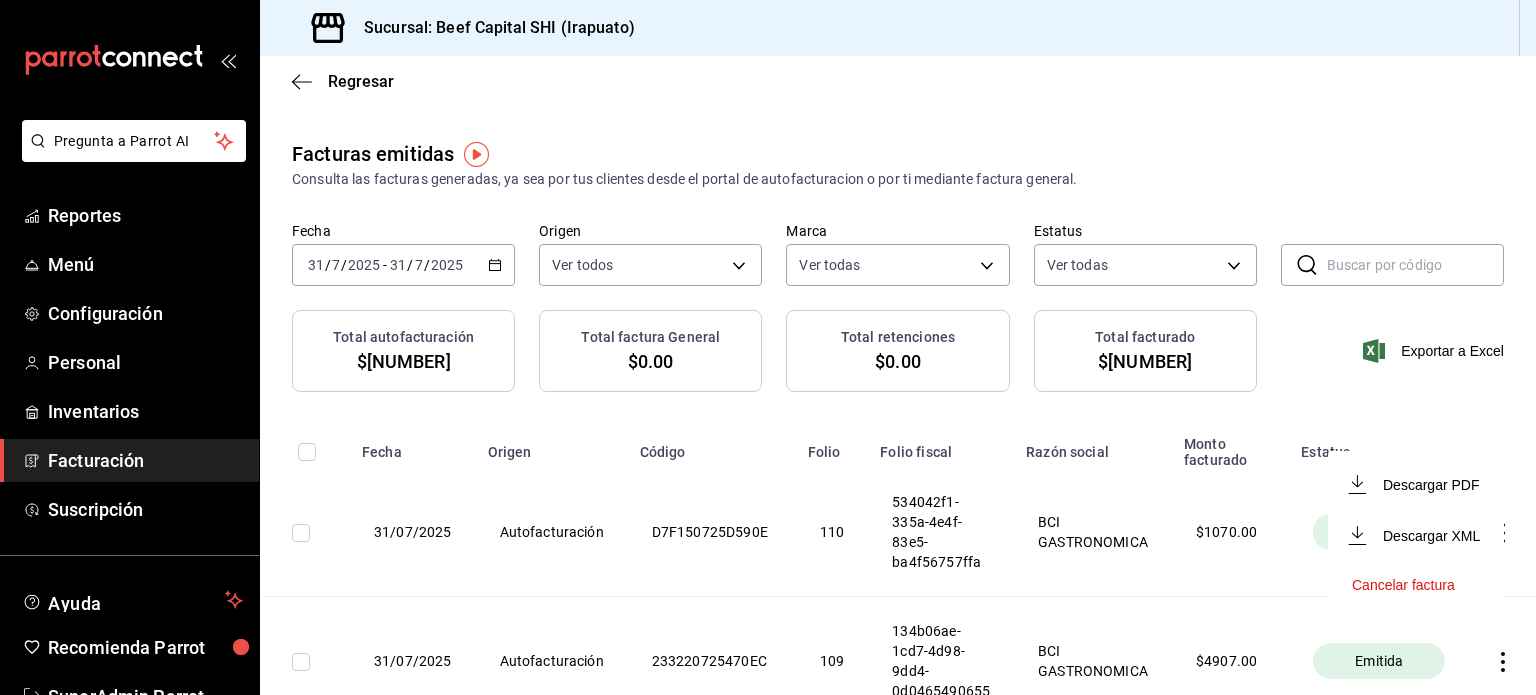 click at bounding box center [768, 347] 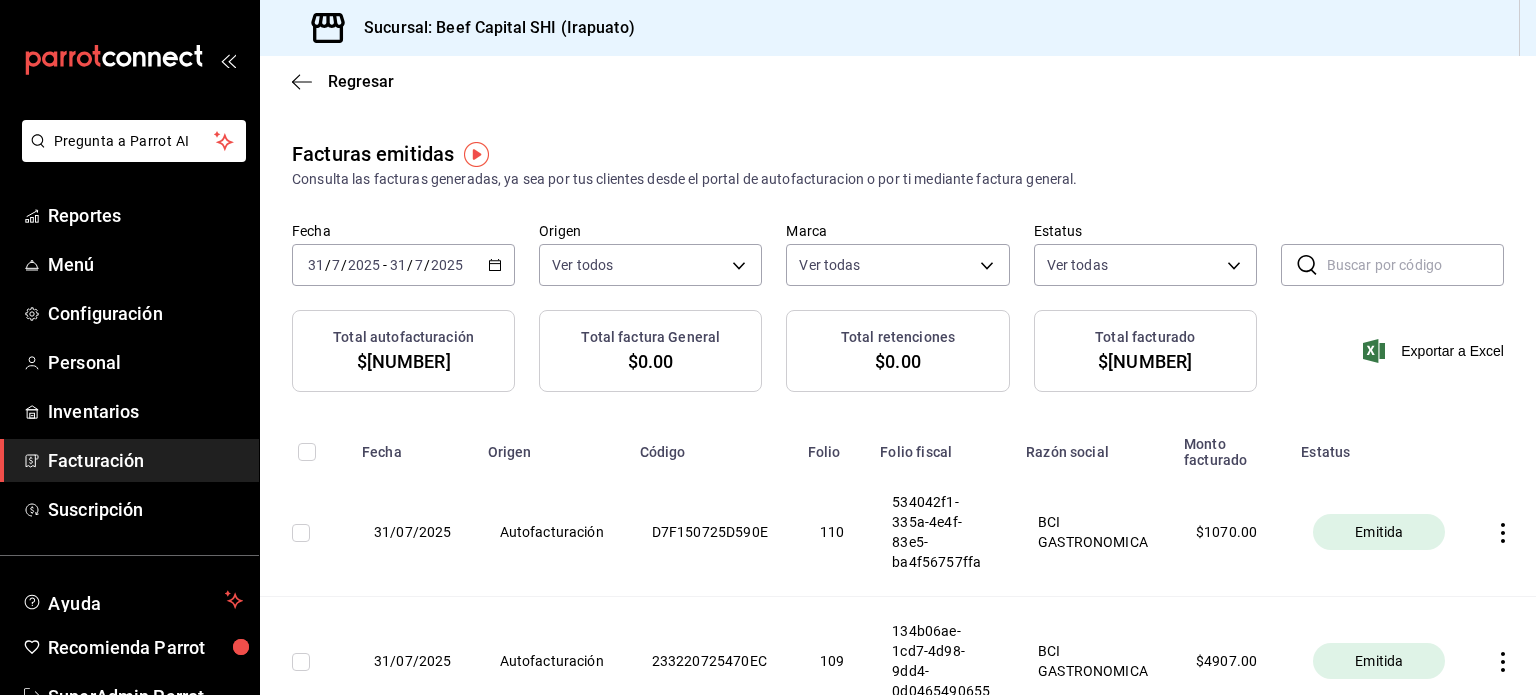 click on "Facturación" at bounding box center (145, 460) 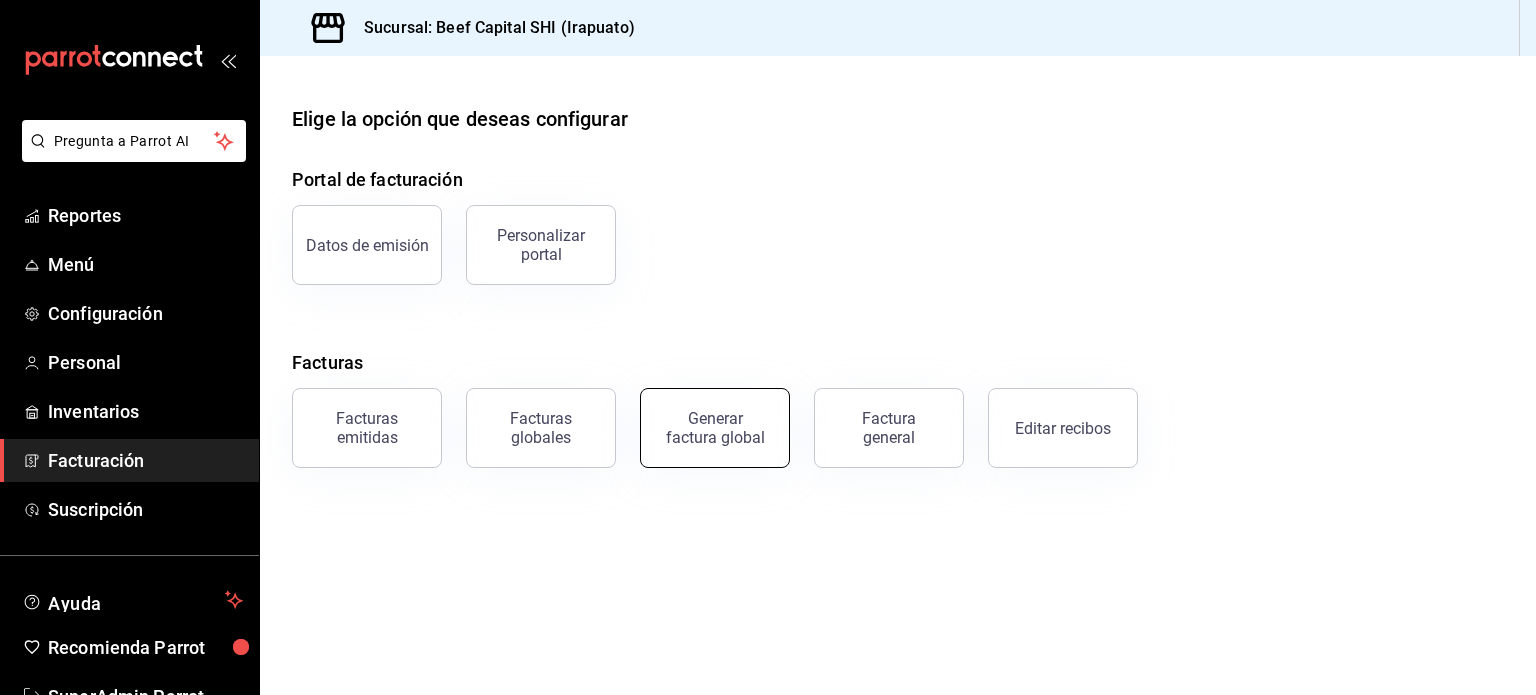 click on "Generar factura global" at bounding box center (715, 428) 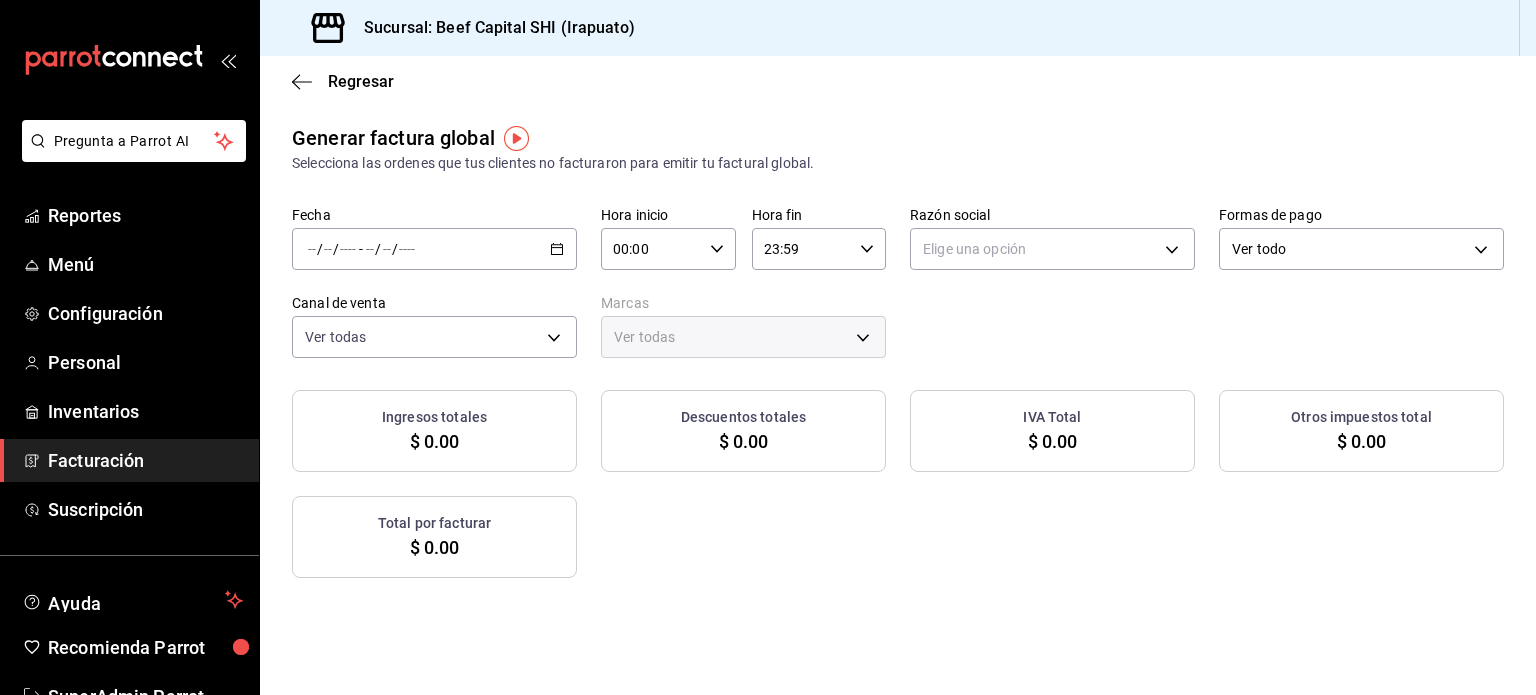 click on "/ / - / /" at bounding box center (434, 249) 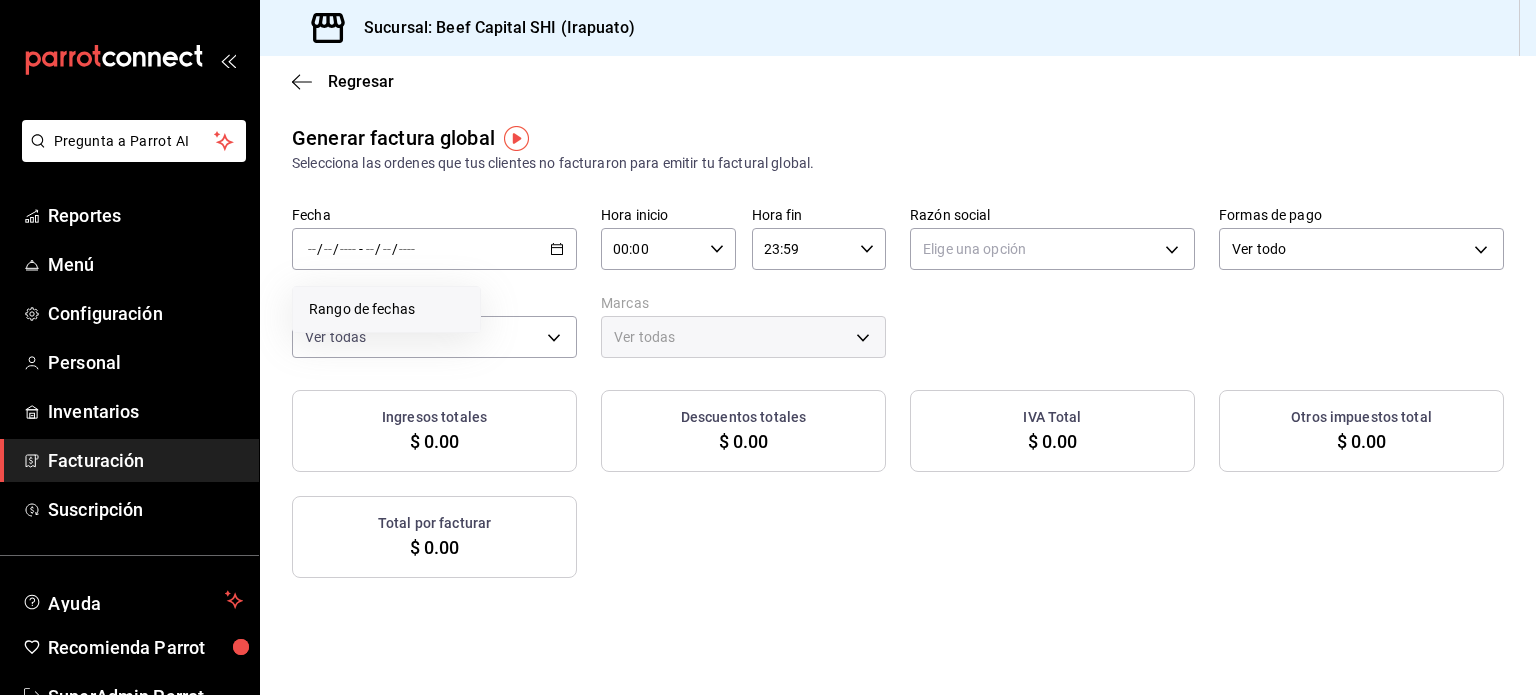 click on "Rango de fechas" at bounding box center (386, 309) 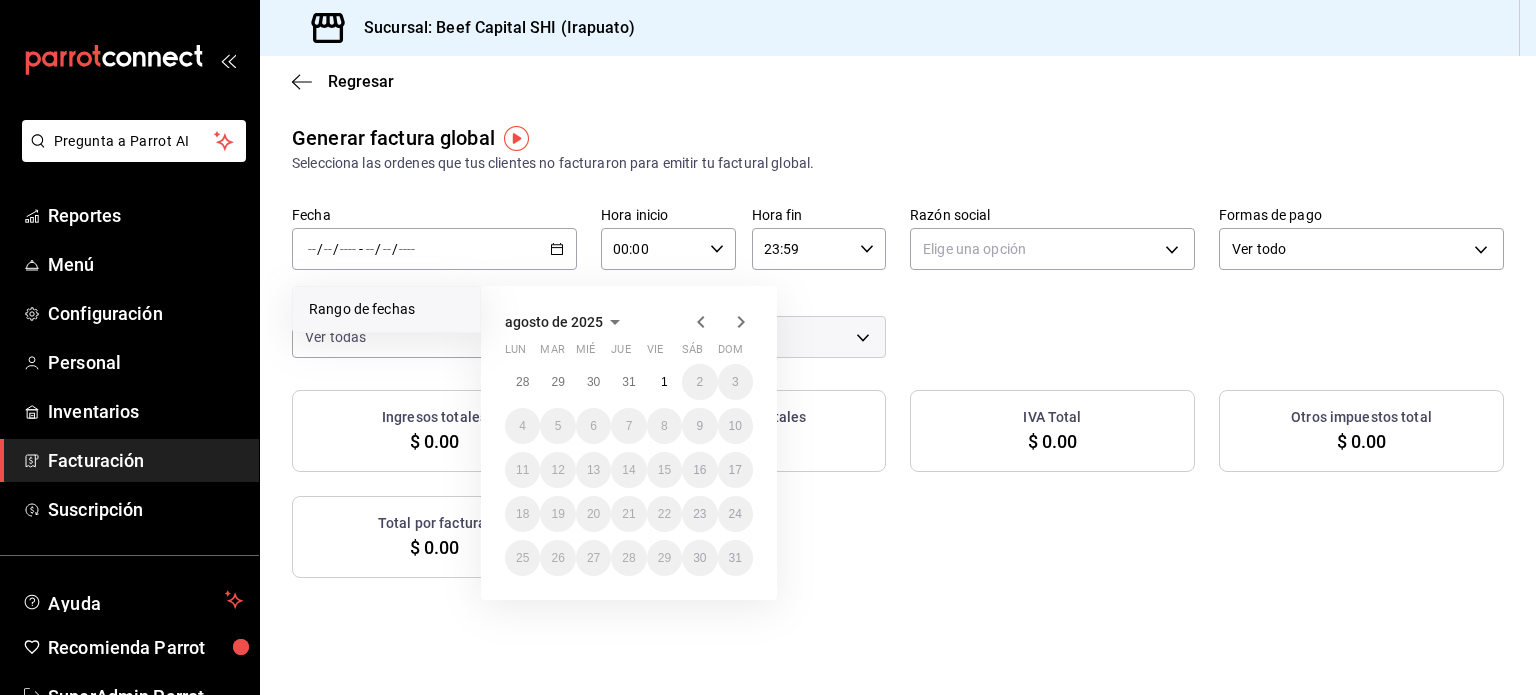 click 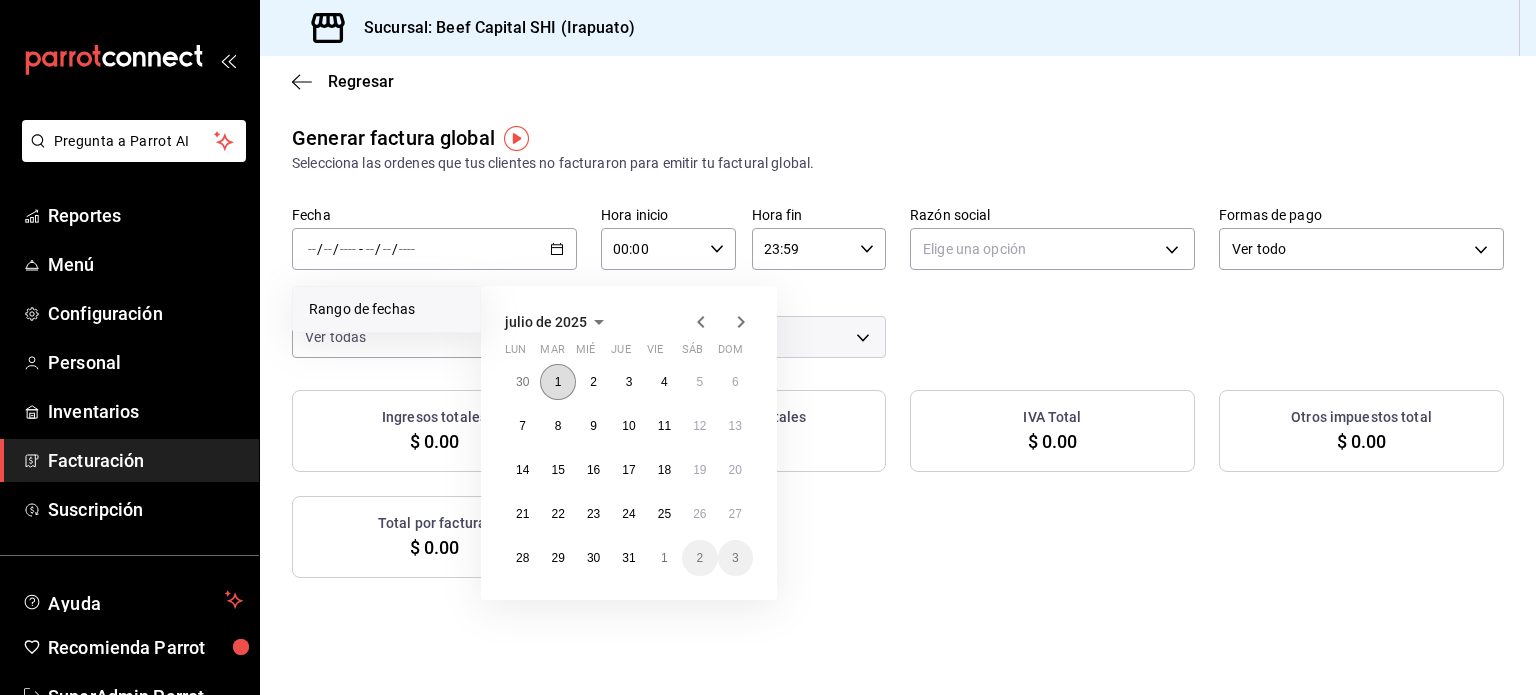 click on "1" at bounding box center (557, 382) 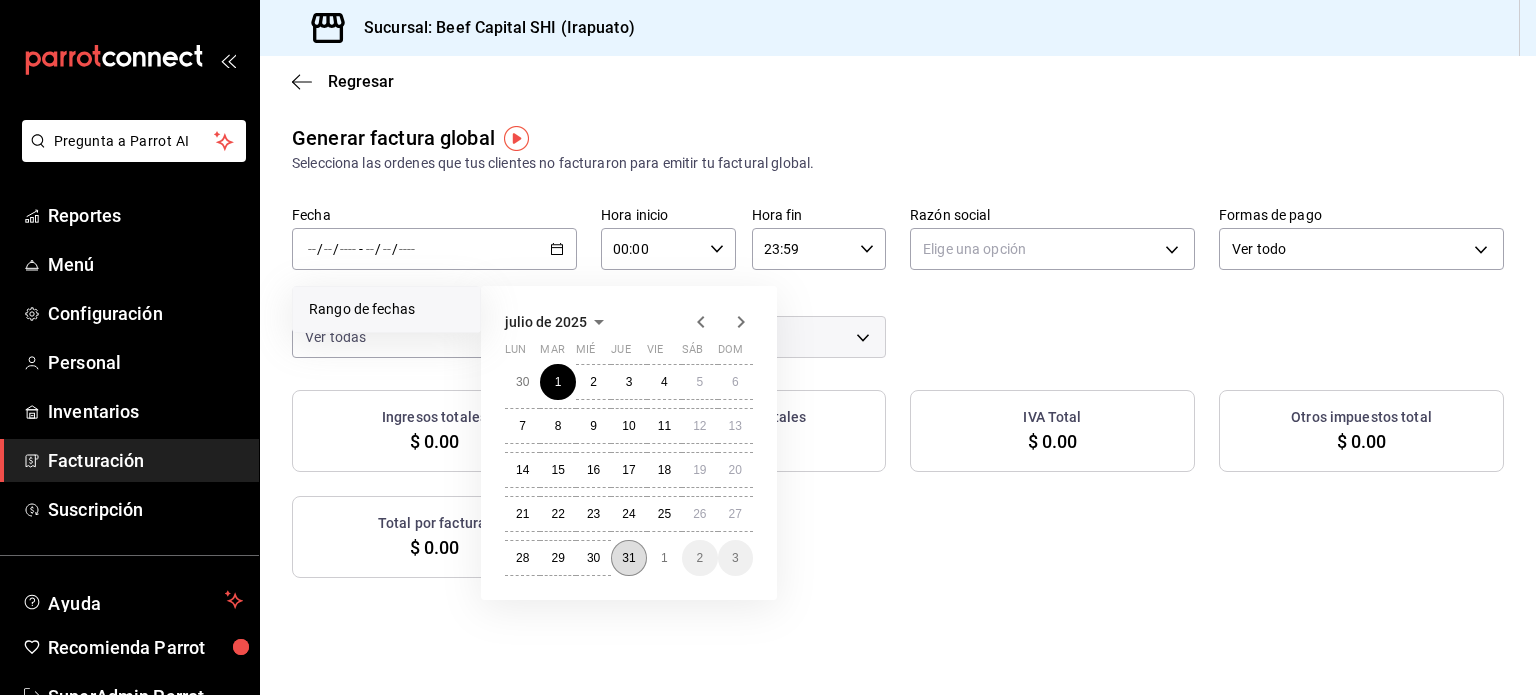 click on "31" at bounding box center (628, 558) 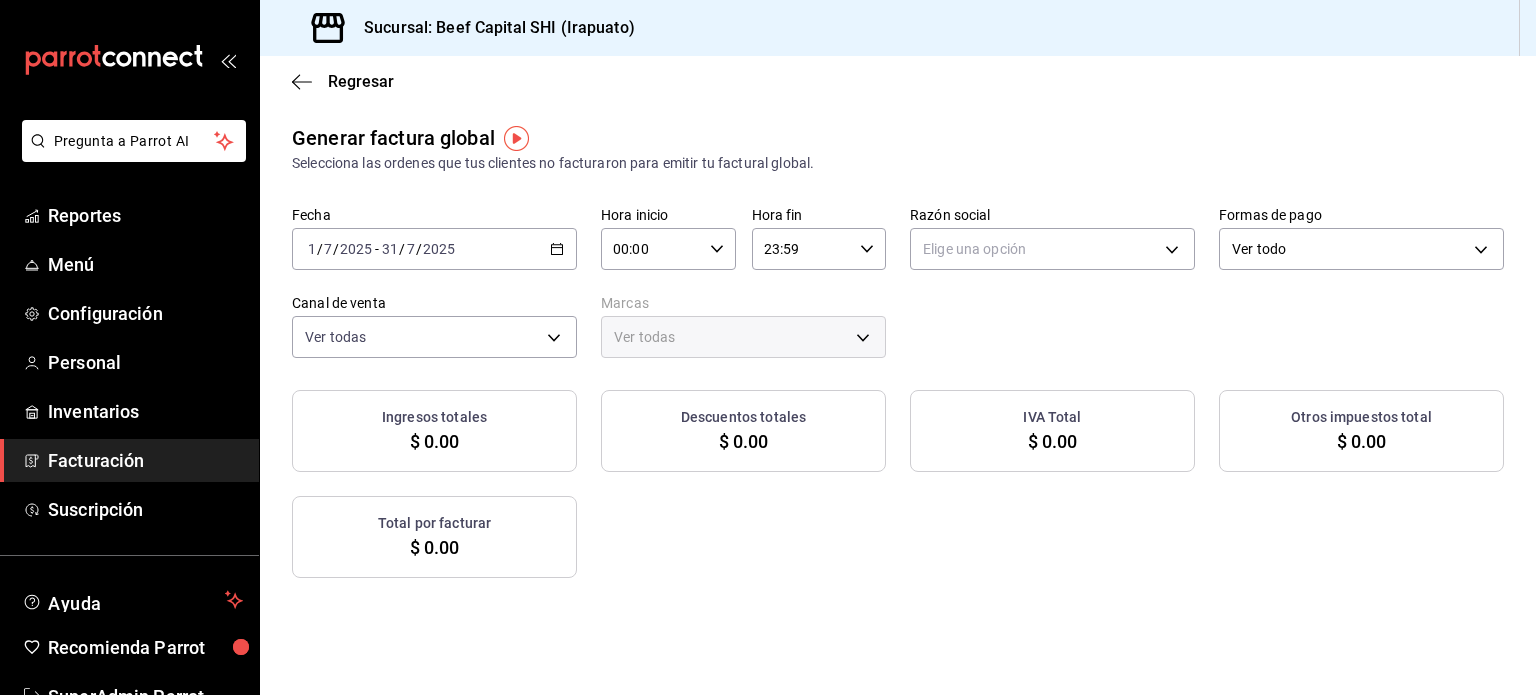 click on "Ver todas" at bounding box center [743, 337] 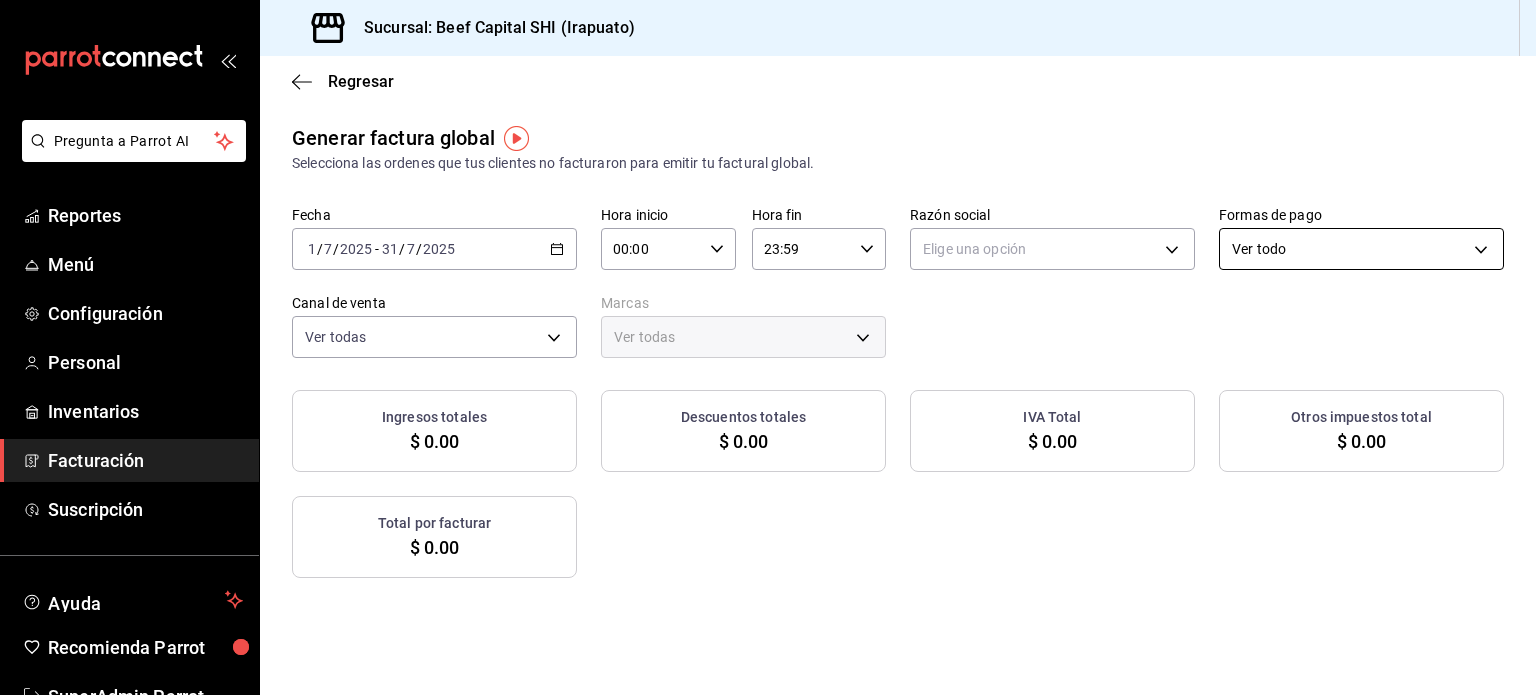click on "([PHONE])" at bounding box center [768, 347] 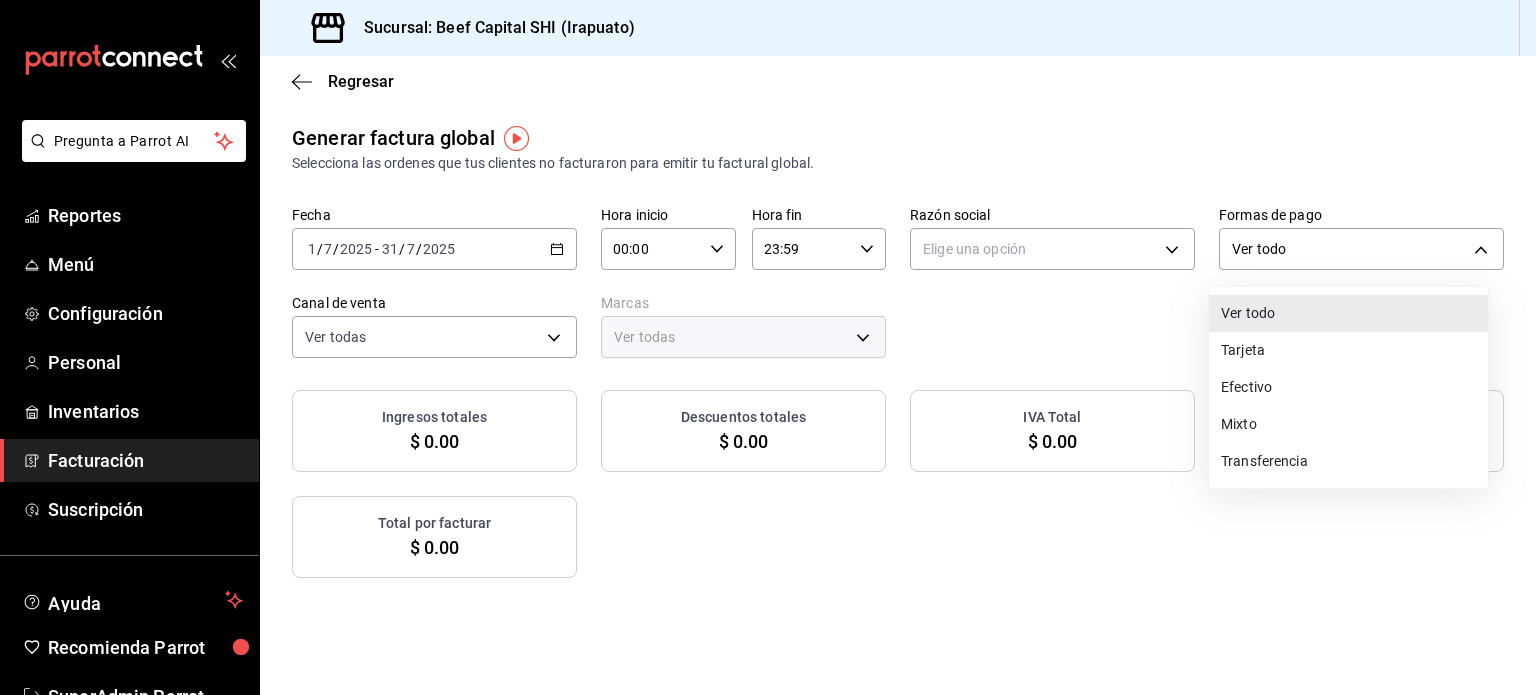 click on "Tarjeta" at bounding box center (1348, 350) 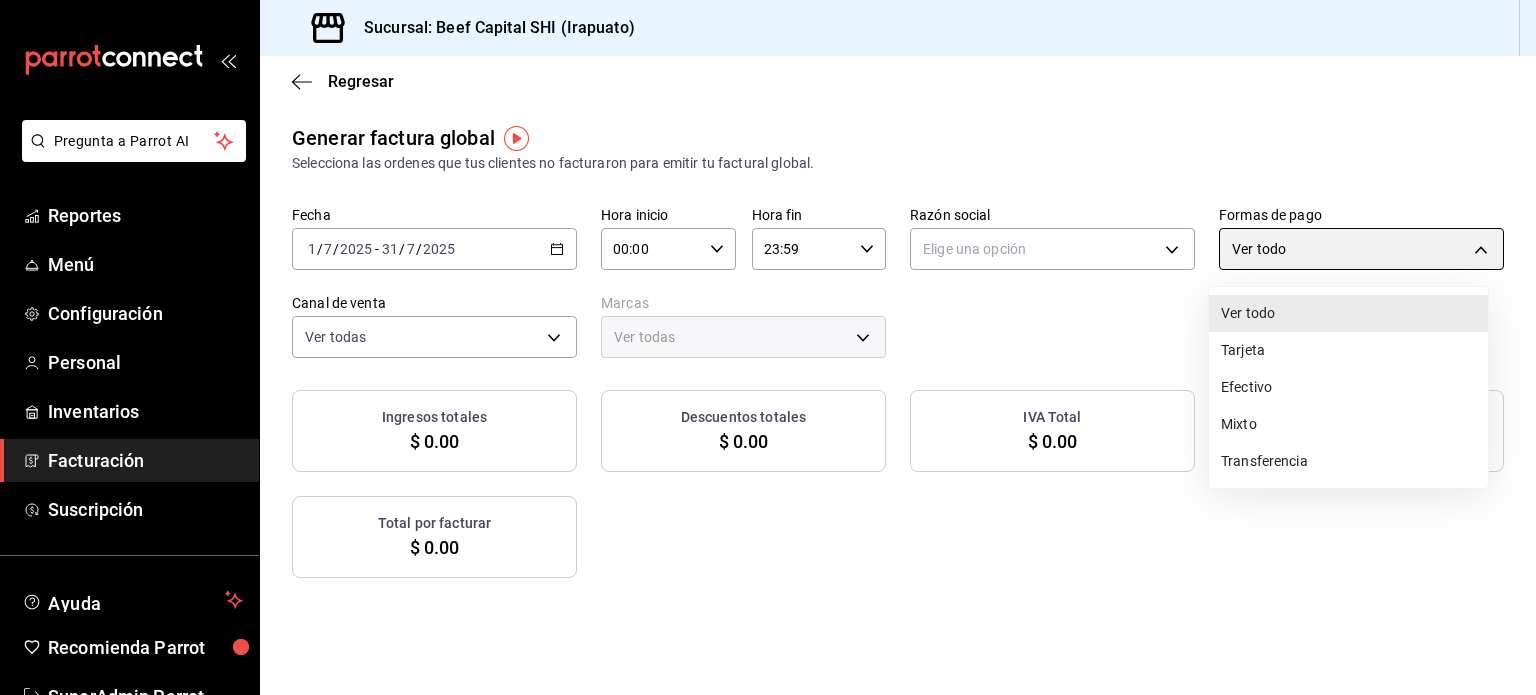 type on "CARD" 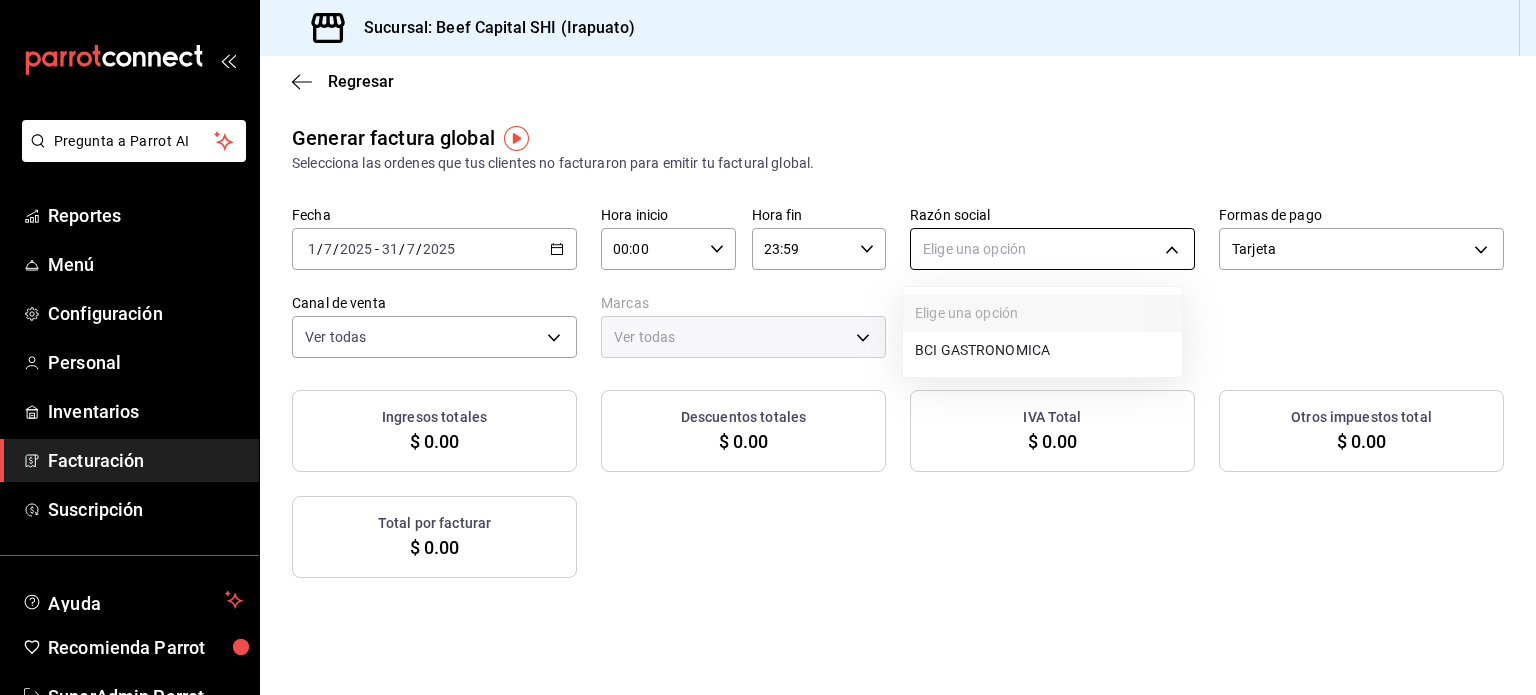 click on "Pregunta a Parrot AI Reportes   Menú   Configuración   Personal   Inventarios   Facturación   Suscripción   Ayuda Recomienda Parrot   SuperAdmin Parrot   Sugerir nueva función   Sucursal: Beef Capital SHI (Irapuato) Regresar Generar factura global Selecciona las ordenes que tus clientes no facturaron para emitir tu factural global. Fecha [DATE] [DATE] - [DATE] [DATE] Hora inicio [TIME] Hora inicio Hora fin [TIME] Hora fin Razón social [COMPANY_NAME] Formas de pago Tarjeta CARD Canal de venta Ver todas PARROT,UBER_EATS,RAPPI,DIDI_FOOD,ONLINE Marcas Ver todas Ingresos totales $[NUMBER] Descuentos totales $[NUMBER] IVA Total $[NUMBER] Otros impuestos total $[NUMBER] Total por facturar $[NUMBER] No hay información que mostrar GANA 1 MES GRATIS EN TU SUSCRIPCIÓN AQUÍ Ver video tutorial Ir a video Pregunta a Parrot AI Reportes   Menú   Configuración   Personal   Inventarios   Facturación   Suscripción   Ayuda Recomienda Parrot   SuperAdmin Parrot   [PHONE]" at bounding box center [768, 347] 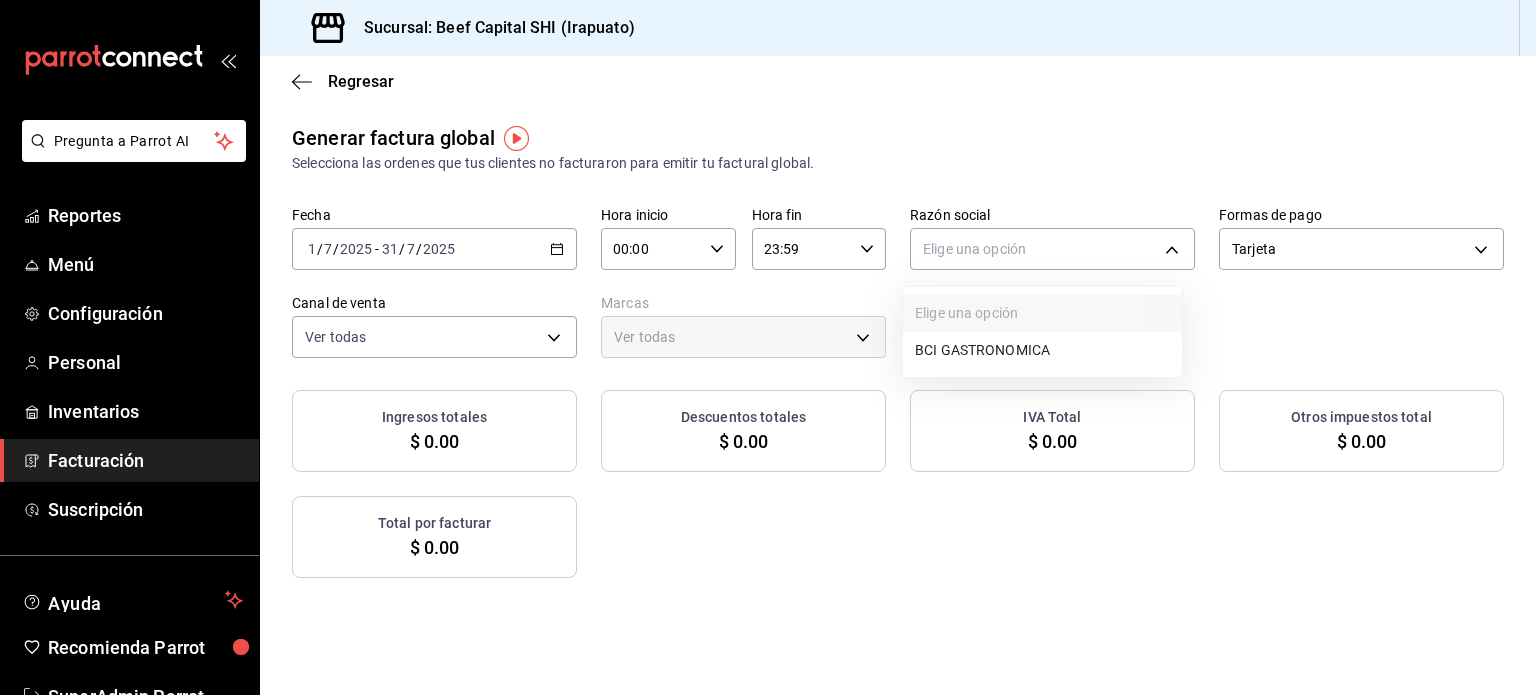click on "BCI GASTRONOMICA" at bounding box center (1042, 350) 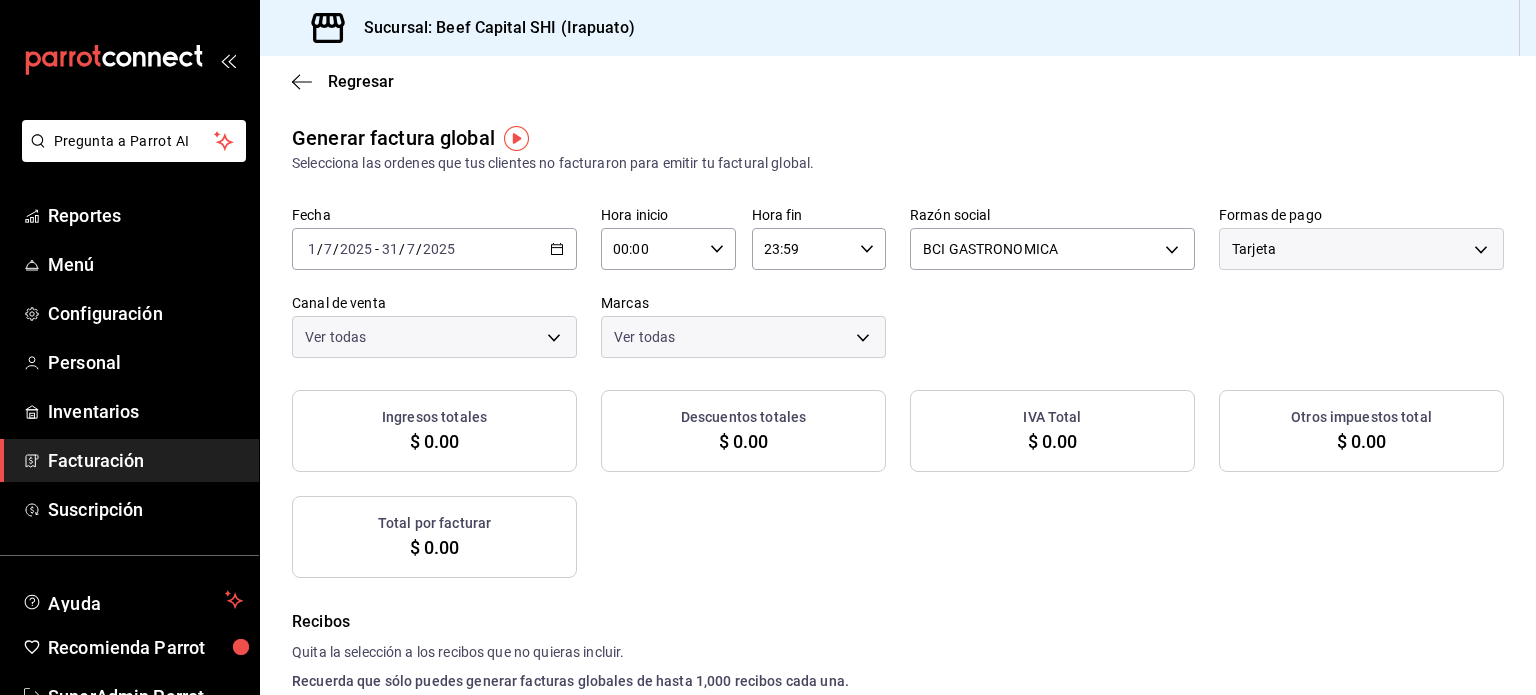 checkbox on "true" 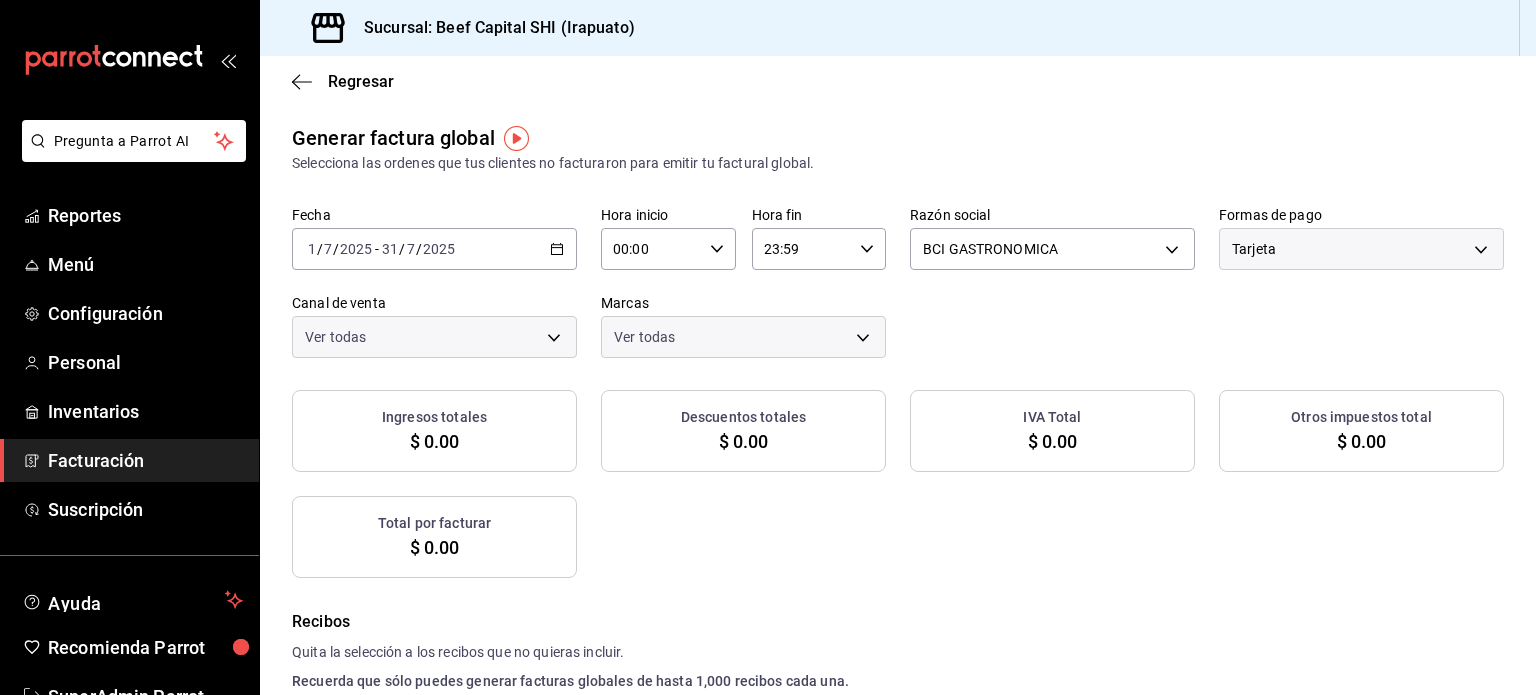 checkbox on "true" 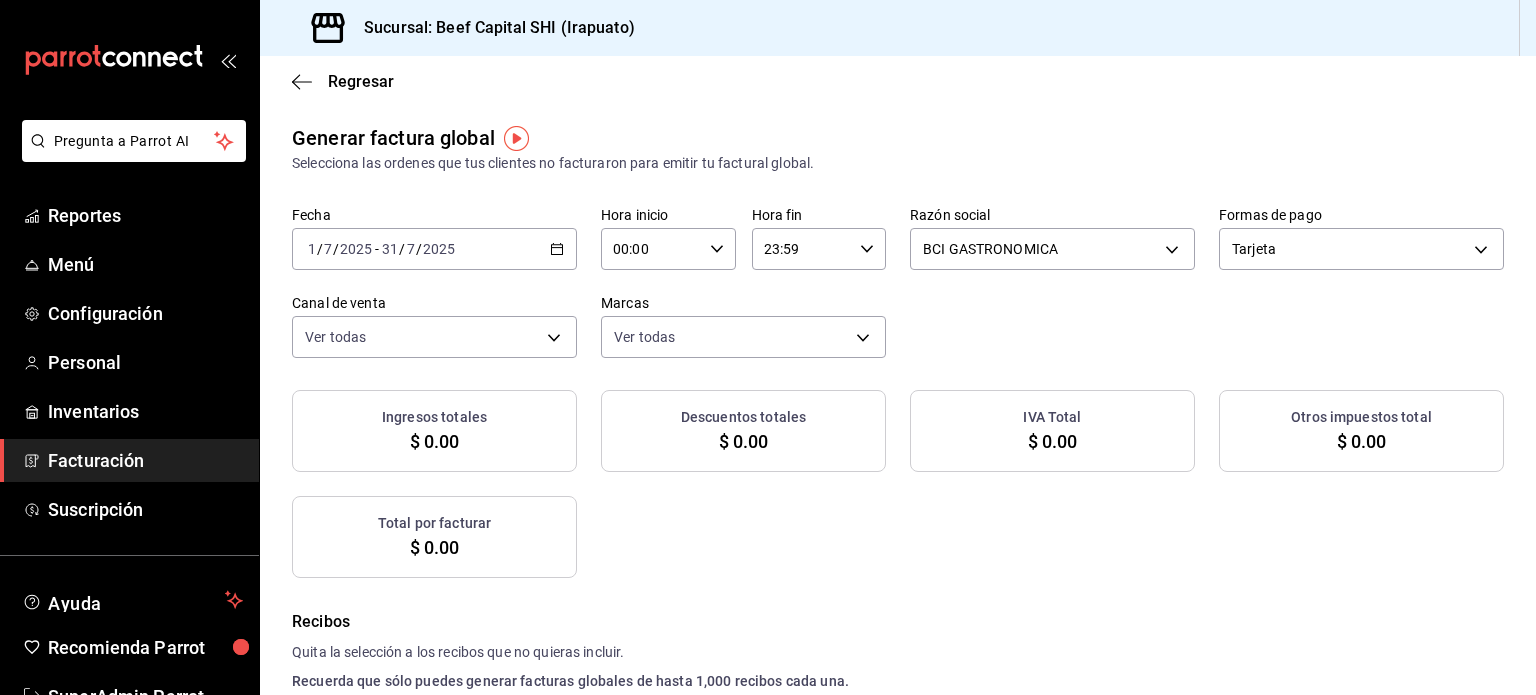 checkbox on "true" 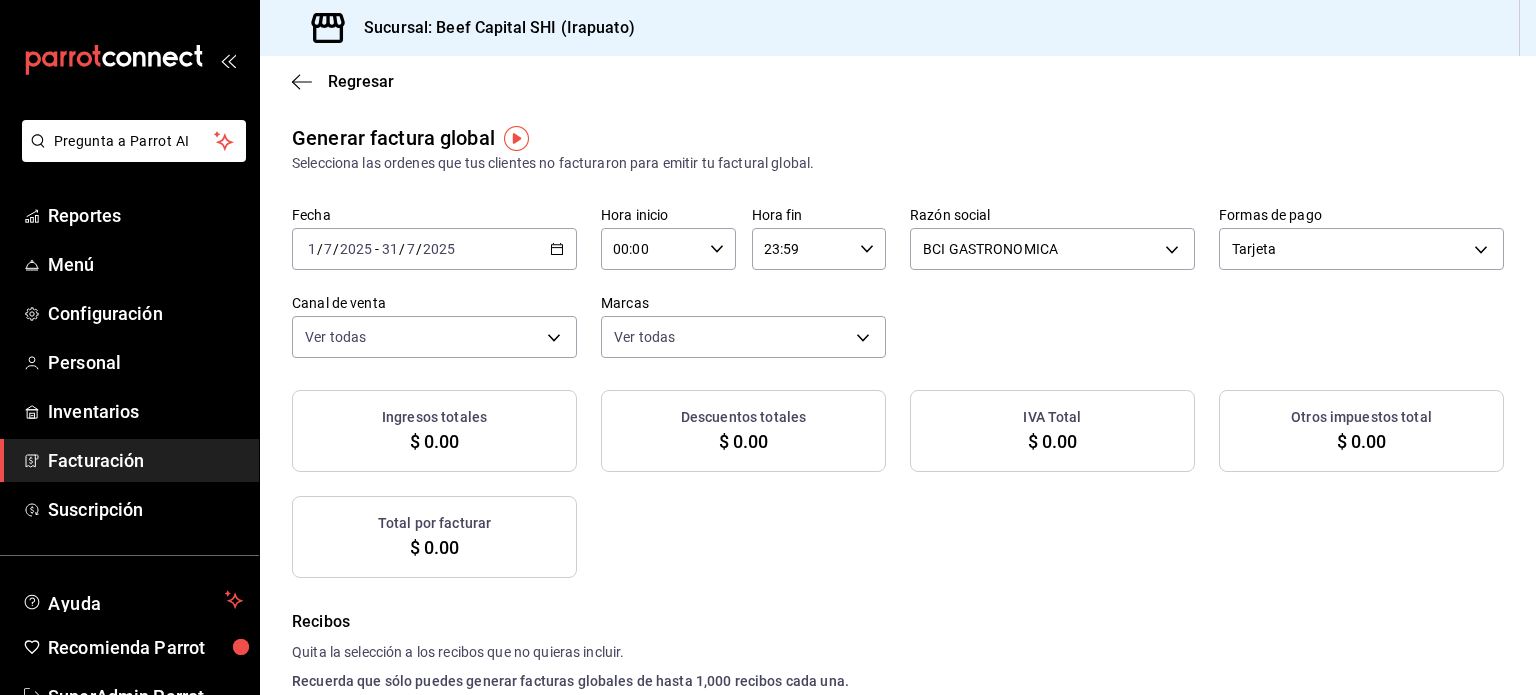 checkbox on "true" 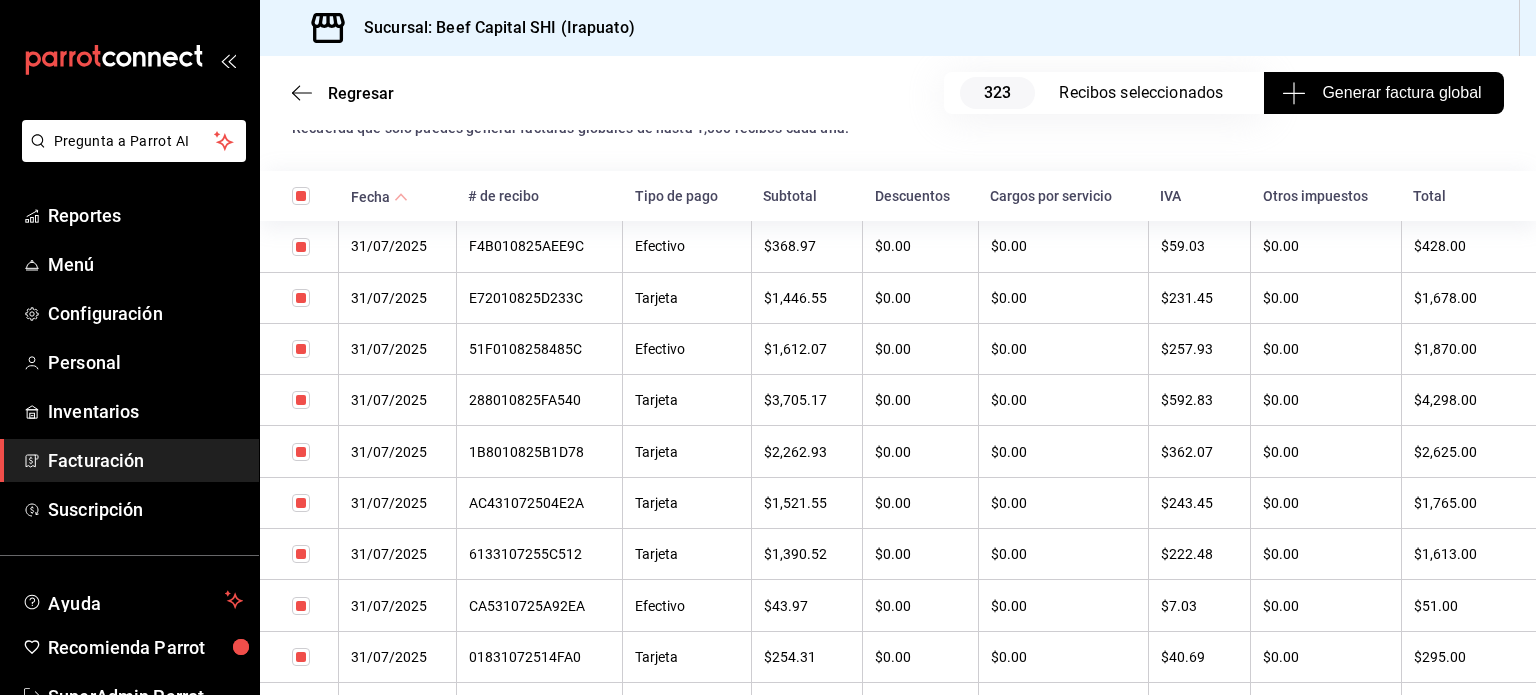 scroll, scrollTop: 0, scrollLeft: 0, axis: both 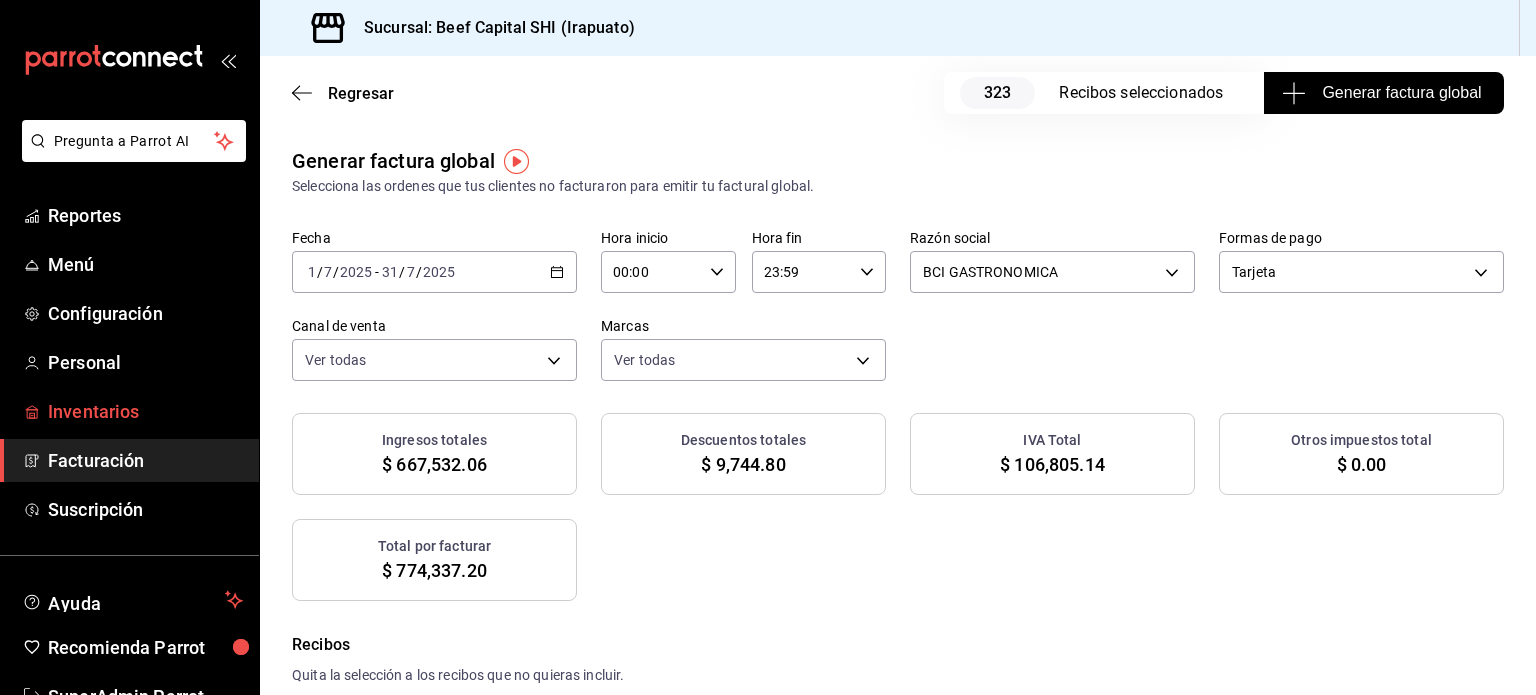 click on "Inventarios" at bounding box center [145, 411] 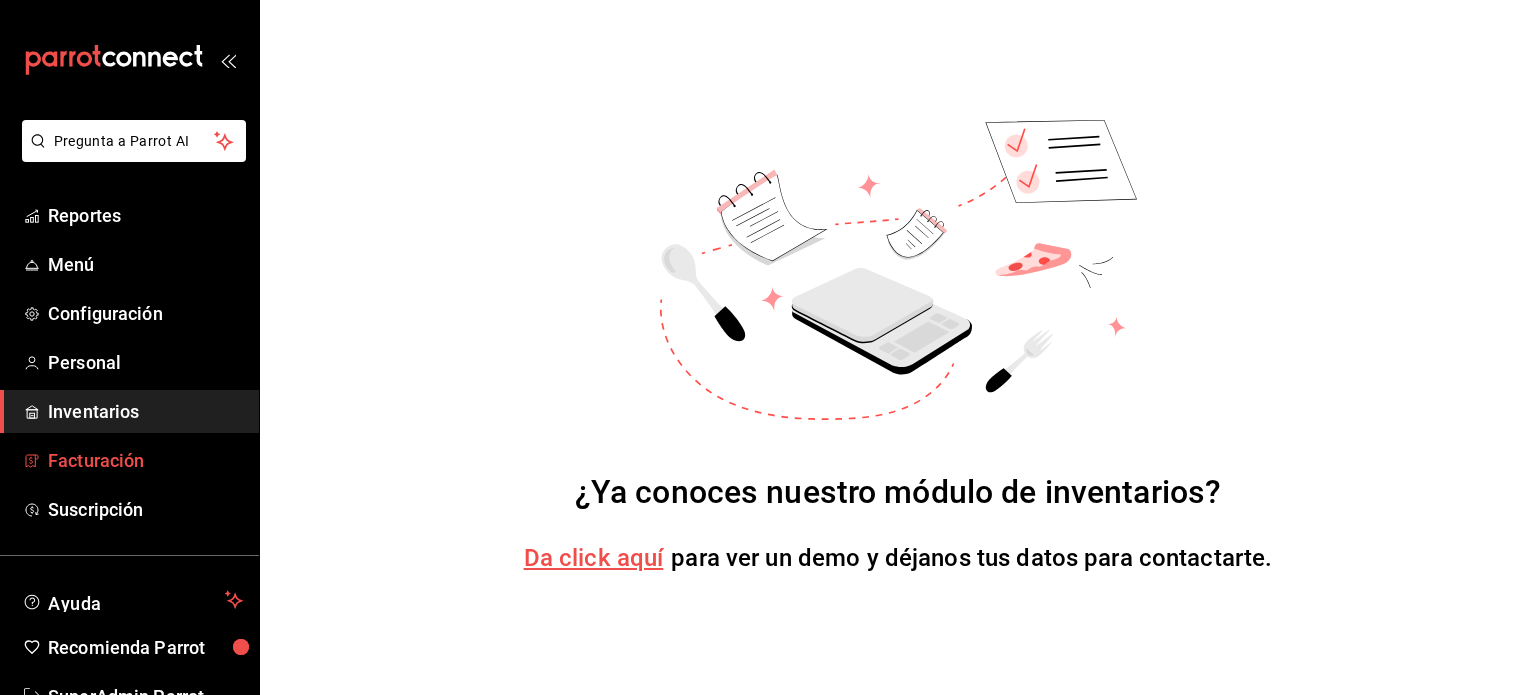 click on "Facturación" at bounding box center [145, 460] 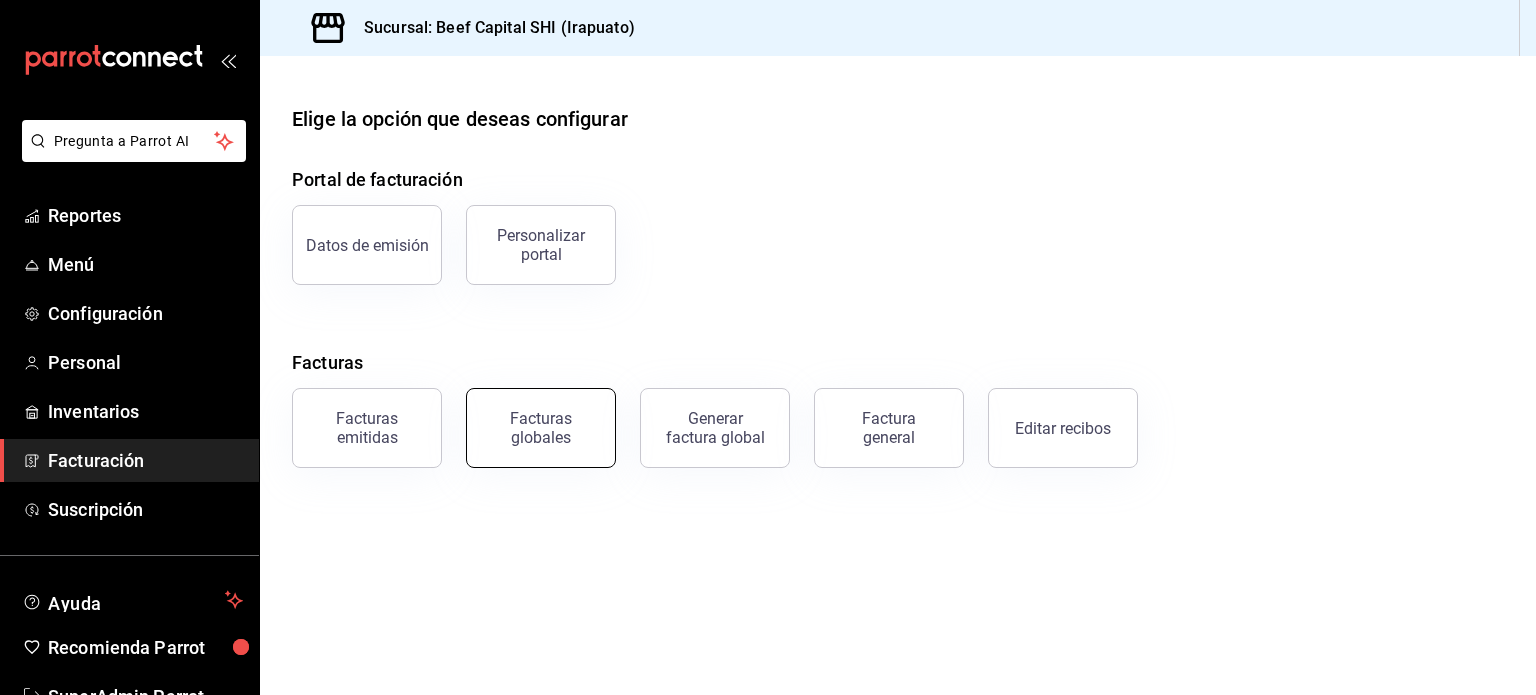 click on "Facturas globales" at bounding box center [541, 428] 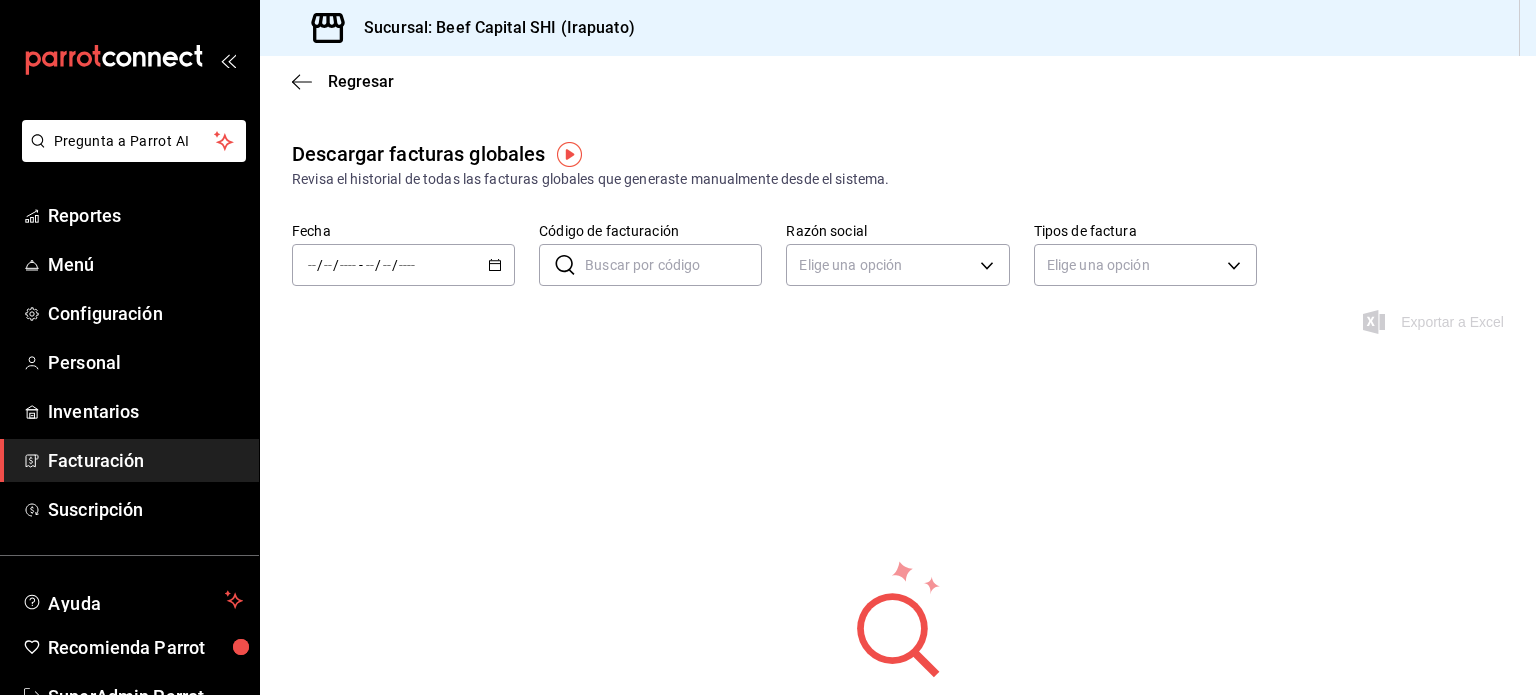 click on "/ / - / /" at bounding box center [403, 265] 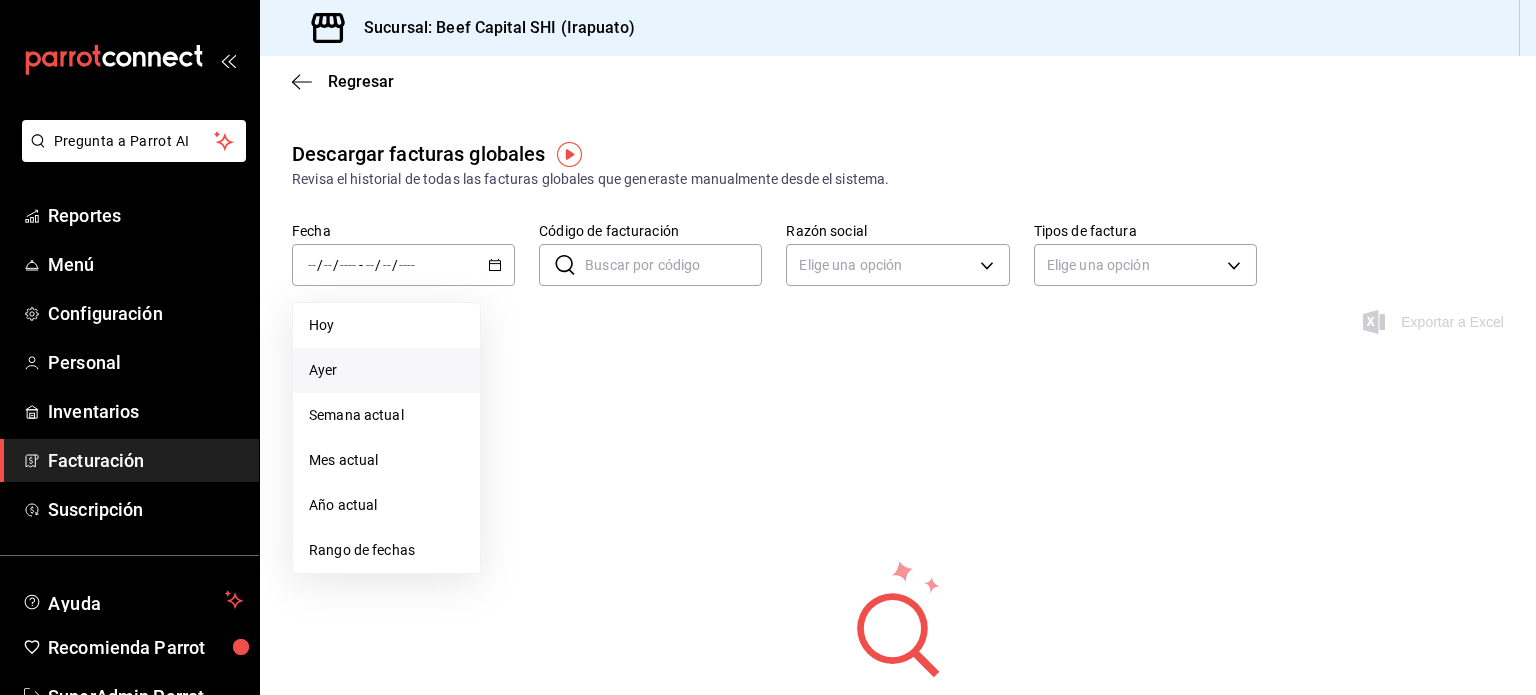 click on "Ayer" at bounding box center [386, 370] 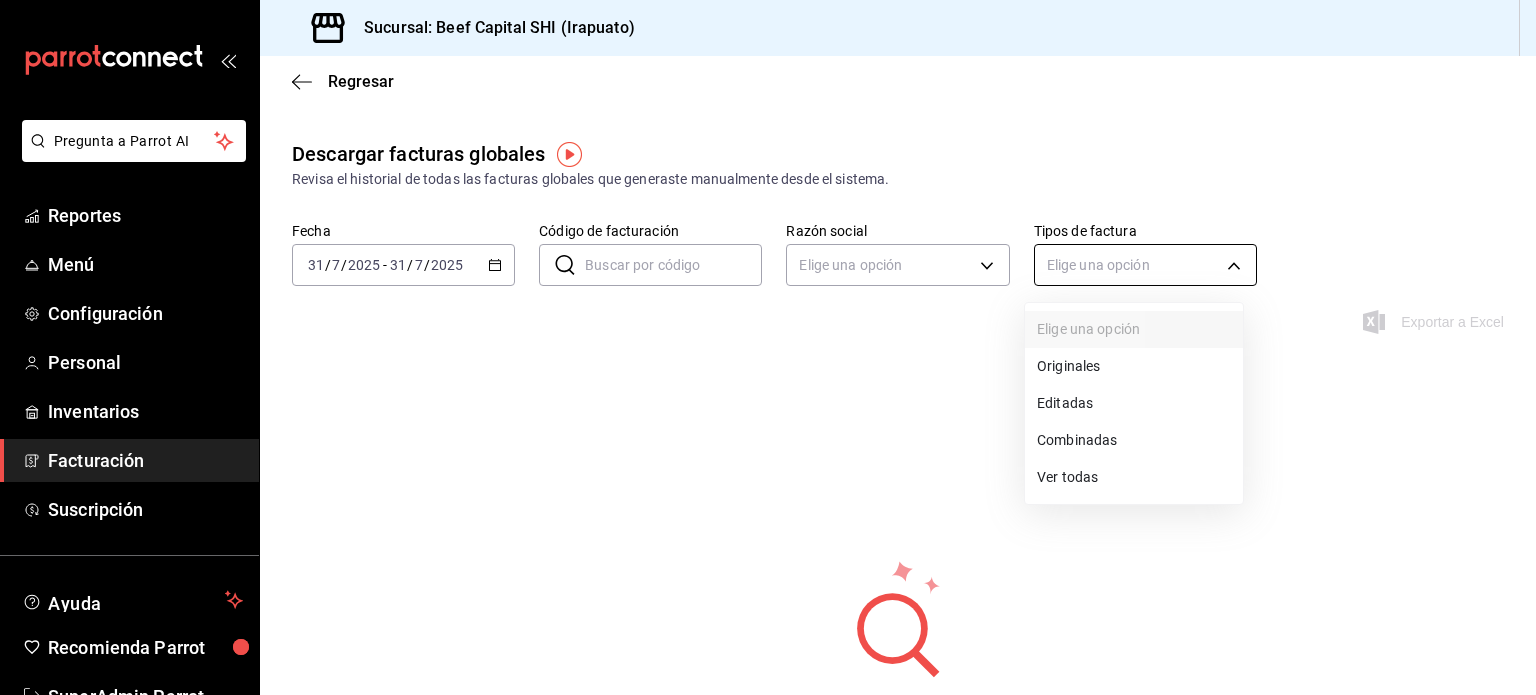 click on "([PHONE])" at bounding box center [768, 347] 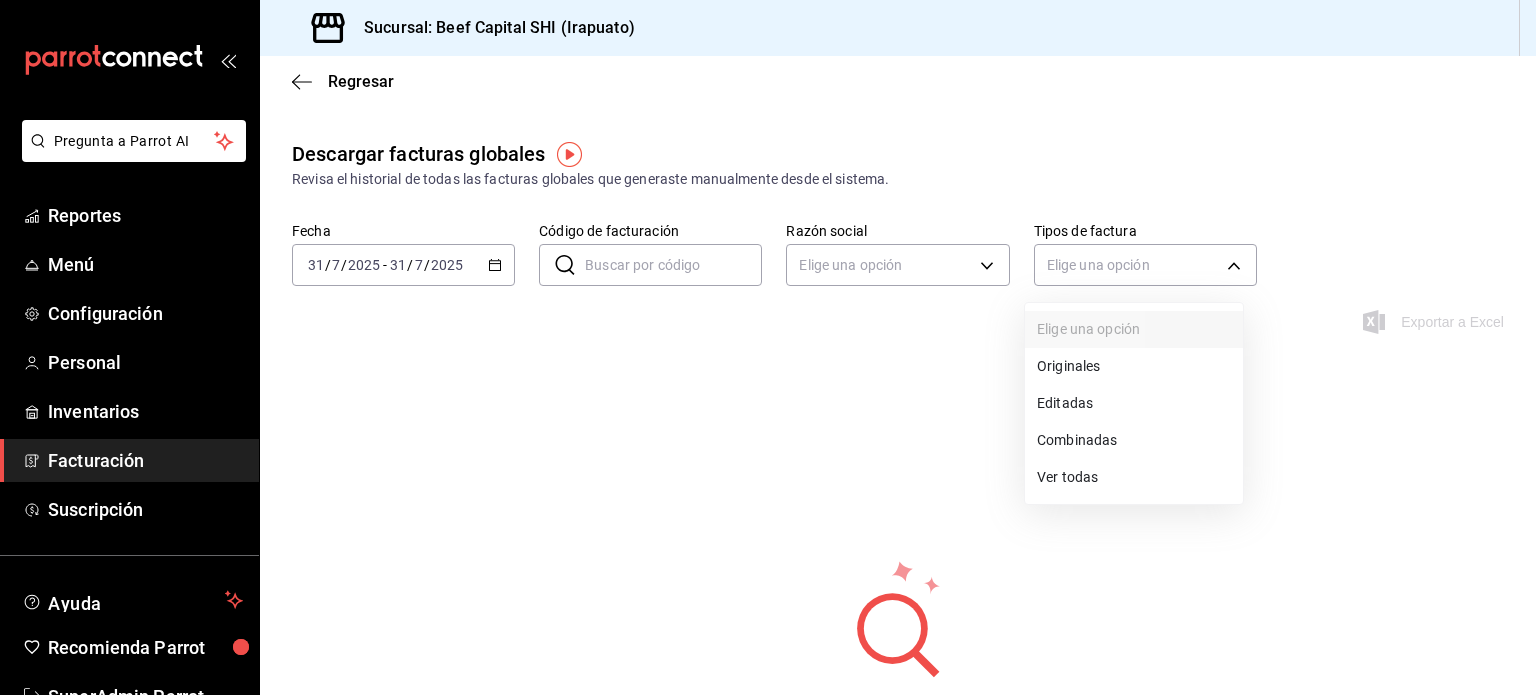 click at bounding box center (768, 347) 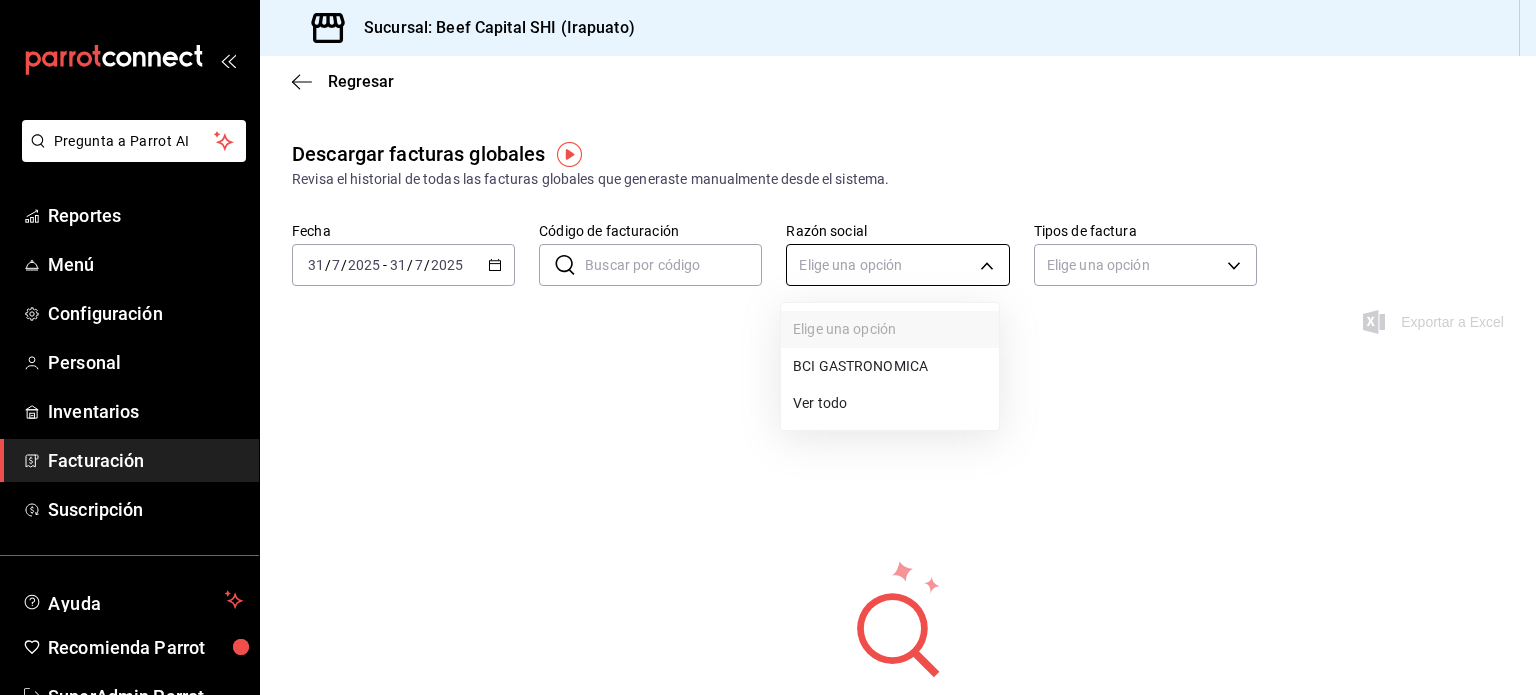 click on "([PHONE])" at bounding box center (768, 347) 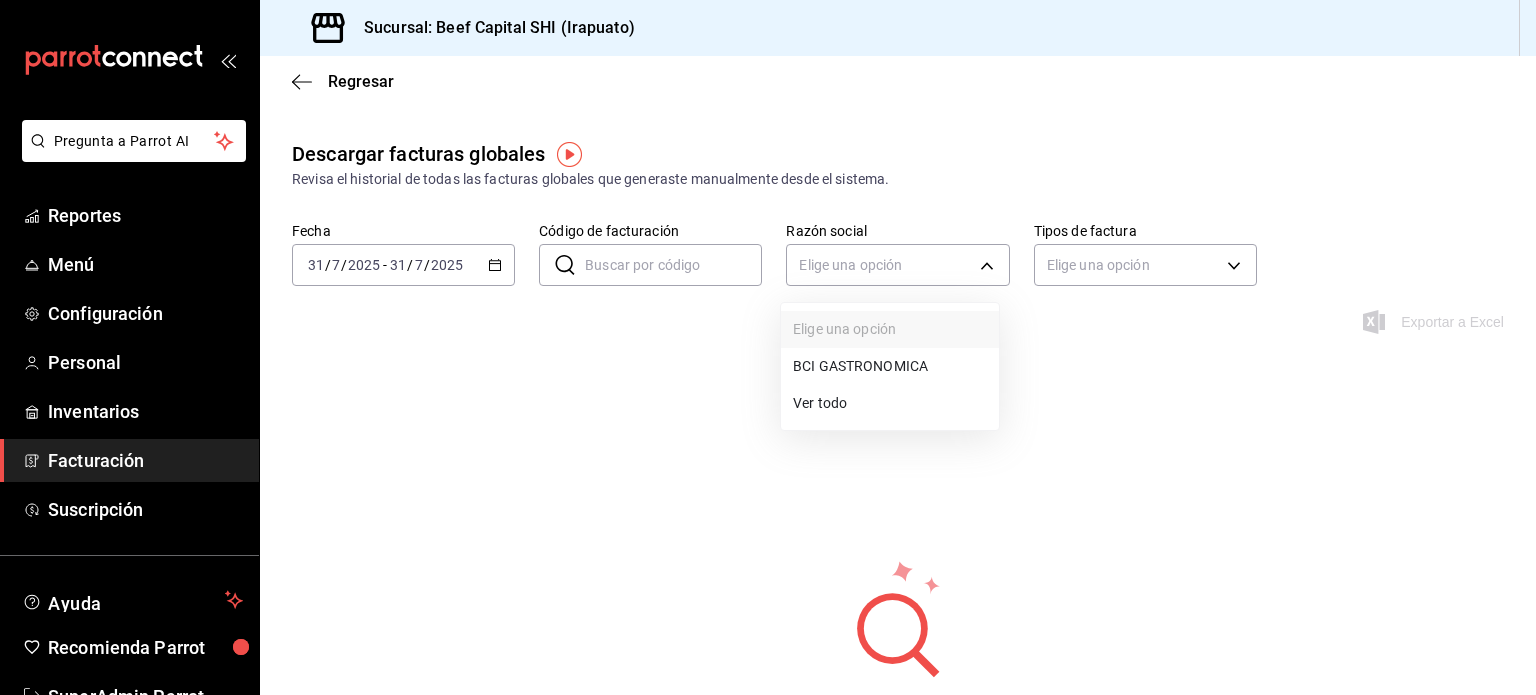 click on "BCI GASTRONOMICA" at bounding box center [890, 366] 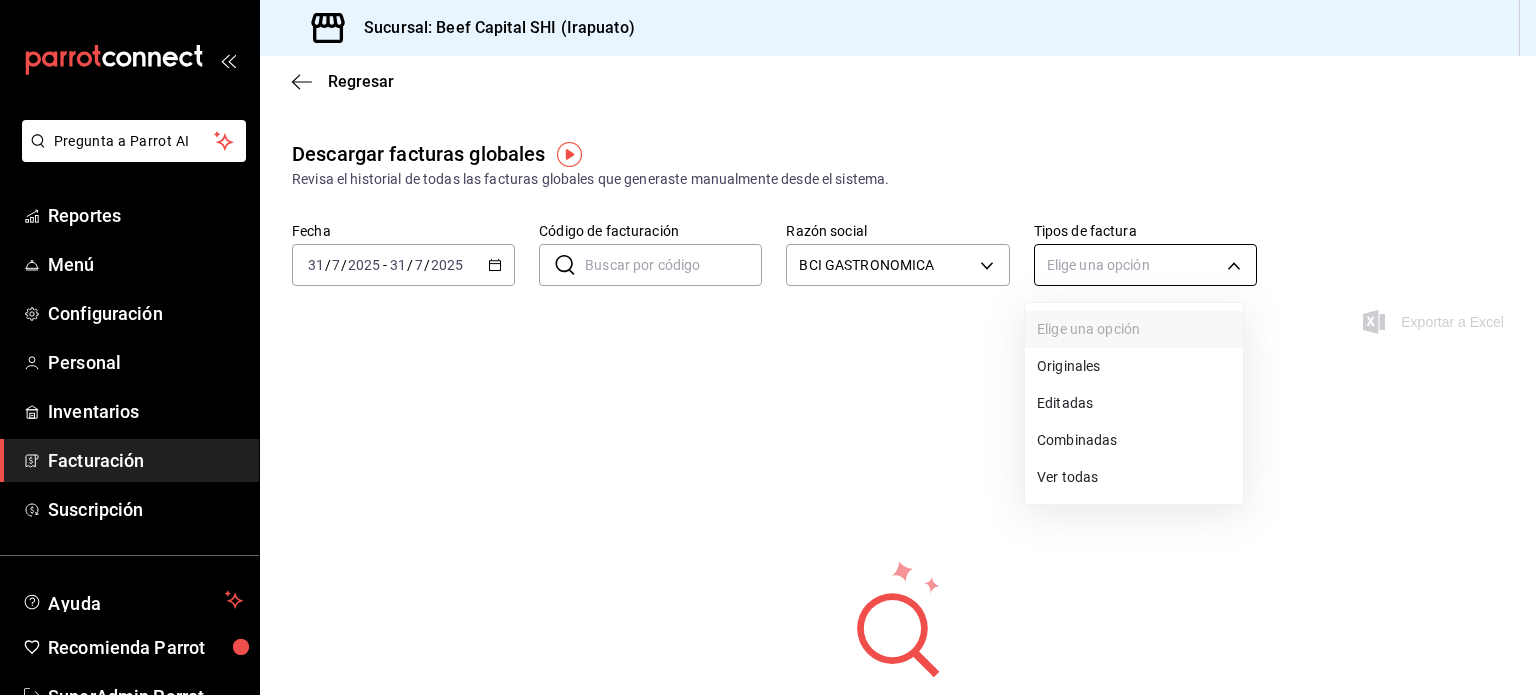 click on "([PHONE])" at bounding box center (768, 347) 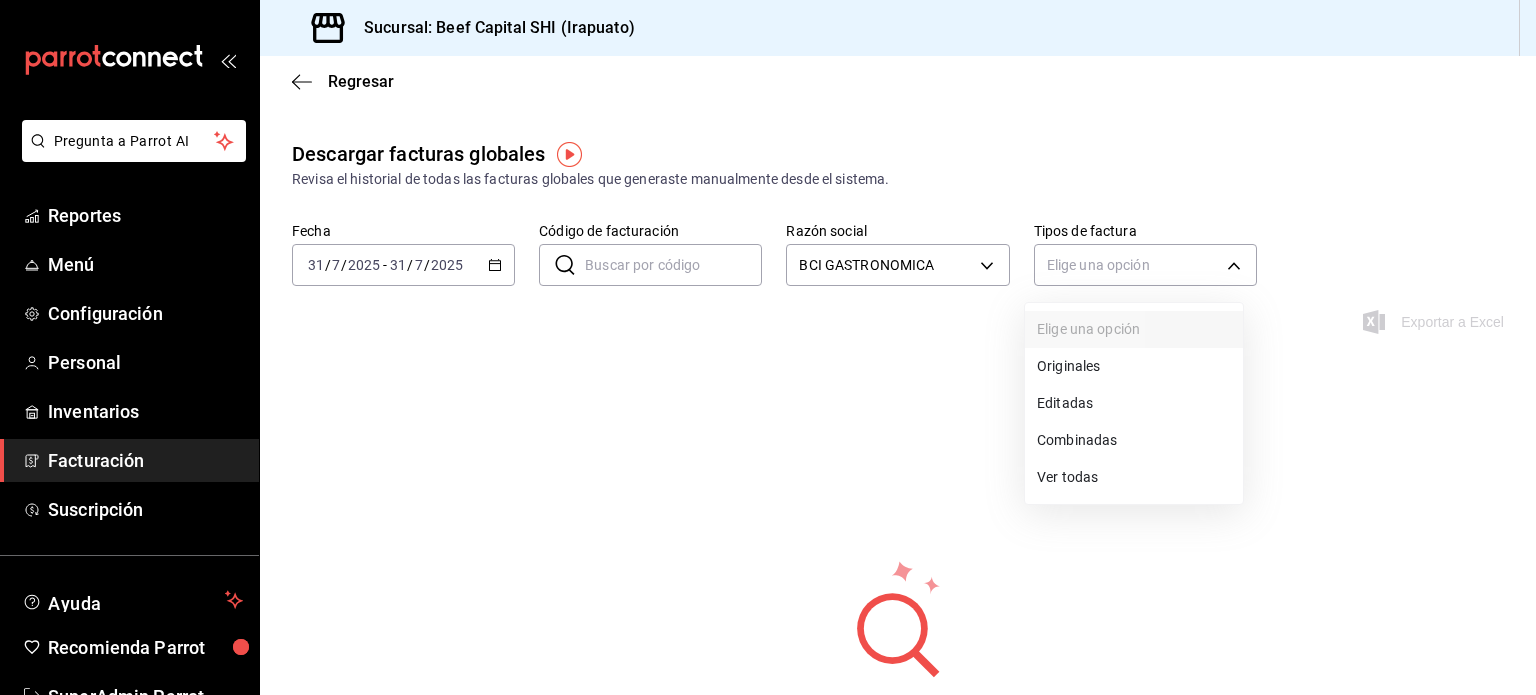 click on "Ver todas" at bounding box center (1134, 477) 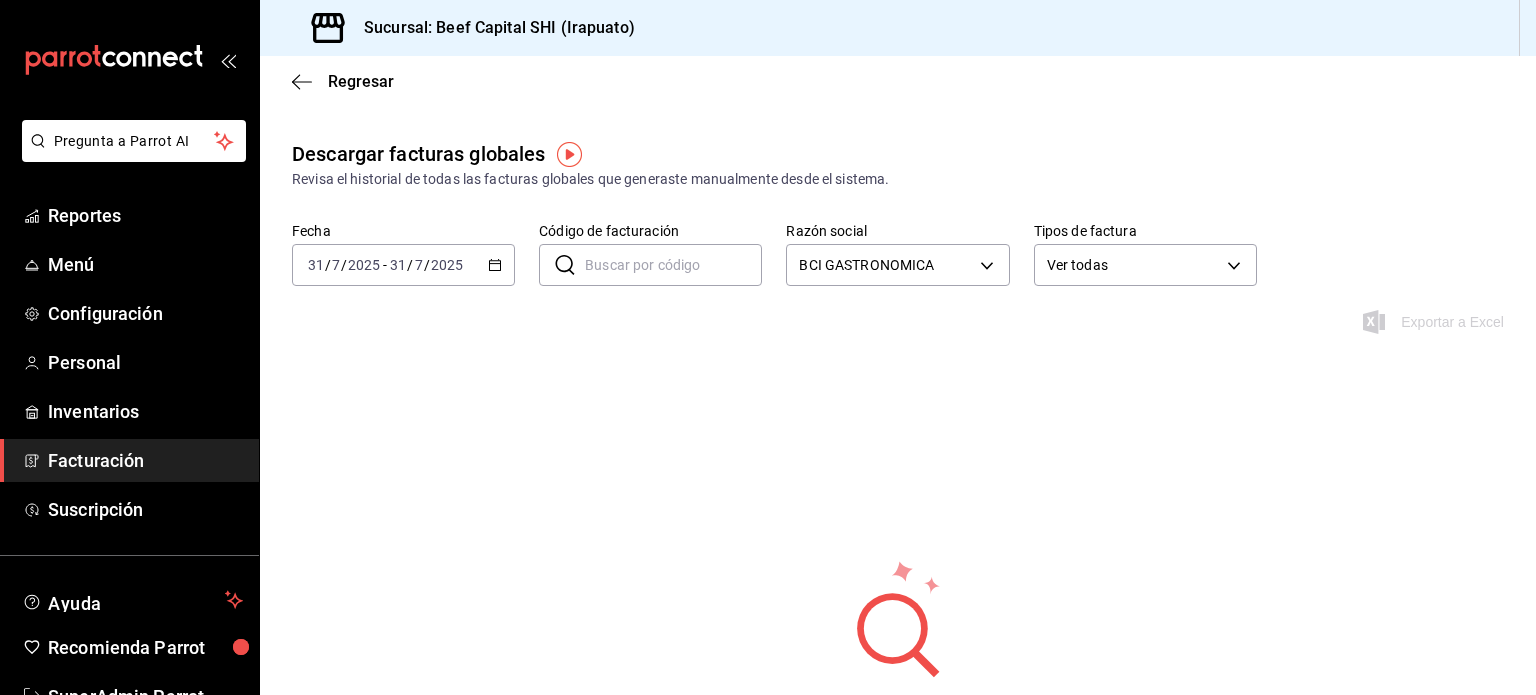 click on "Código de facturación" at bounding box center [673, 265] 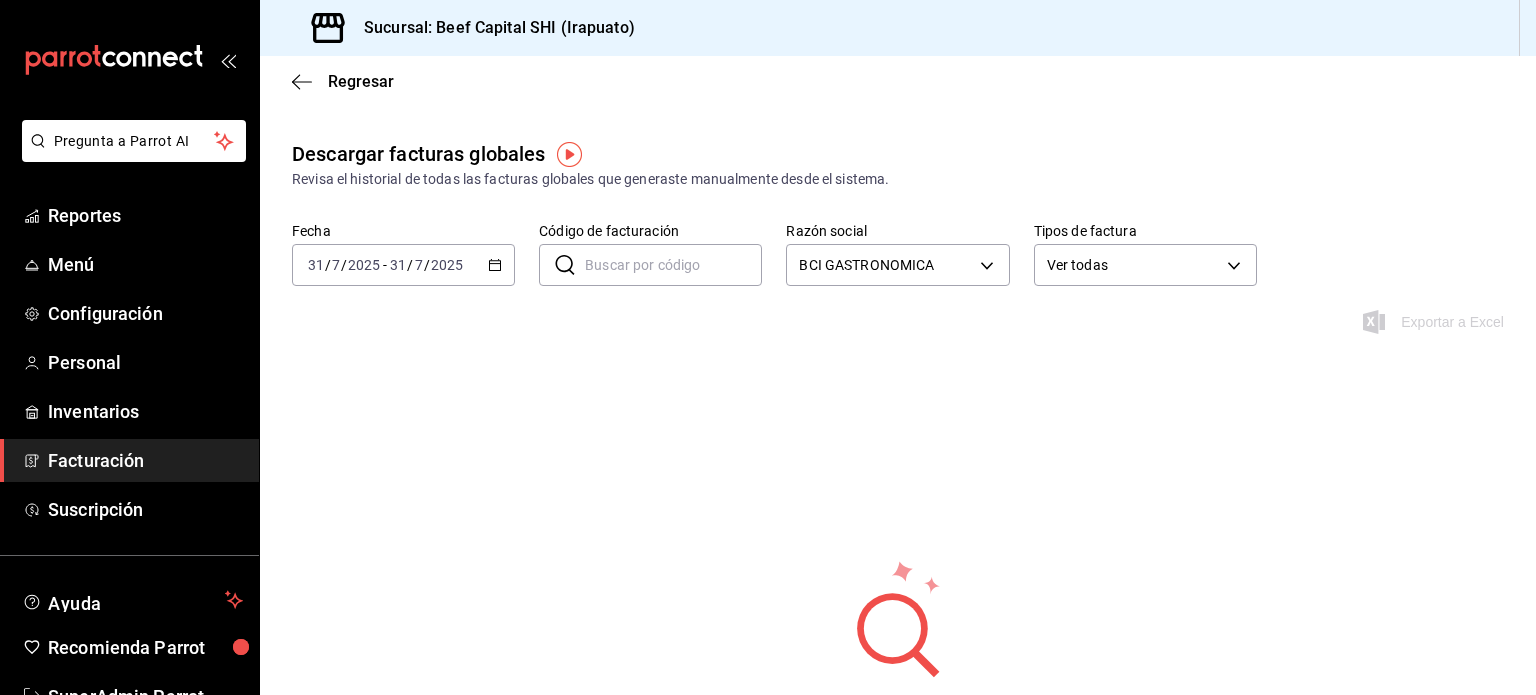 click on "[ID] [ID]" at bounding box center (898, 484) 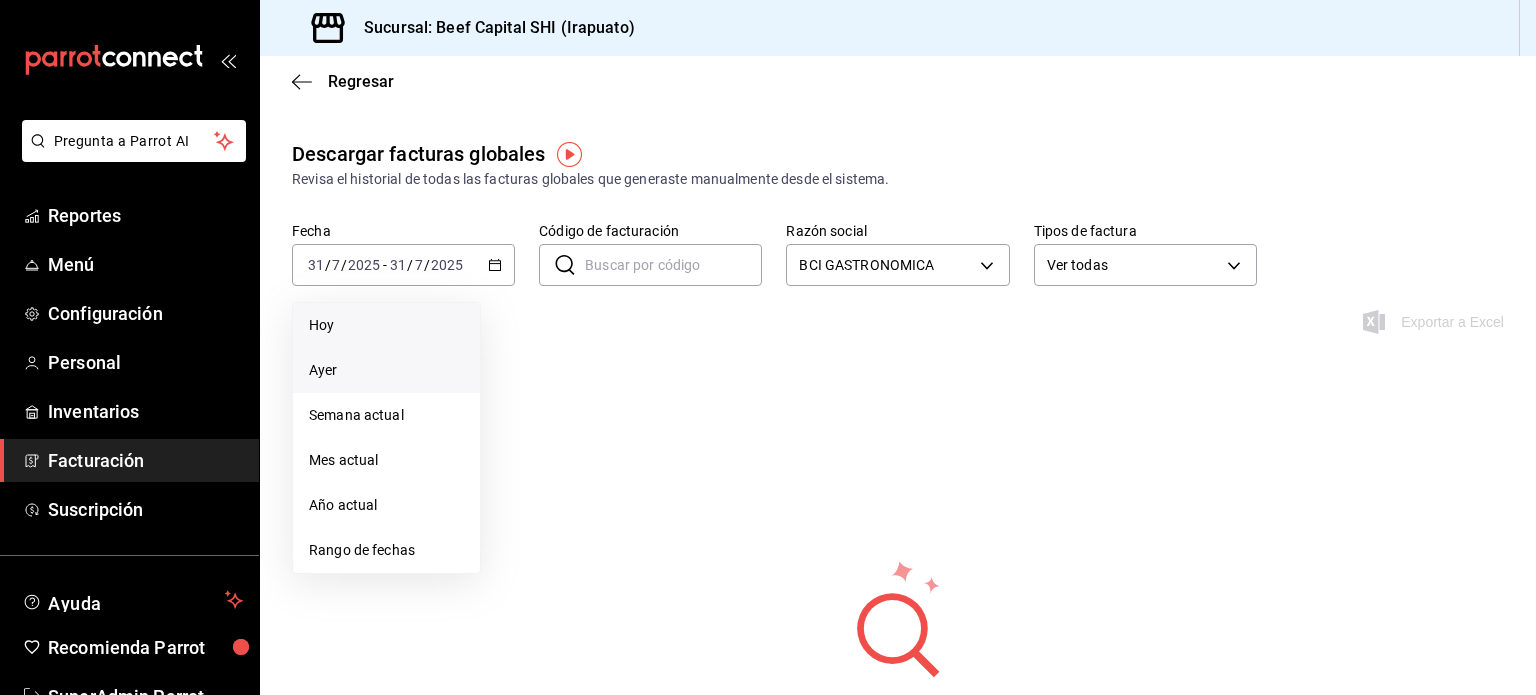 click on "Hoy" at bounding box center (386, 325) 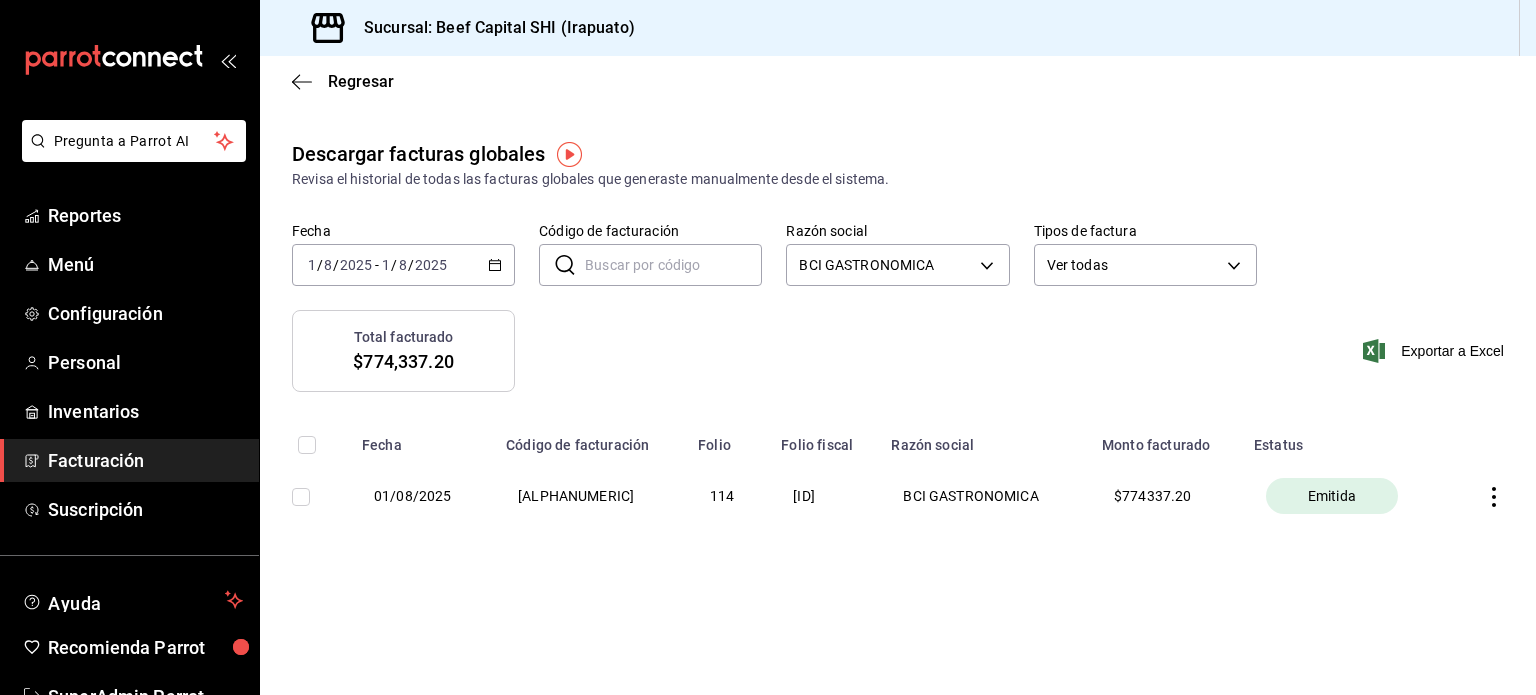 click on "01/08/2025" at bounding box center [422, 496] 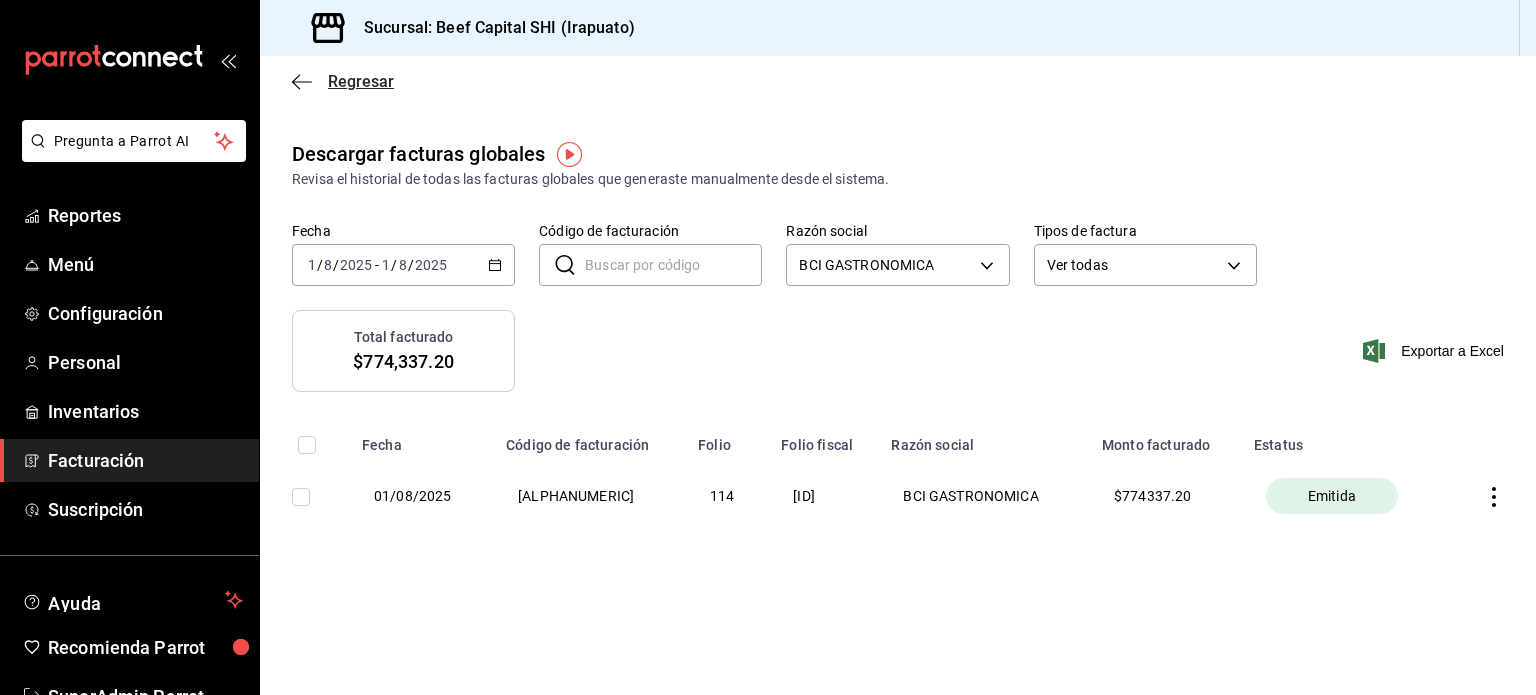 click 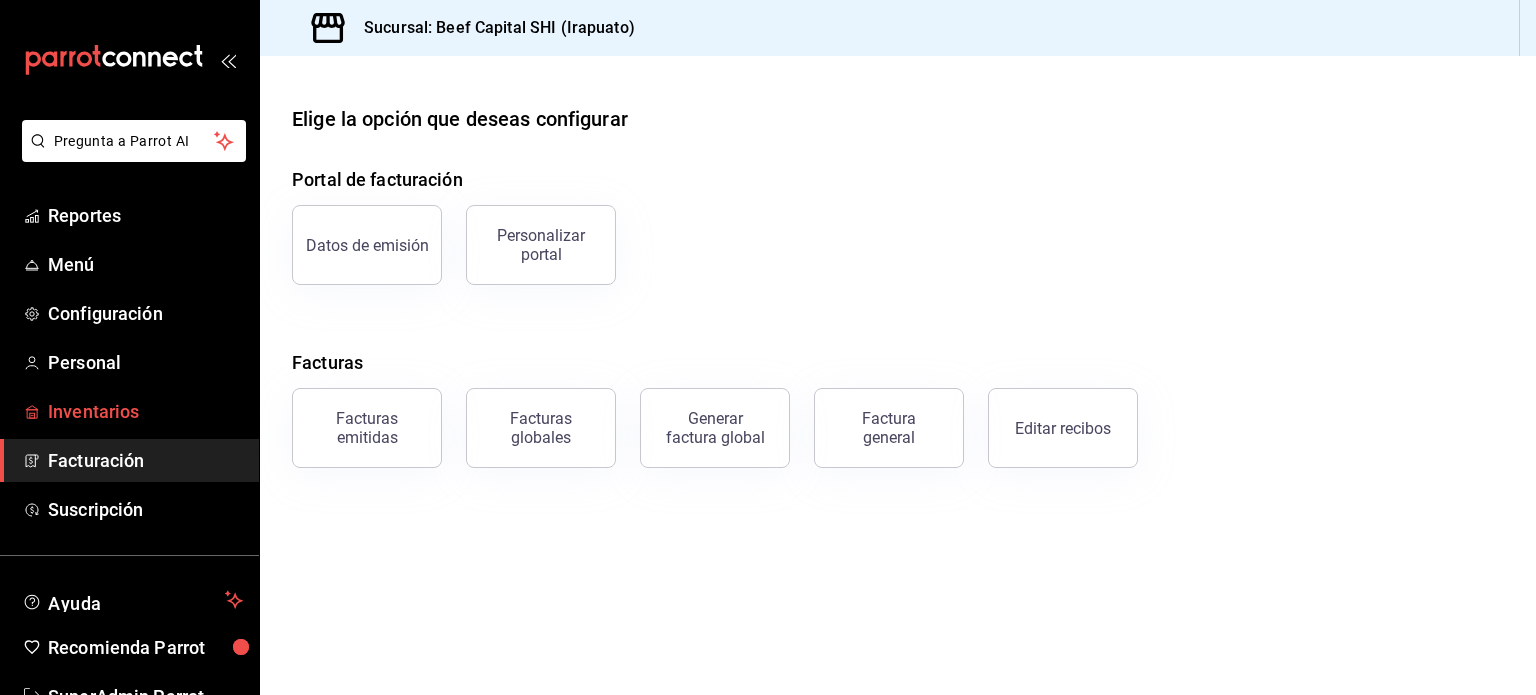 click on "Inventarios" at bounding box center [145, 411] 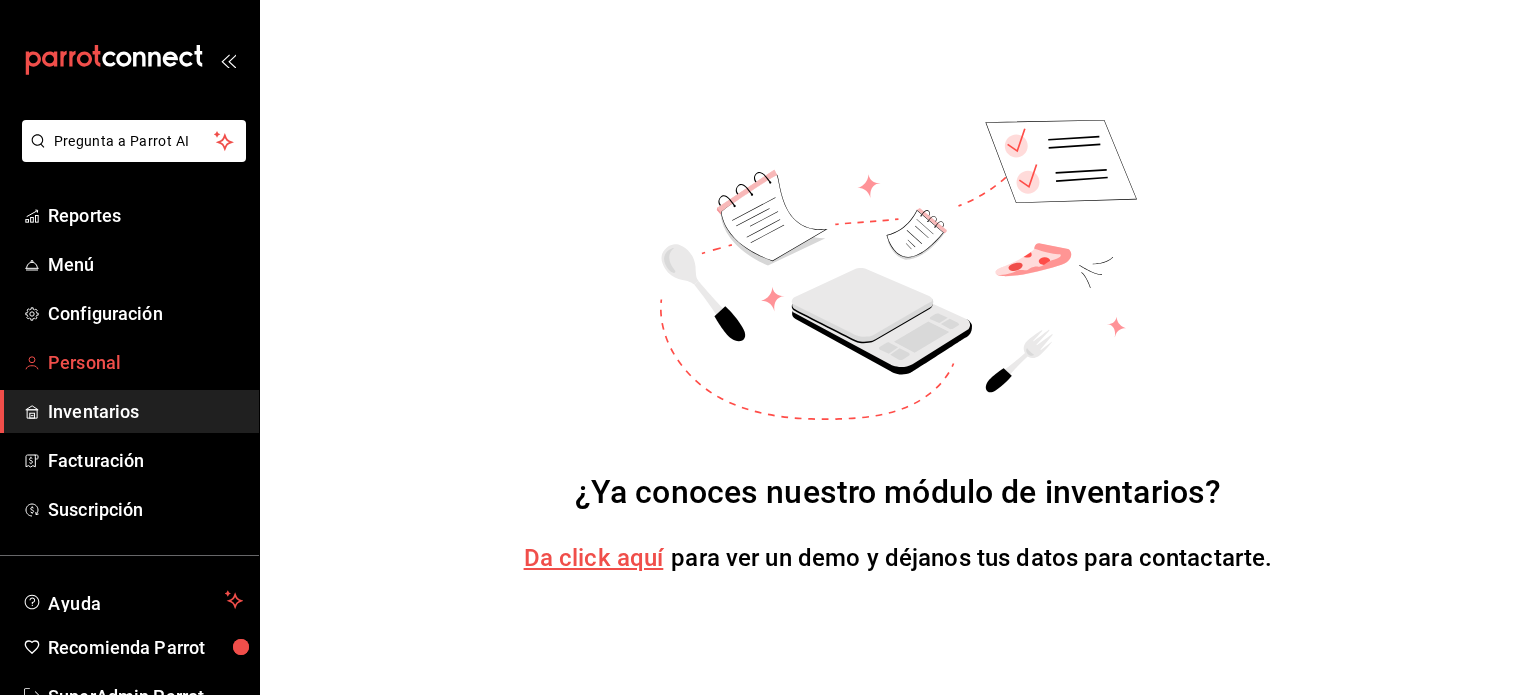click on "Personal" at bounding box center (145, 362) 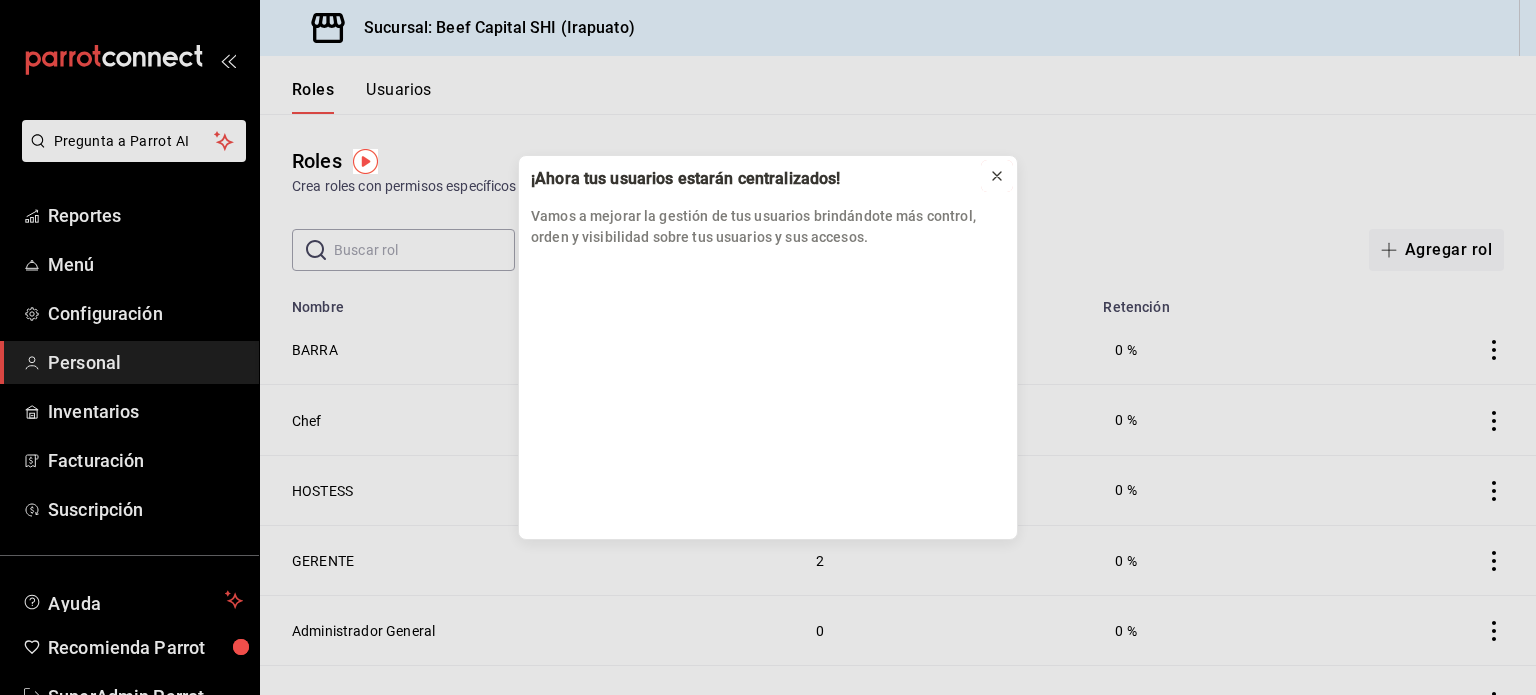 click at bounding box center [997, 176] 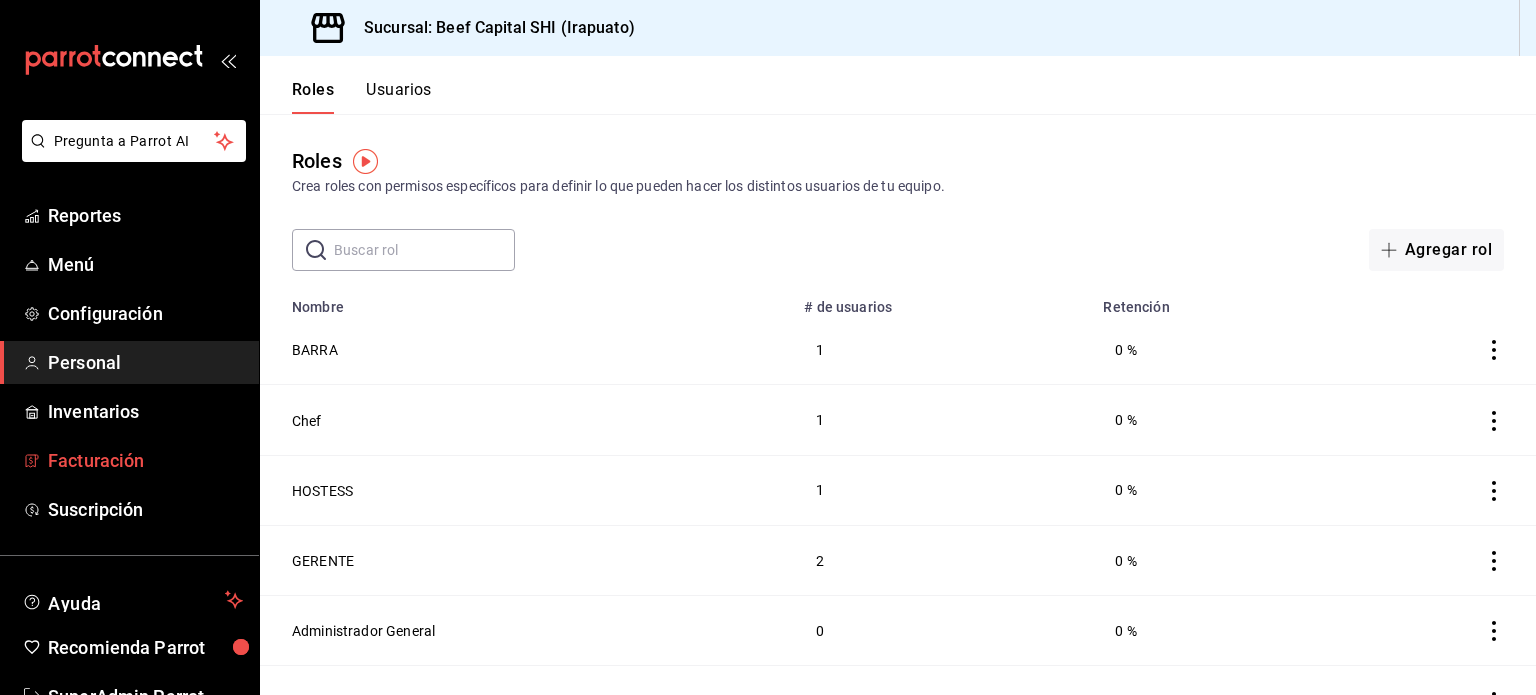 click on "Facturación" at bounding box center [145, 460] 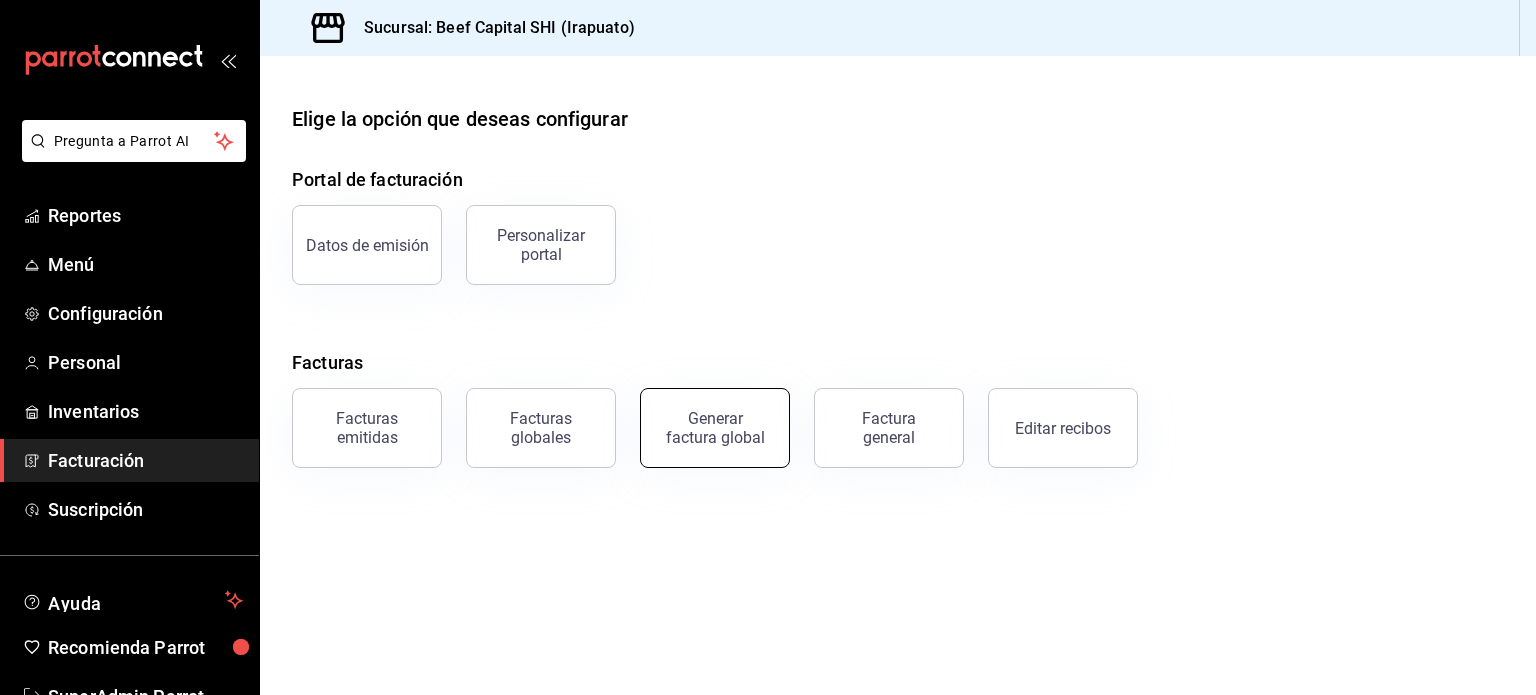click on "Generar factura global" at bounding box center (715, 428) 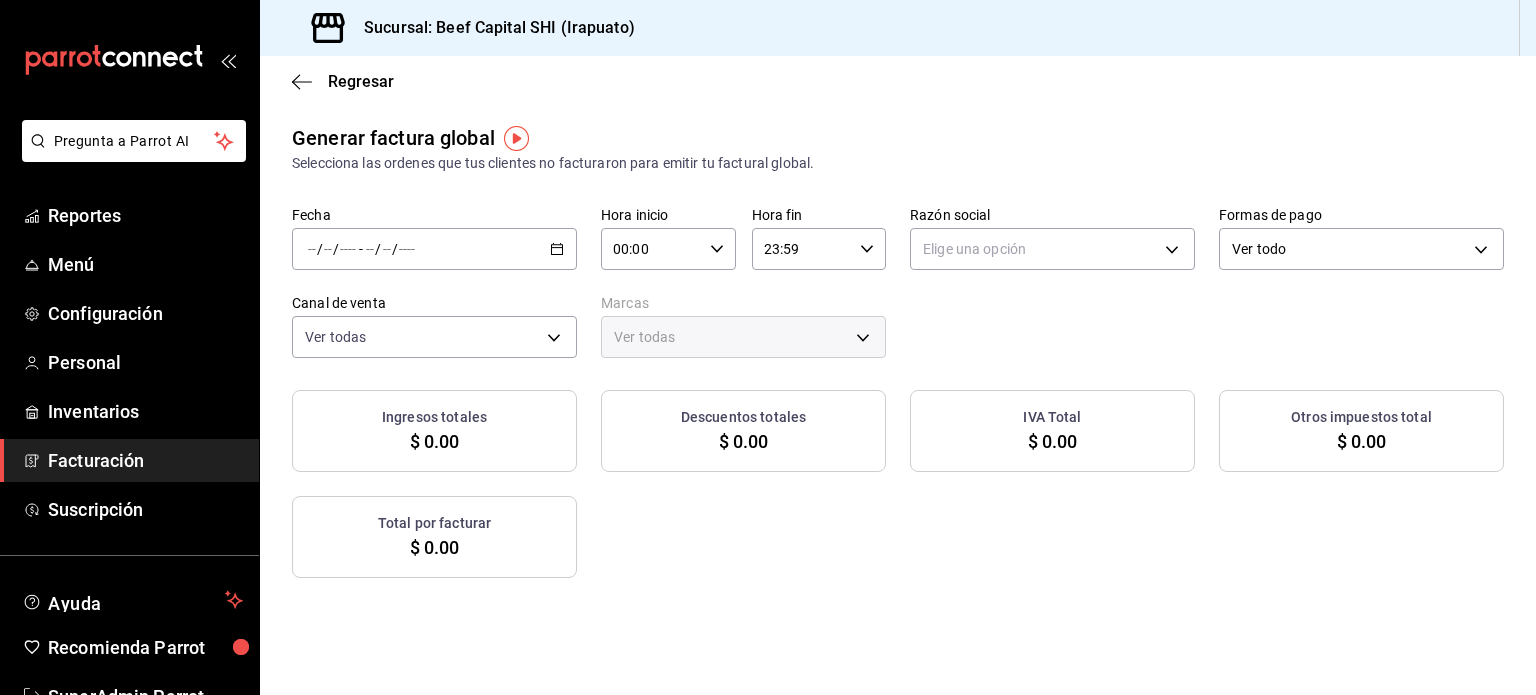 click on "/ / - / /" at bounding box center (434, 249) 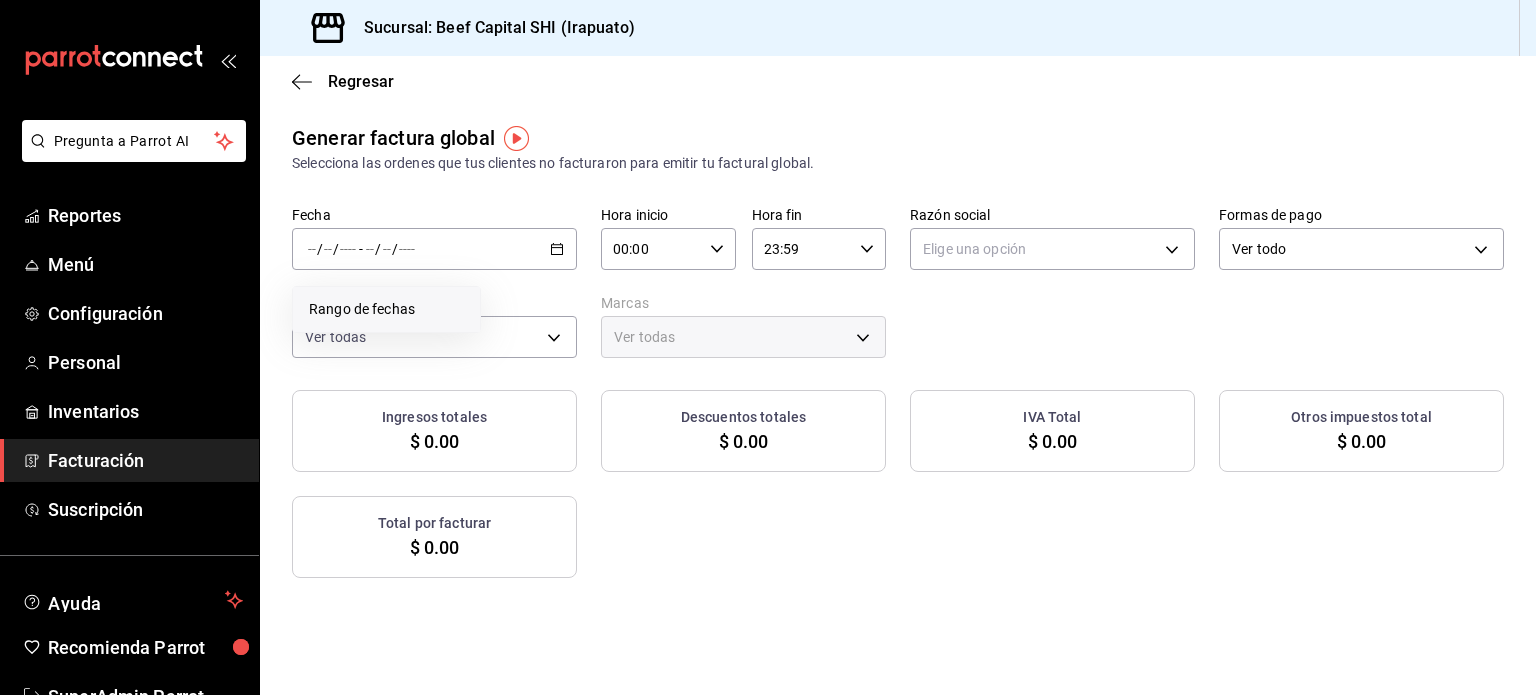 click on "Rango de fechas" at bounding box center [386, 309] 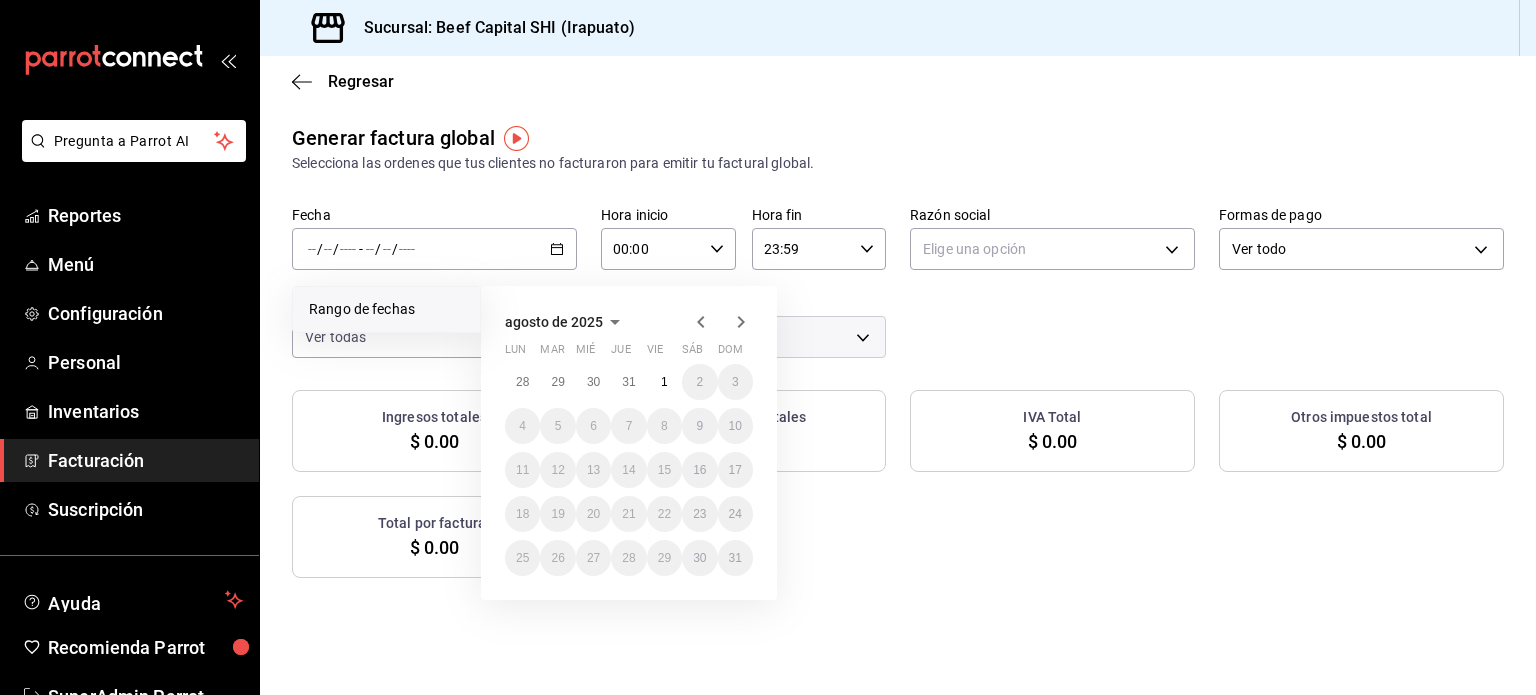 click 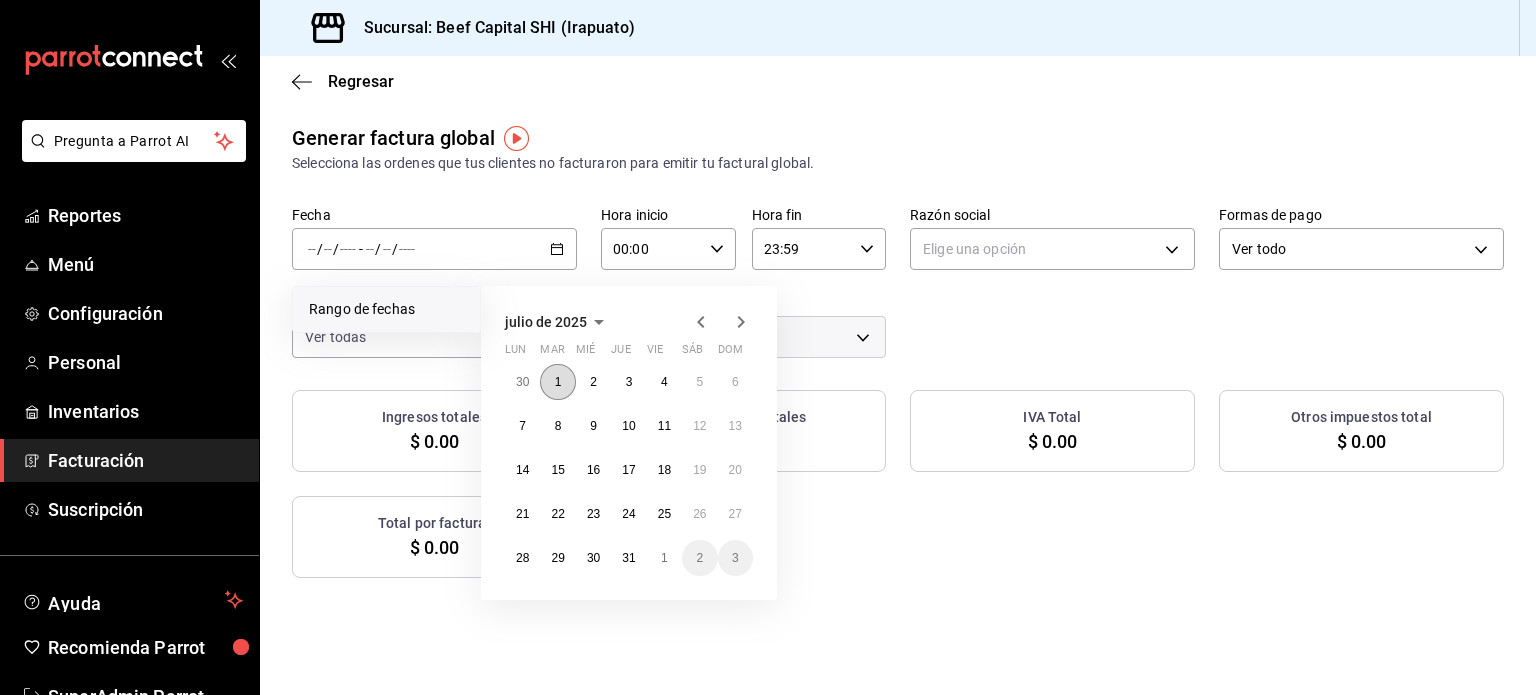 drag, startPoint x: 572, startPoint y: 367, endPoint x: 565, endPoint y: 376, distance: 11.401754 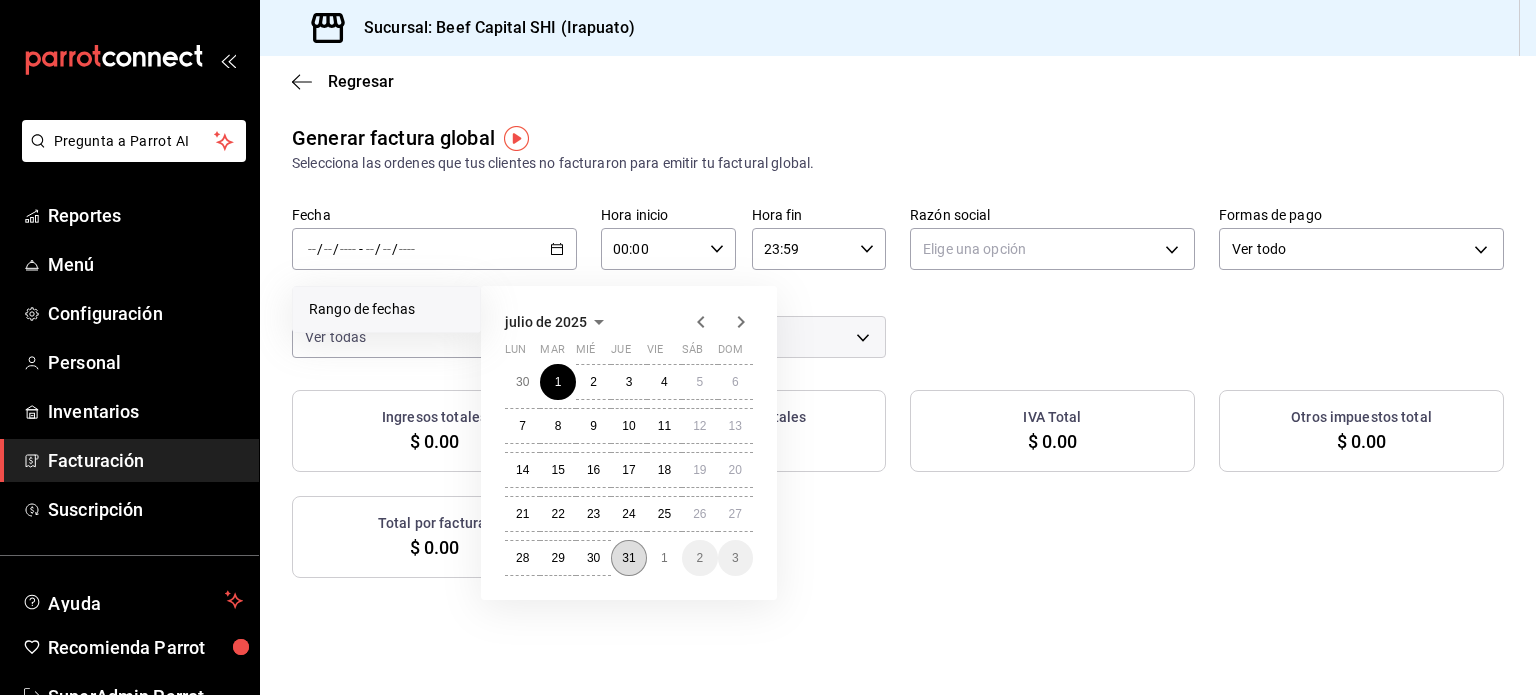 click on "31" at bounding box center (628, 558) 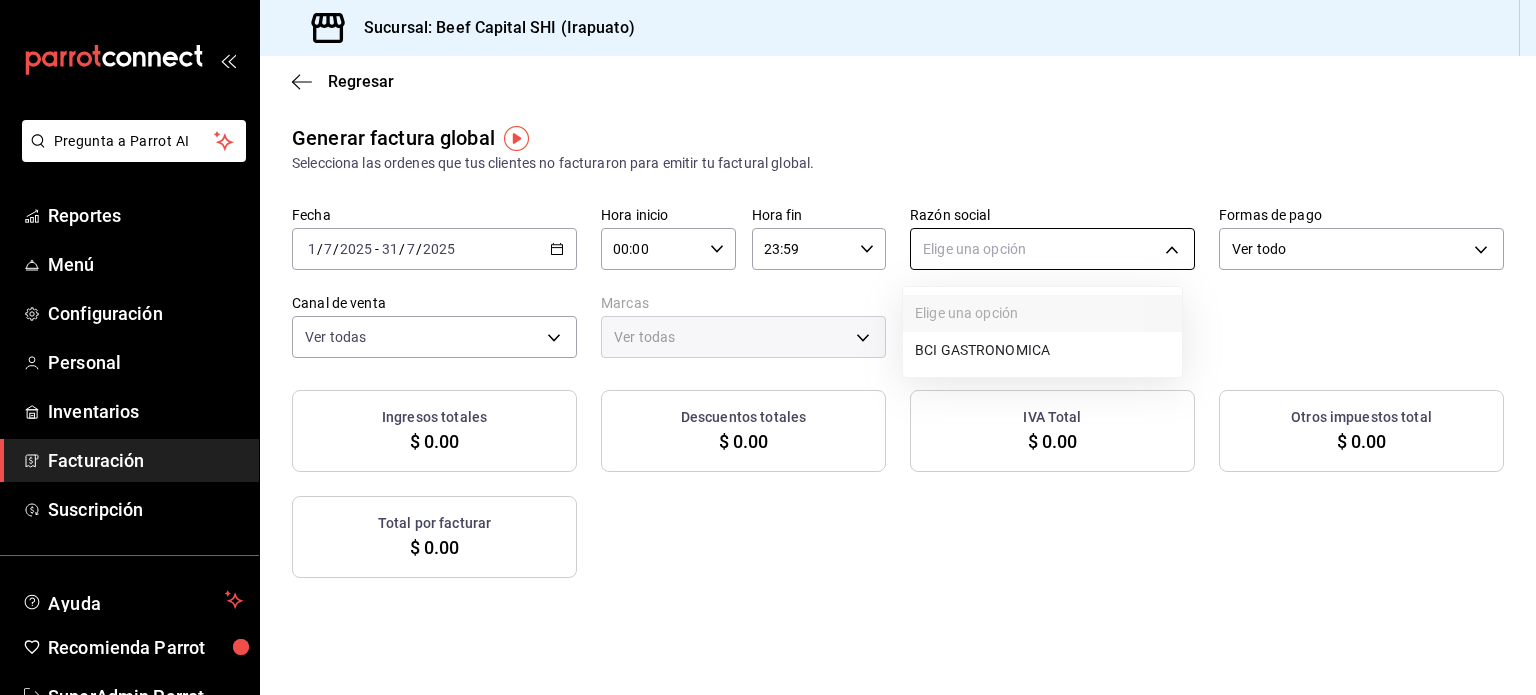 click on "Pregunta a Parrot AI Reportes   Menú   Configuración   Personal   Inventarios   Facturación   Suscripción   Ayuda Recomienda Parrot   SuperAdmin Parrot   [PHONE]" at bounding box center [768, 347] 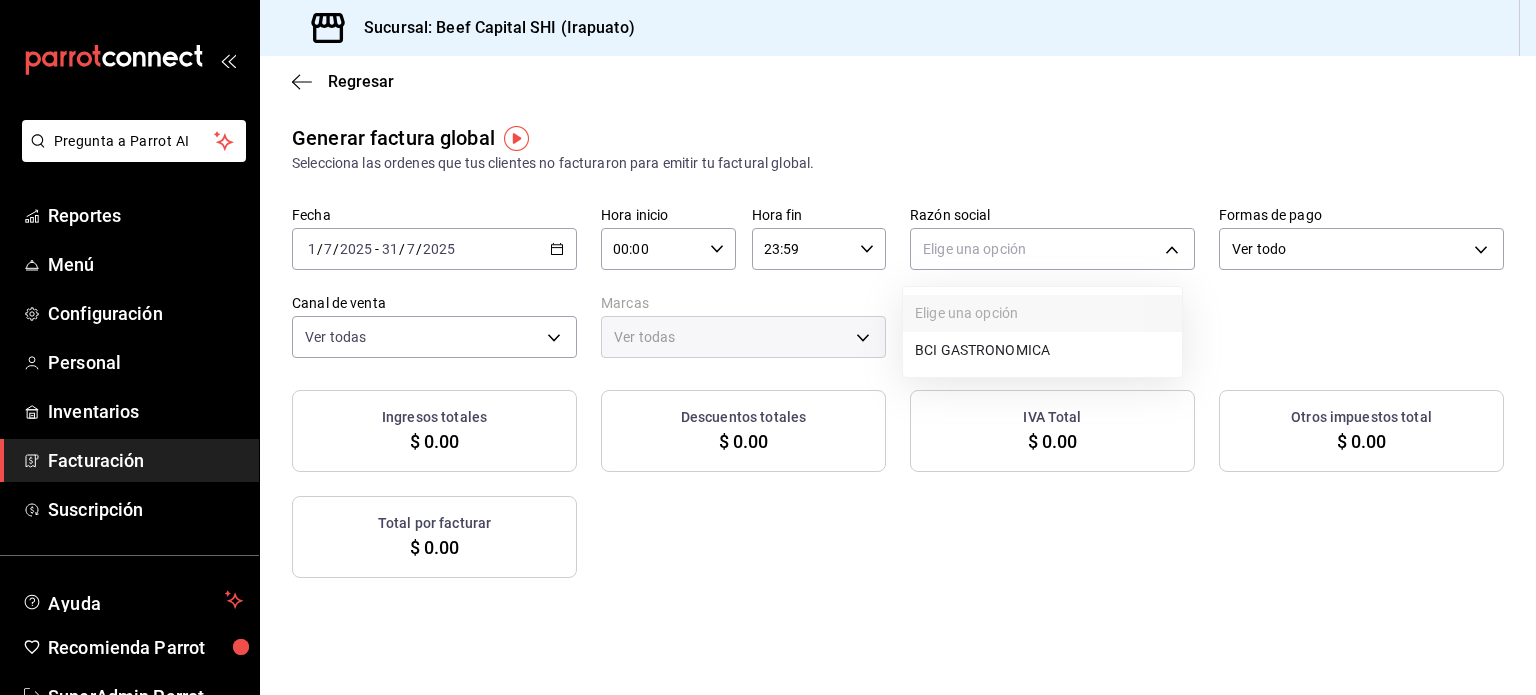 click on "BCI GASTRONOMICA" at bounding box center [1042, 350] 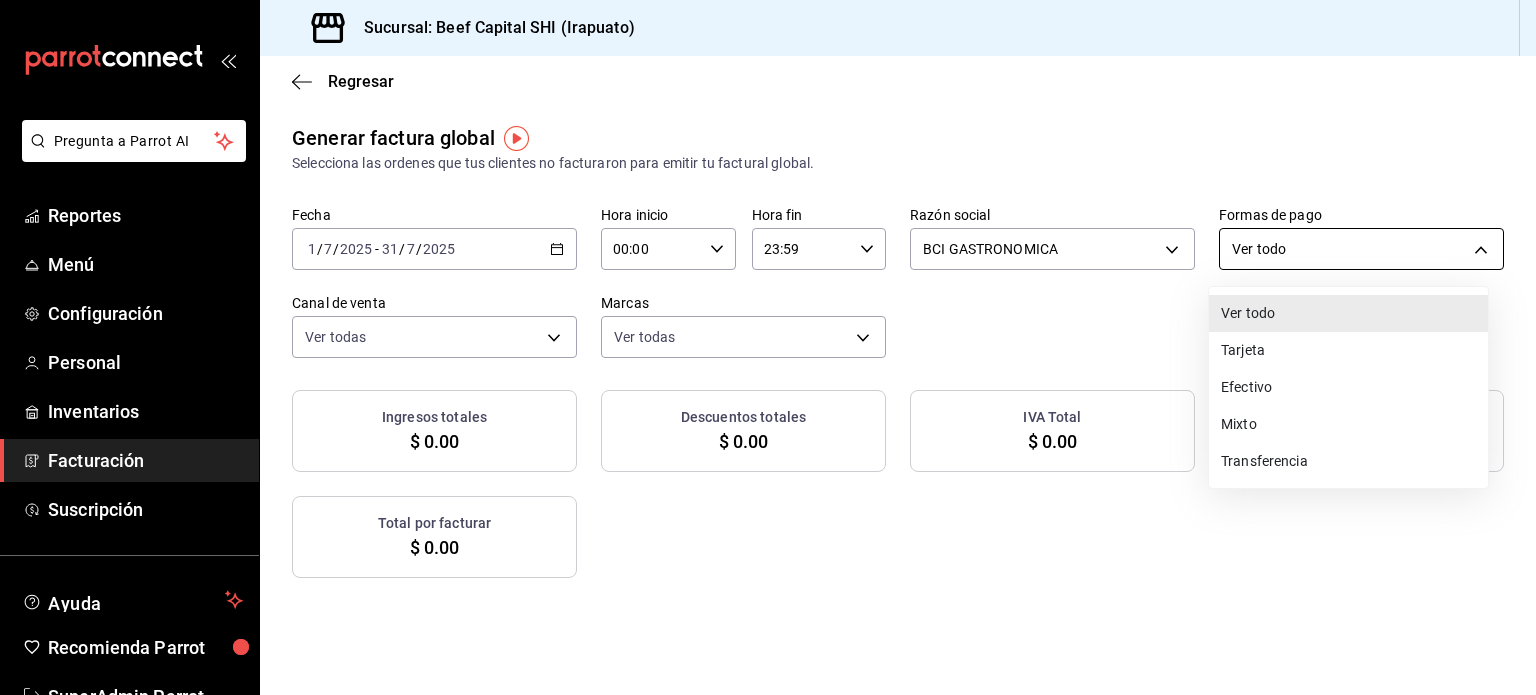 click on "Pregunta a Parrot AI Reportes   Menú   Configuración   Personal   Inventarios   Facturación   Suscripción   Ayuda Recomienda Parrot   SuperAdmin Parrot   Sugerir nueva función   Sucursal: Beef Capital SHI (Irapuato) Regresar Generar factura global Selecciona las ordenes que tus clientes no facturaron para emitir tu factural global. Fecha [DATE] [DATE] - [DATE] [DATE] Hora inicio [TIME] Hora inicio Hora fin [TIME] Hora fin Razón social [COMPANY_NAME] [UUID] Formas de pago Ver todo ALL Canal de venta Ver todas PARROT,UBER_EATS,RAPPI,DIDI_FOOD,ONLINE Marcas Ver todas [UUID] Ingresos totales $[NUMBER] Descuentos totales $[NUMBER] IVA Total $[NUMBER] Otros impuestos total $[NUMBER] Total por facturar $[NUMBER] No hay información que mostrar GANA 1 MES GRATIS EN TU SUSCRIPCIÓN AQUÍ Ver video tutorial Ir a video Ver video tutorial Ir a video Pregunta a Parrot AI Reportes   Menú   Configuración   Personal   Inventarios   Facturación" at bounding box center (768, 347) 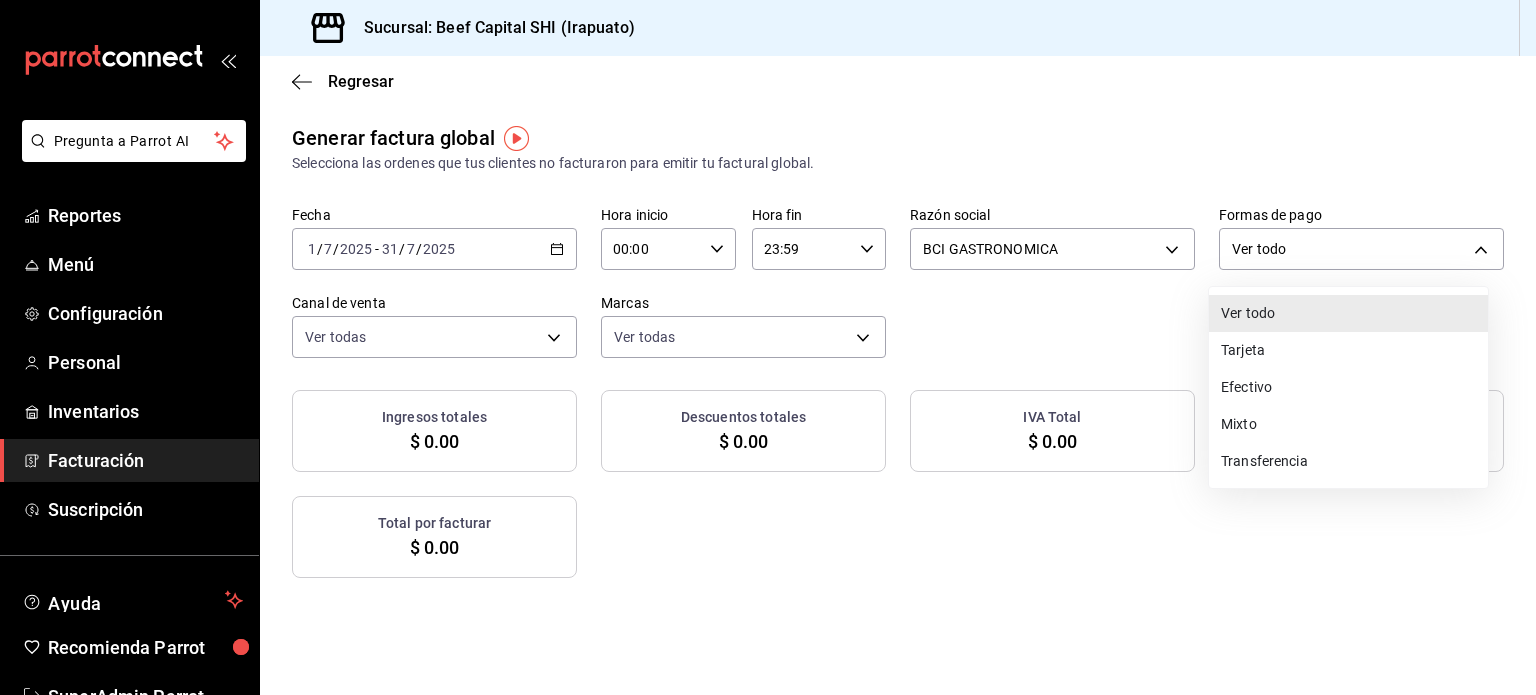 click on "Transferencia" at bounding box center (1348, 461) 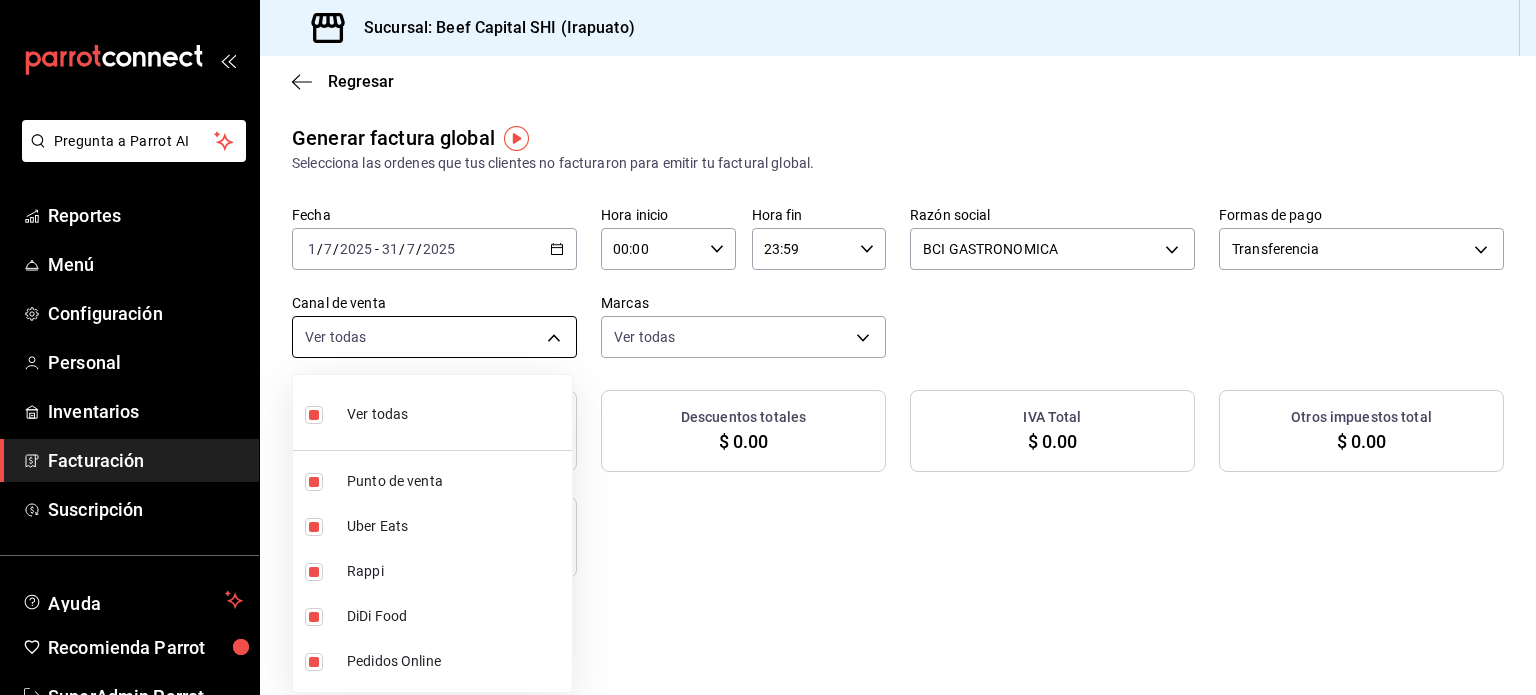 click on "([PHONE])" at bounding box center (768, 347) 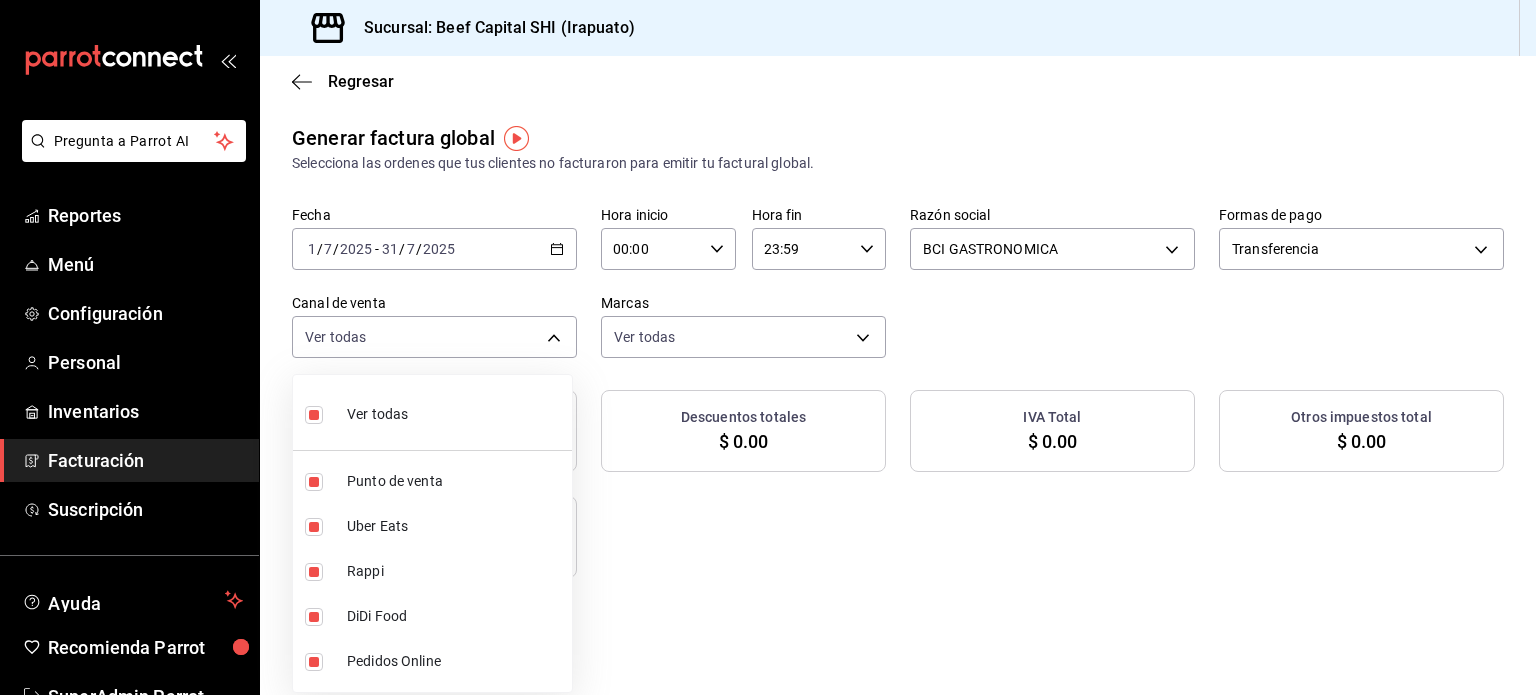 click at bounding box center [768, 347] 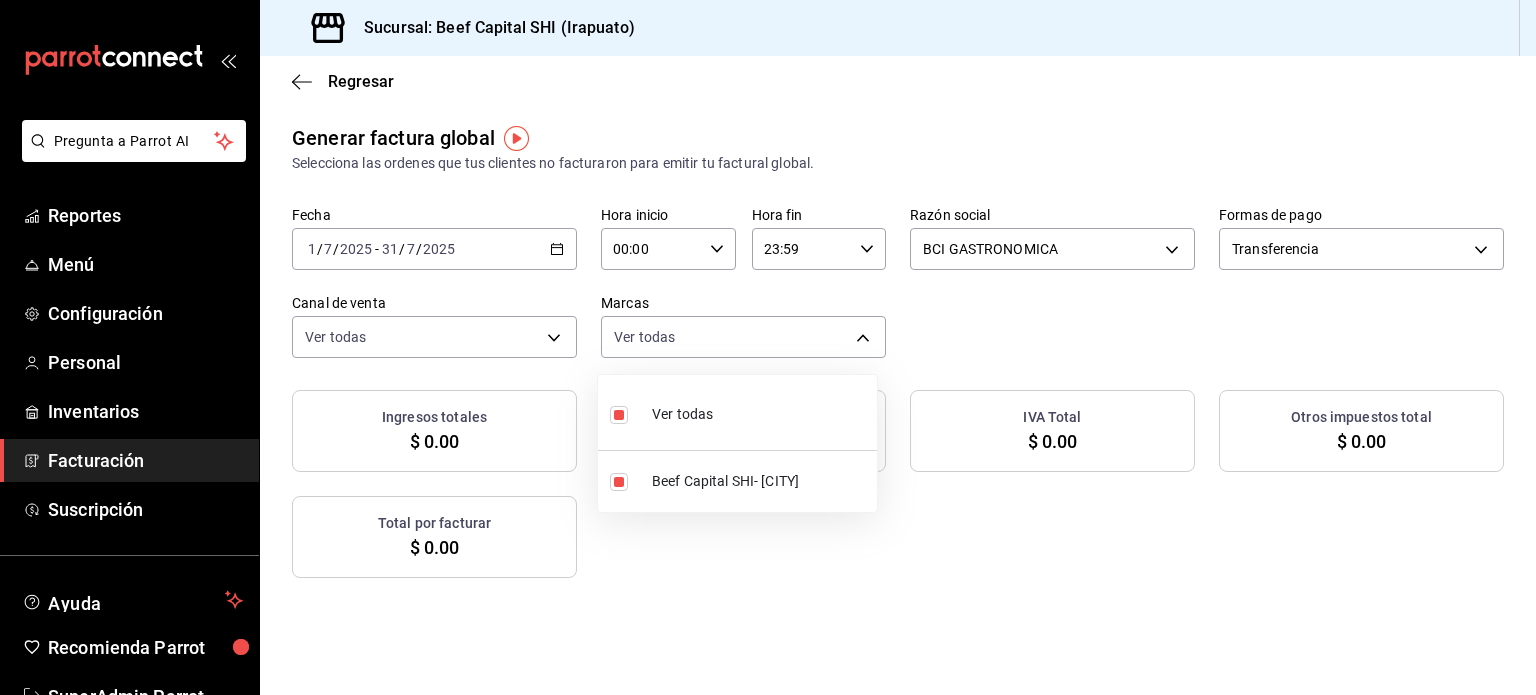 click on "([PHONE])" at bounding box center (768, 347) 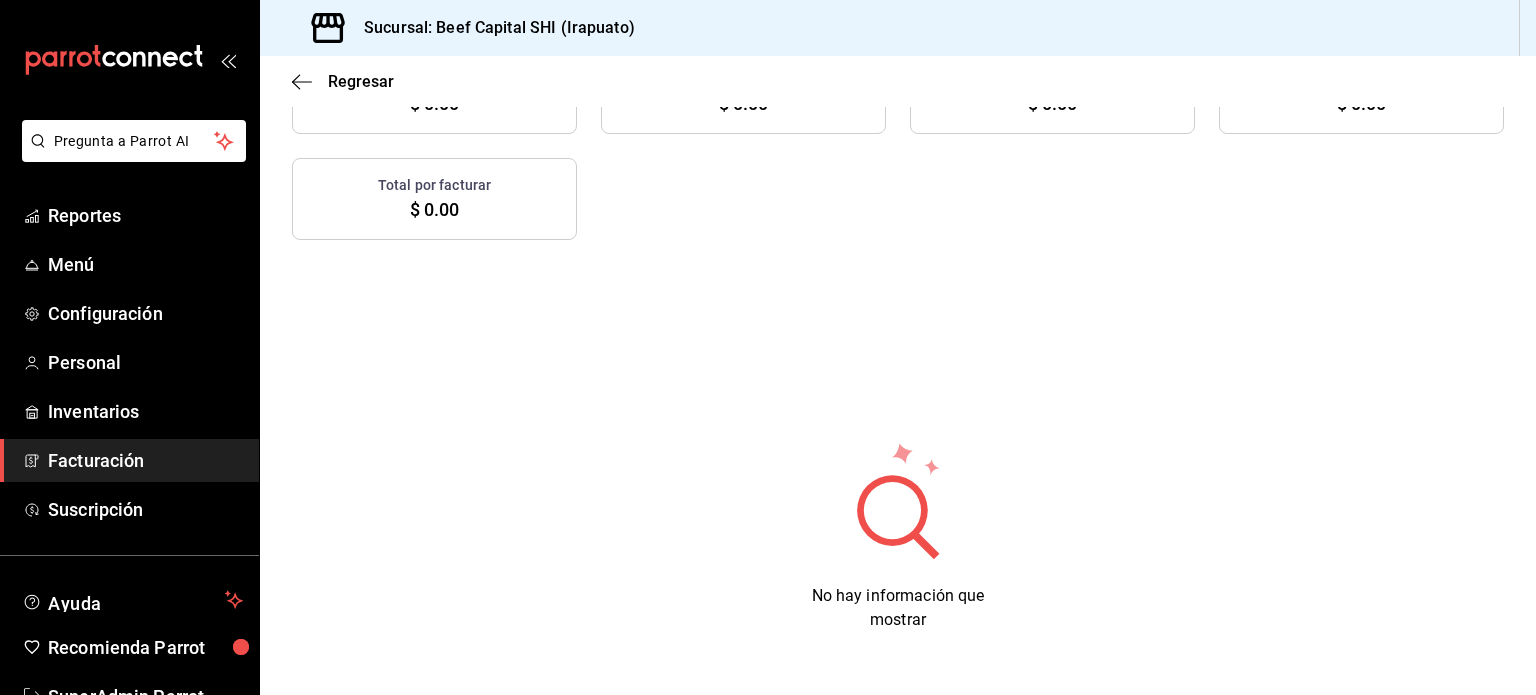 scroll, scrollTop: 0, scrollLeft: 0, axis: both 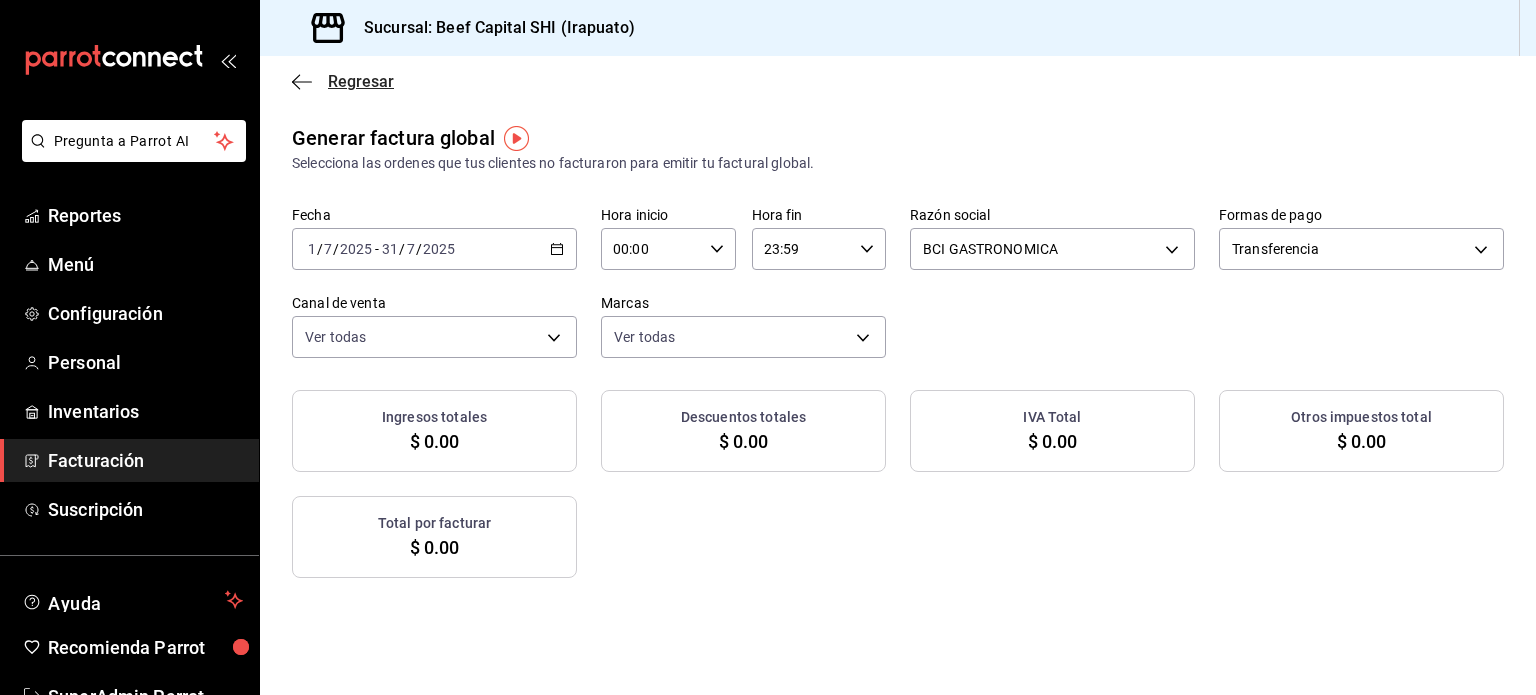click 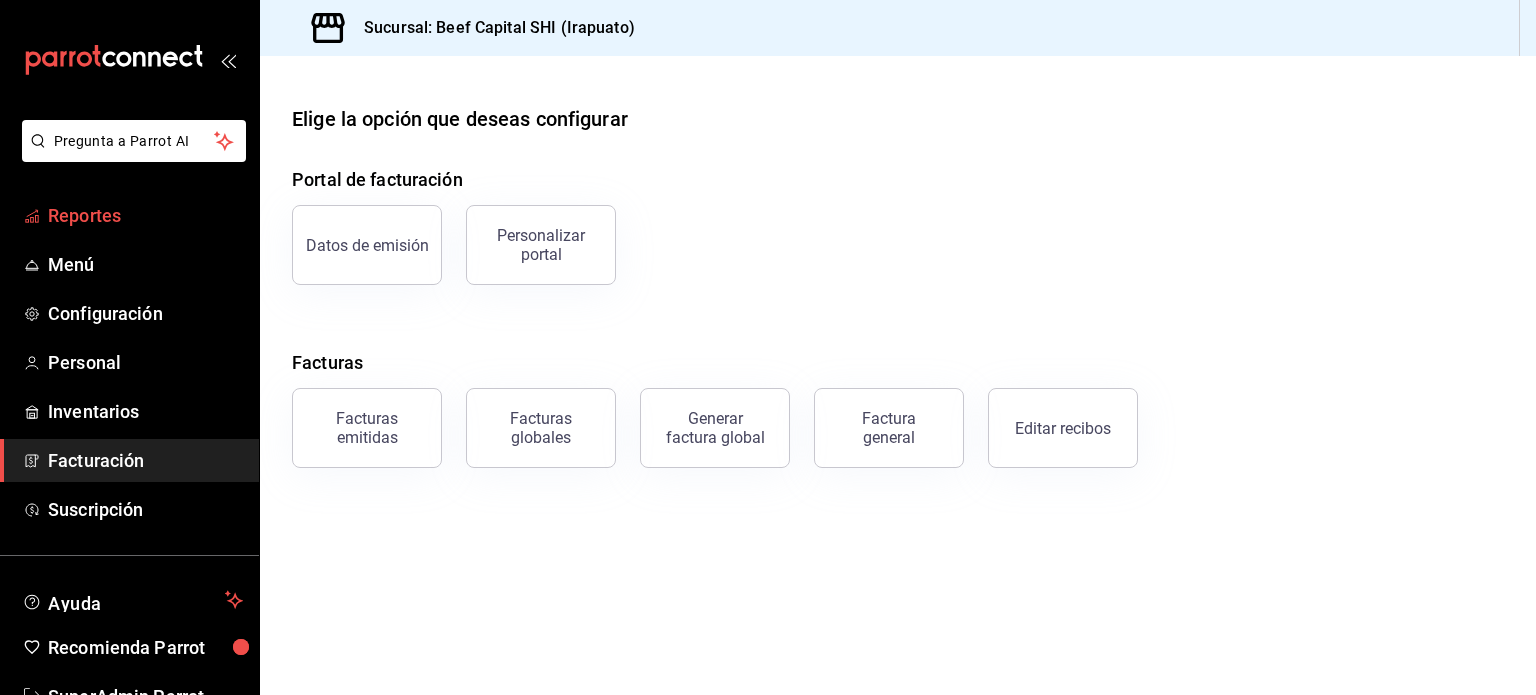 click on "Reportes" at bounding box center [129, 215] 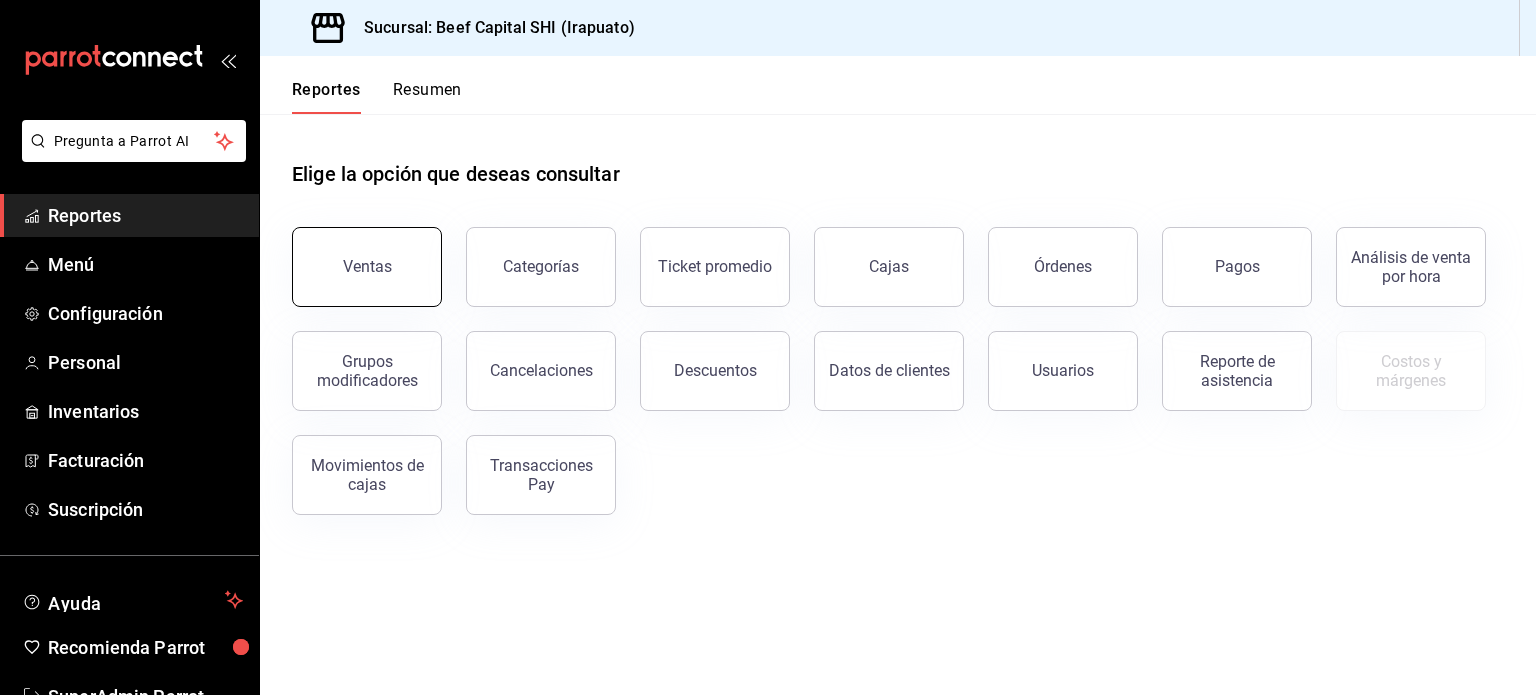 click on "Ventas" at bounding box center (367, 267) 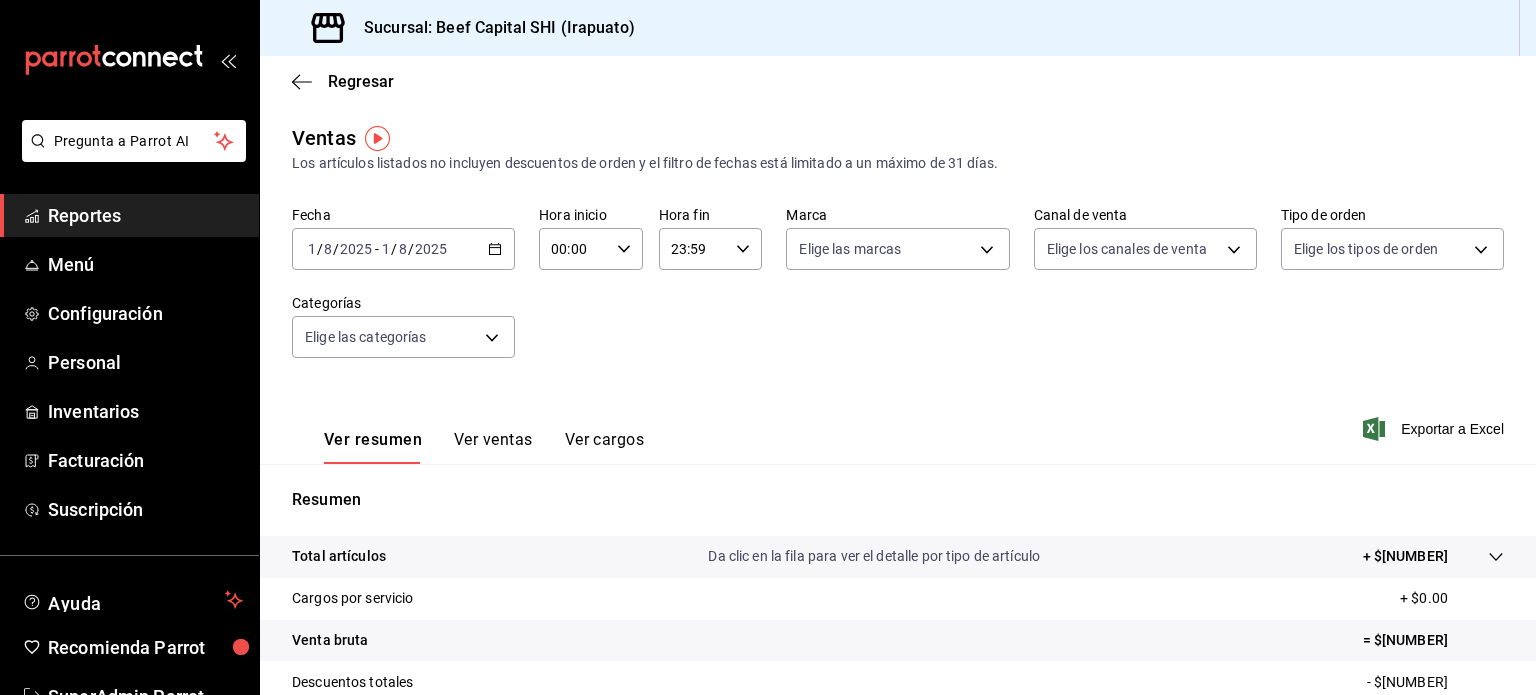 click on "Ver ventas" at bounding box center (493, 447) 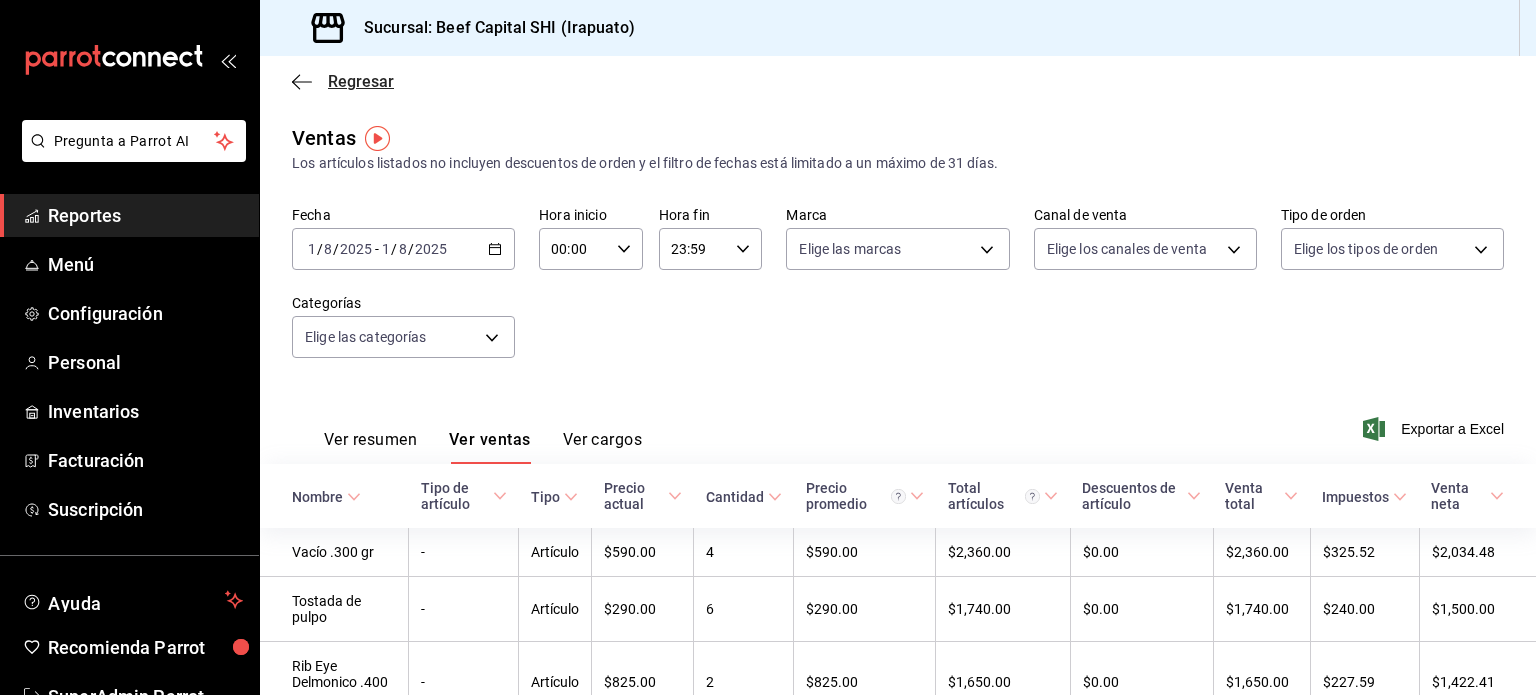 click 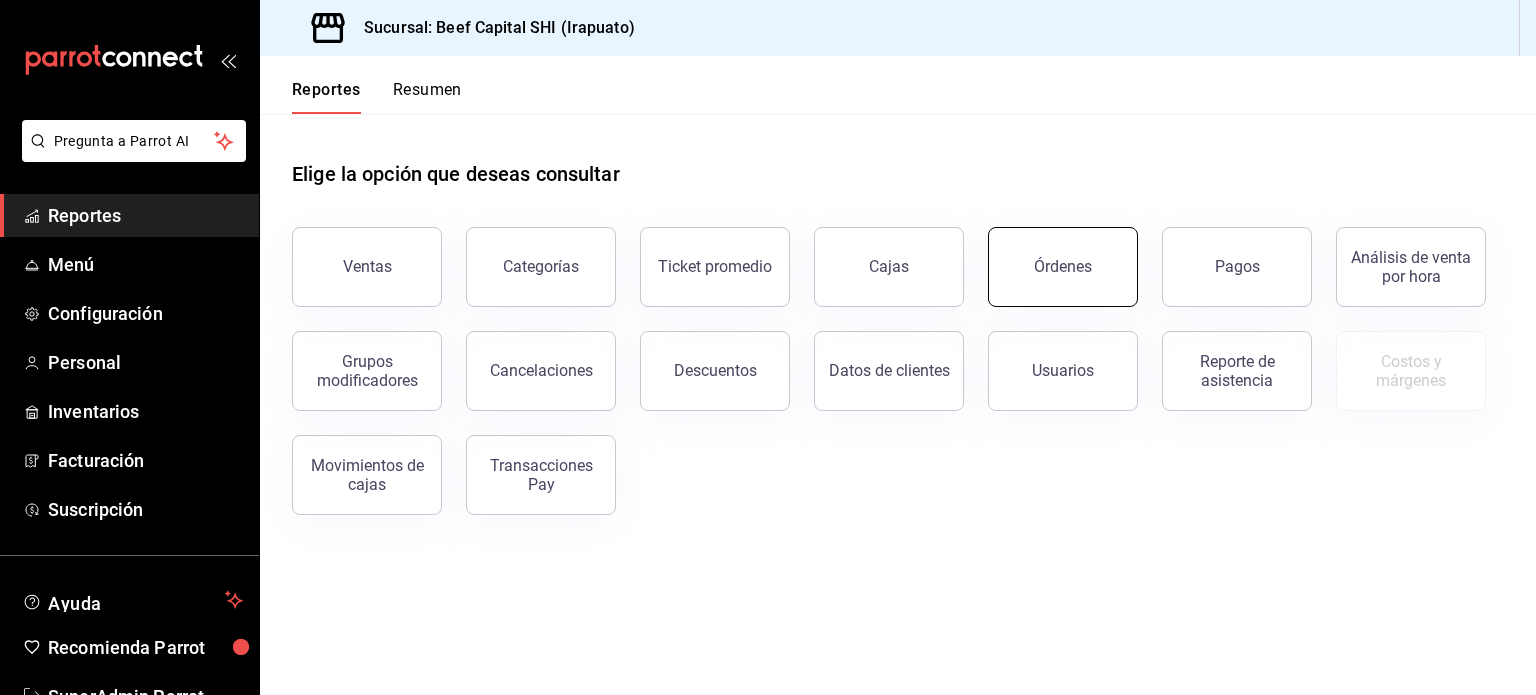 click on "Órdenes" at bounding box center [1063, 267] 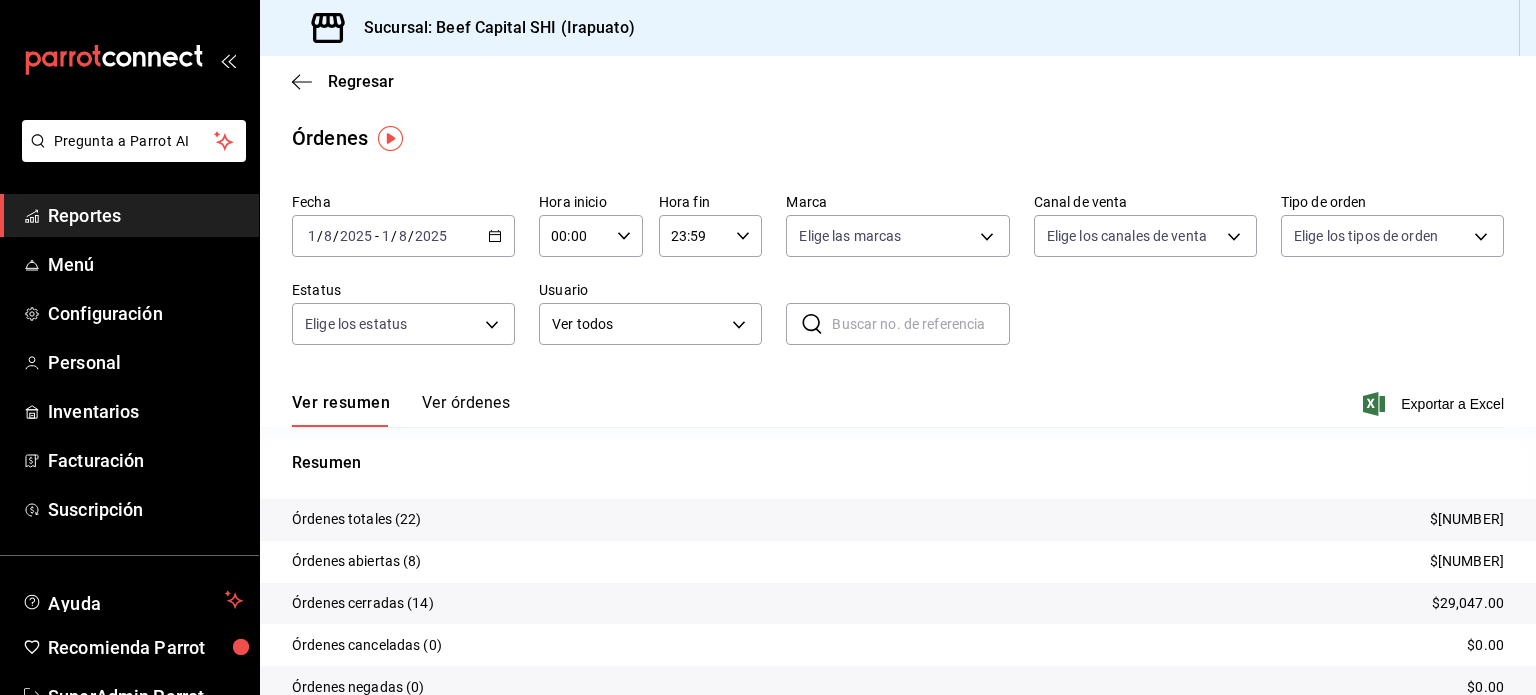 click 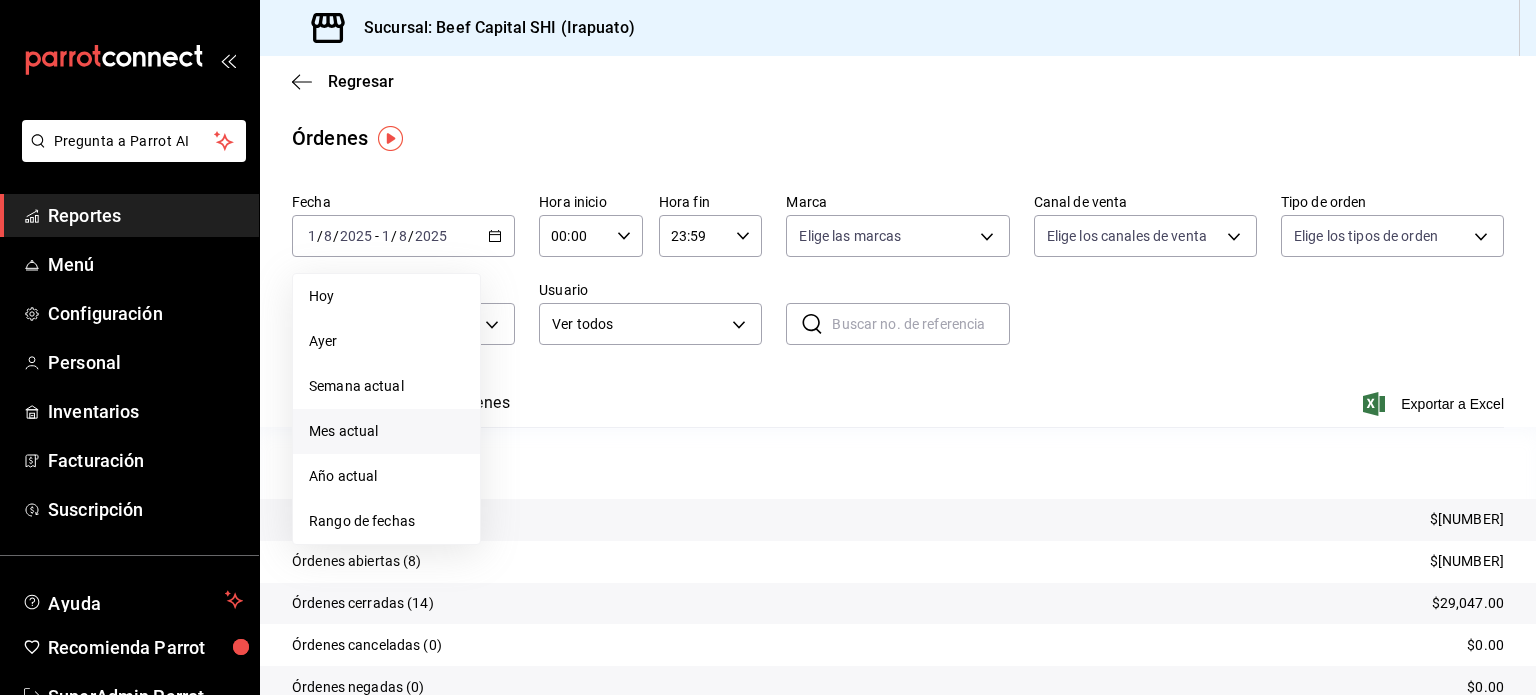 click on "Mes actual" at bounding box center (386, 431) 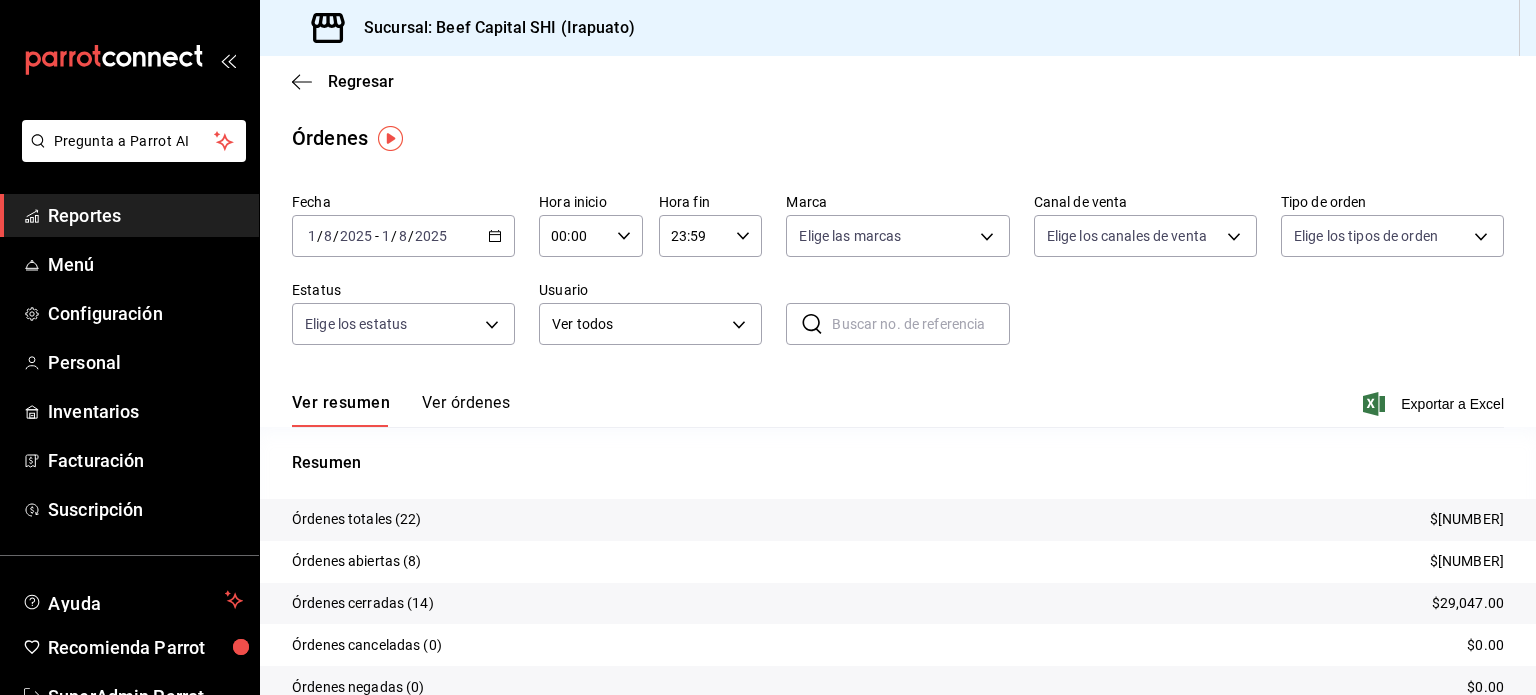 click 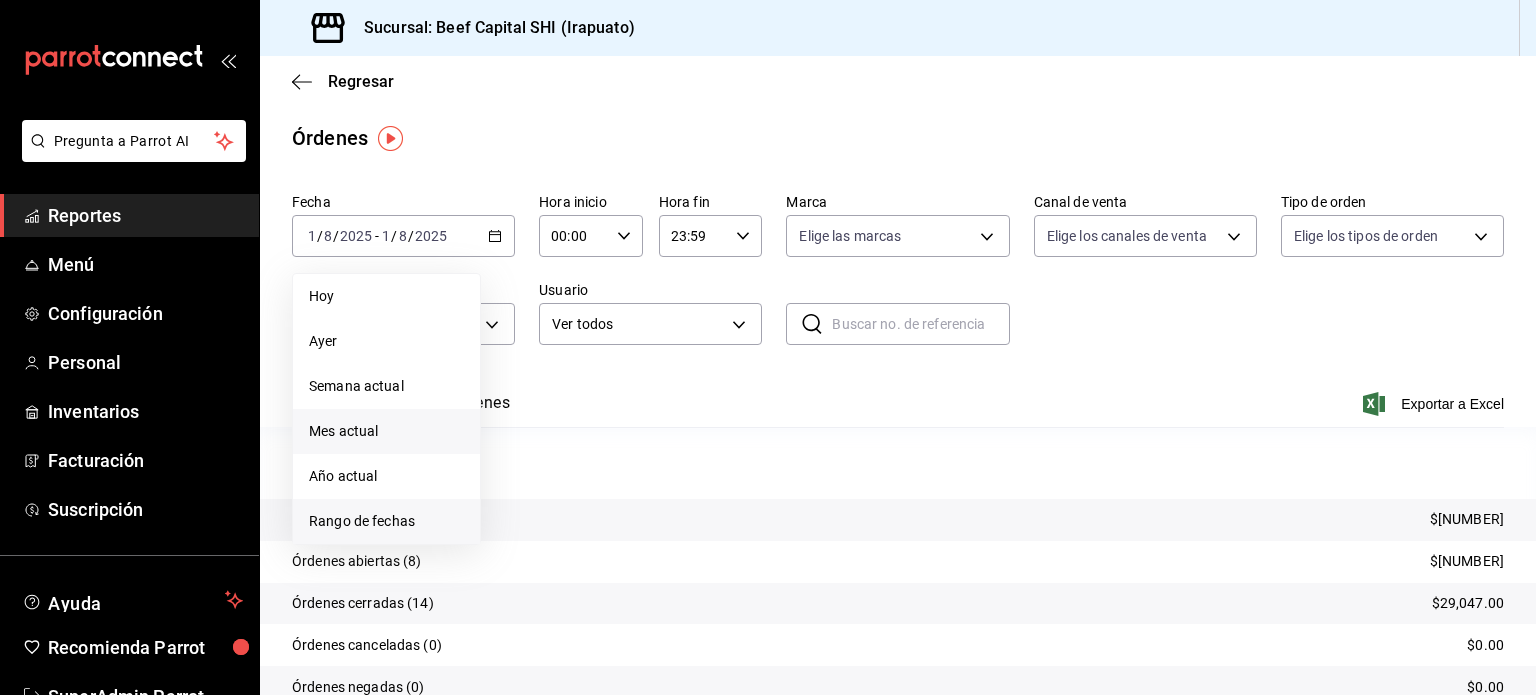 click on "Rango de fechas" at bounding box center [386, 521] 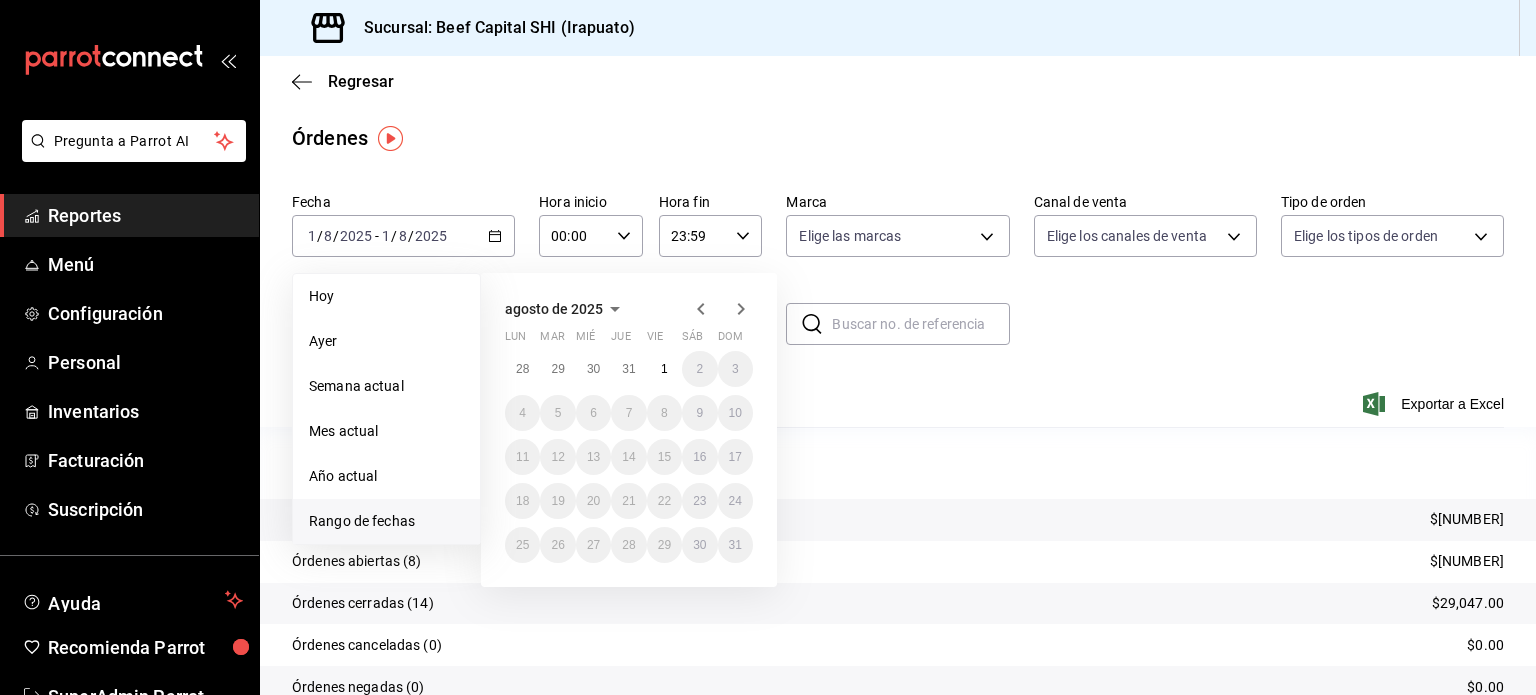 click 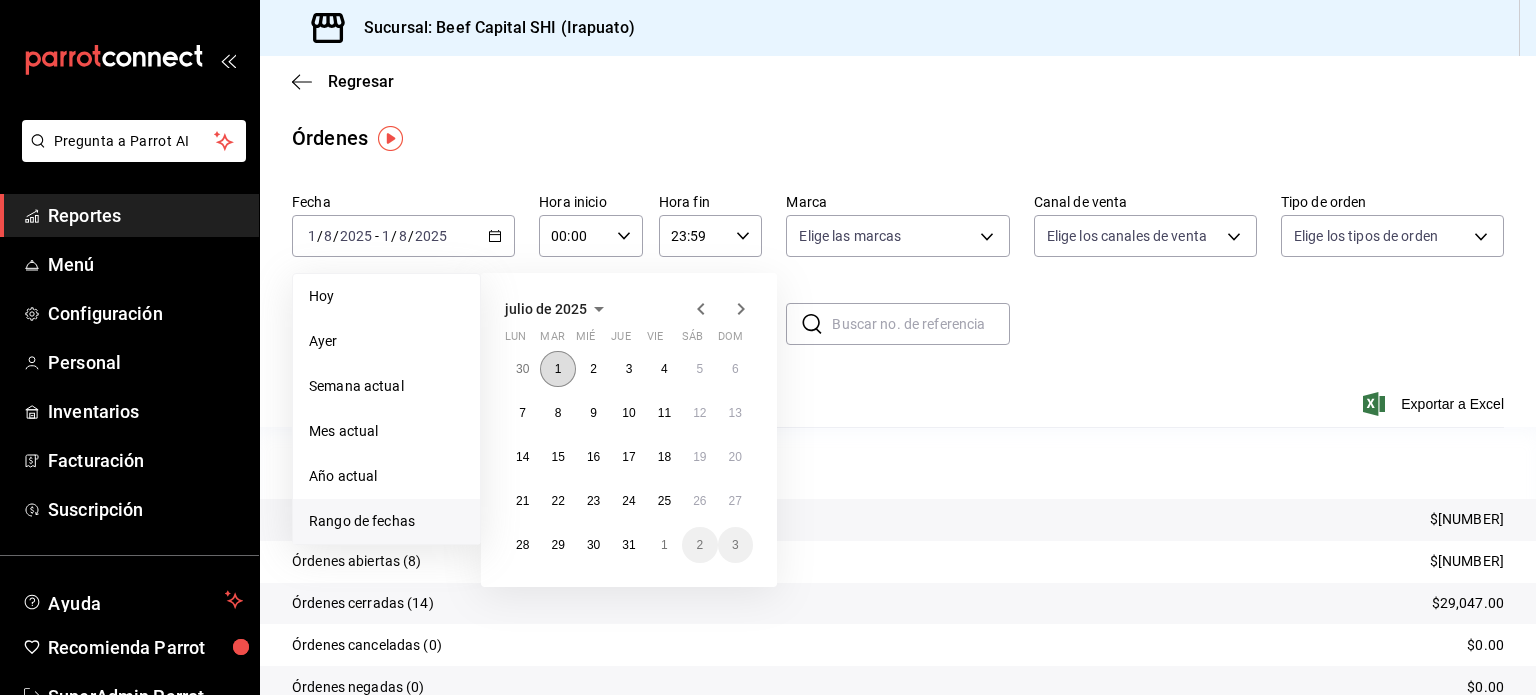 click on "1" at bounding box center (558, 369) 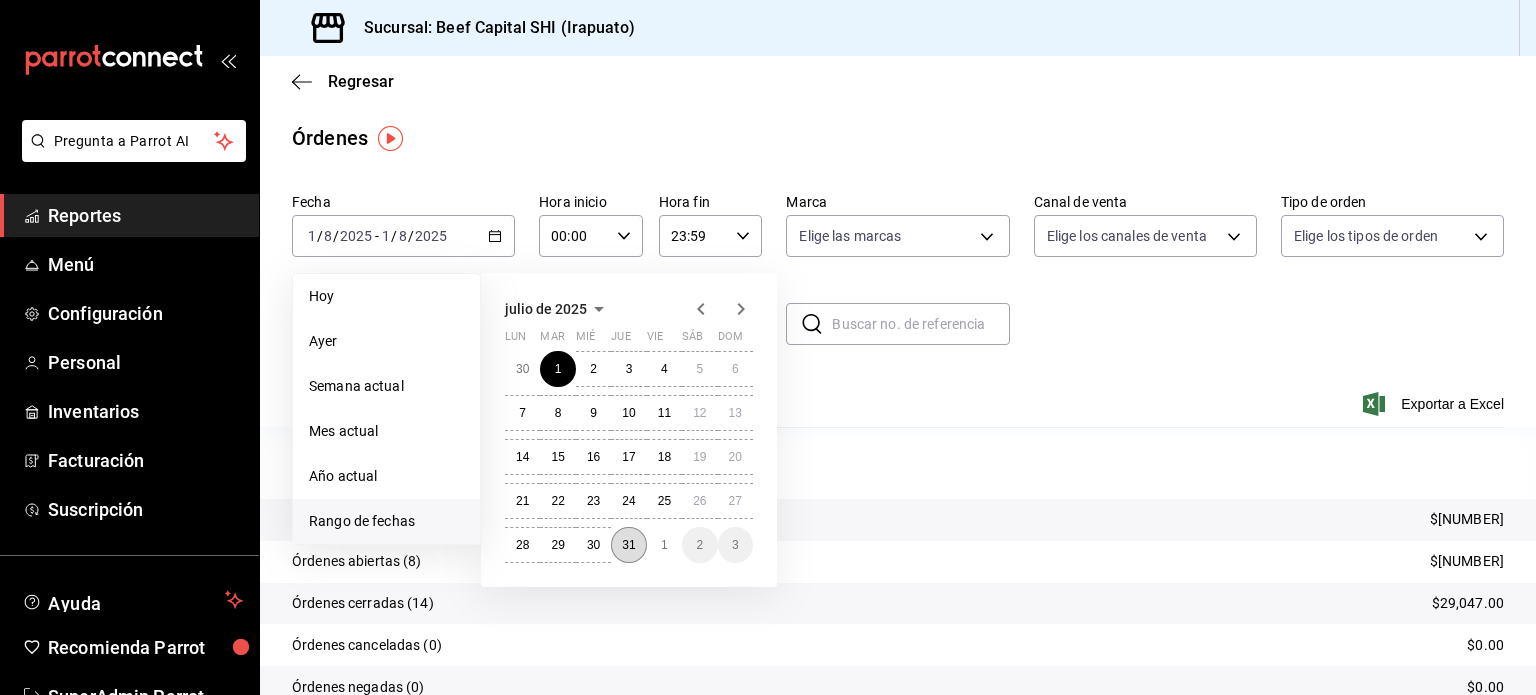click on "31" at bounding box center [628, 545] 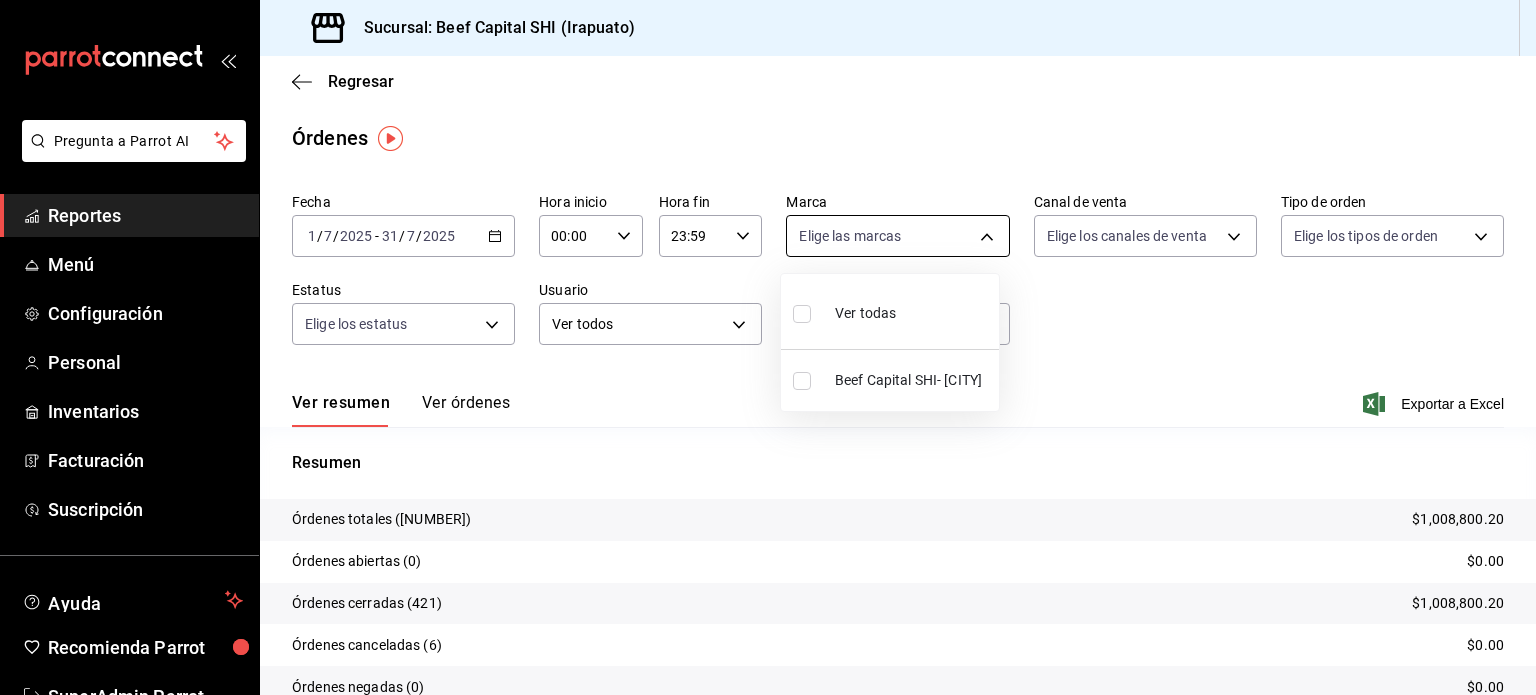 click on "Pregunta a Parrot AI Reportes   Menú   Configuración   Personal   Inventarios   Facturación   Suscripción   Ayuda Recomienda Parrot   SuperAdmin Parrot   Sugerir nueva función   Sucursal: Beef Capital SHI (Irapuato) Regresar Órdenes Fecha [DATE] [DATE] - [DATE] [DATE] Hora inicio [TIME] Hora inicio Hora fin [TIME] Hora fin Marca Elige las marcas Canal de venta Elige los canales de venta Tipo de orden Elige los tipos de orden Estatus Elige los estatus Usuario Ver todos ALL ​ ​ Ver resumen Ver órdenes Exportar a Excel Resumen Órdenes totales ([NUMBER]) $[NUMBER] Órdenes abiertas ([NUMBER]) $[NUMBER] Órdenes cerradas ([NUMBER]) $[NUMBER] Órdenes canceladas ([NUMBER]) $[NUMBER] Órdenes negadas ([NUMBER]) $[NUMBER] ¿Quieres ver el consumo promedio por orden y comensal? Ve al reporte de Ticket promedio GANA 1 MES GRATIS EN TU SUSCRIPCIÓN AQUÍ Ver video tutorial Ir a video Pregunta a Parrot AI Reportes   Menú   Configuración   Personal   Inventarios   Facturación   Suscripción   Ayuda Recomienda Parrot" at bounding box center [768, 347] 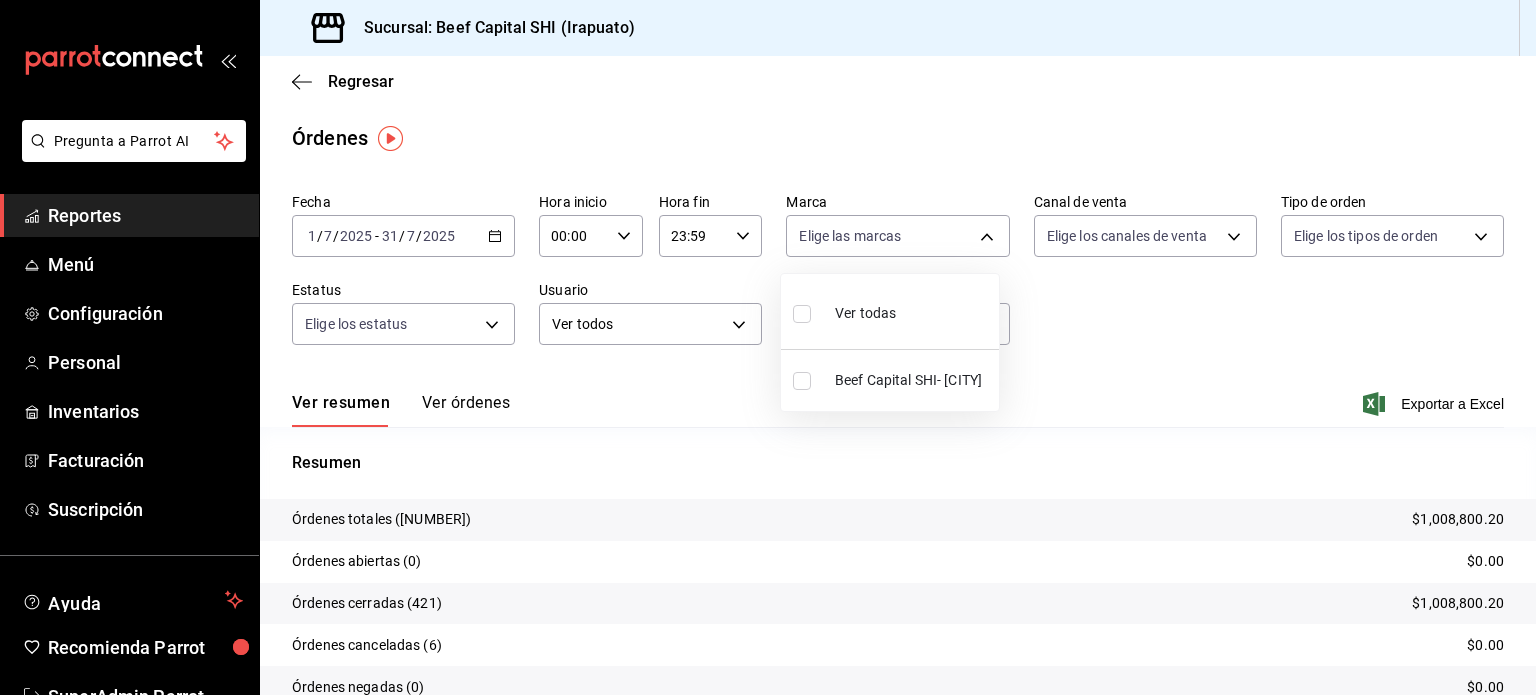 click on "Ver todas" at bounding box center (865, 313) 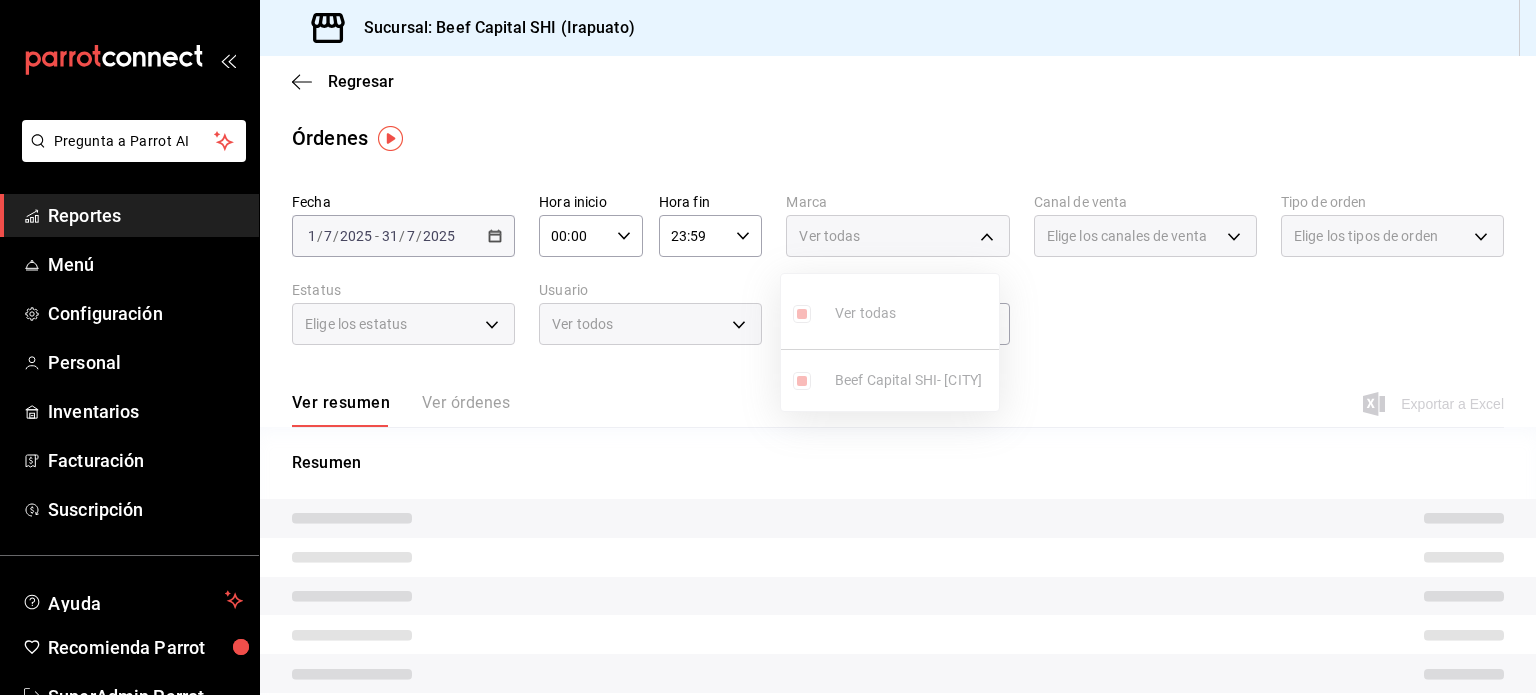 click at bounding box center [768, 347] 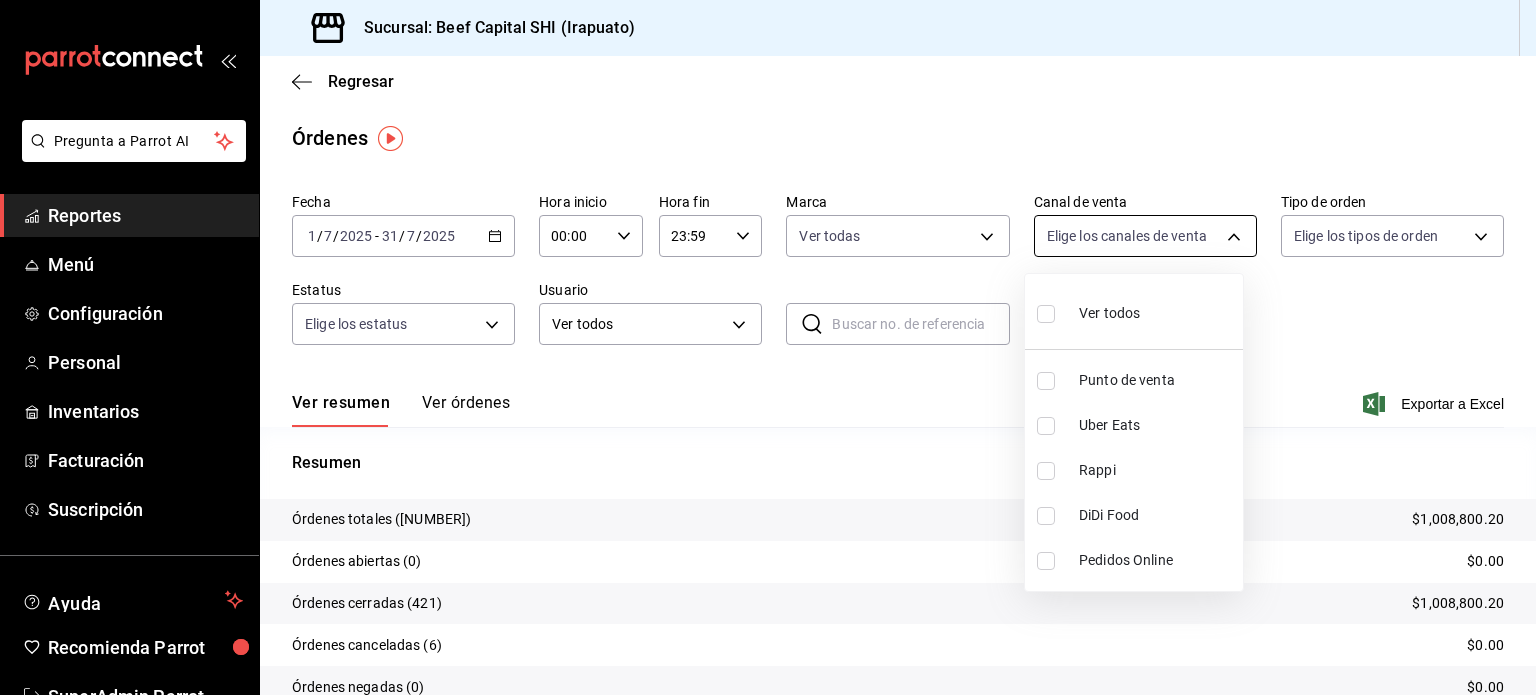 click on "([PHONE])" at bounding box center (768, 347) 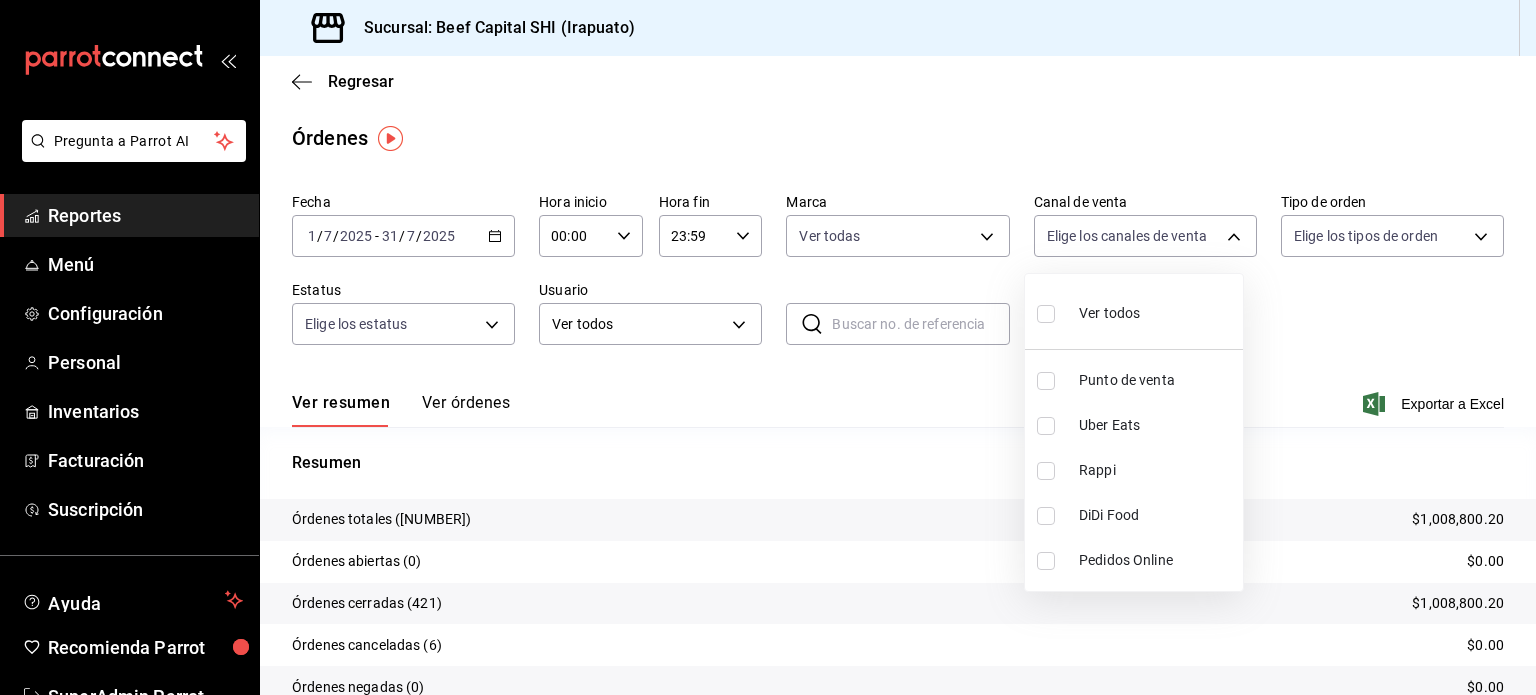 click on "Ver todos" at bounding box center [1109, 313] 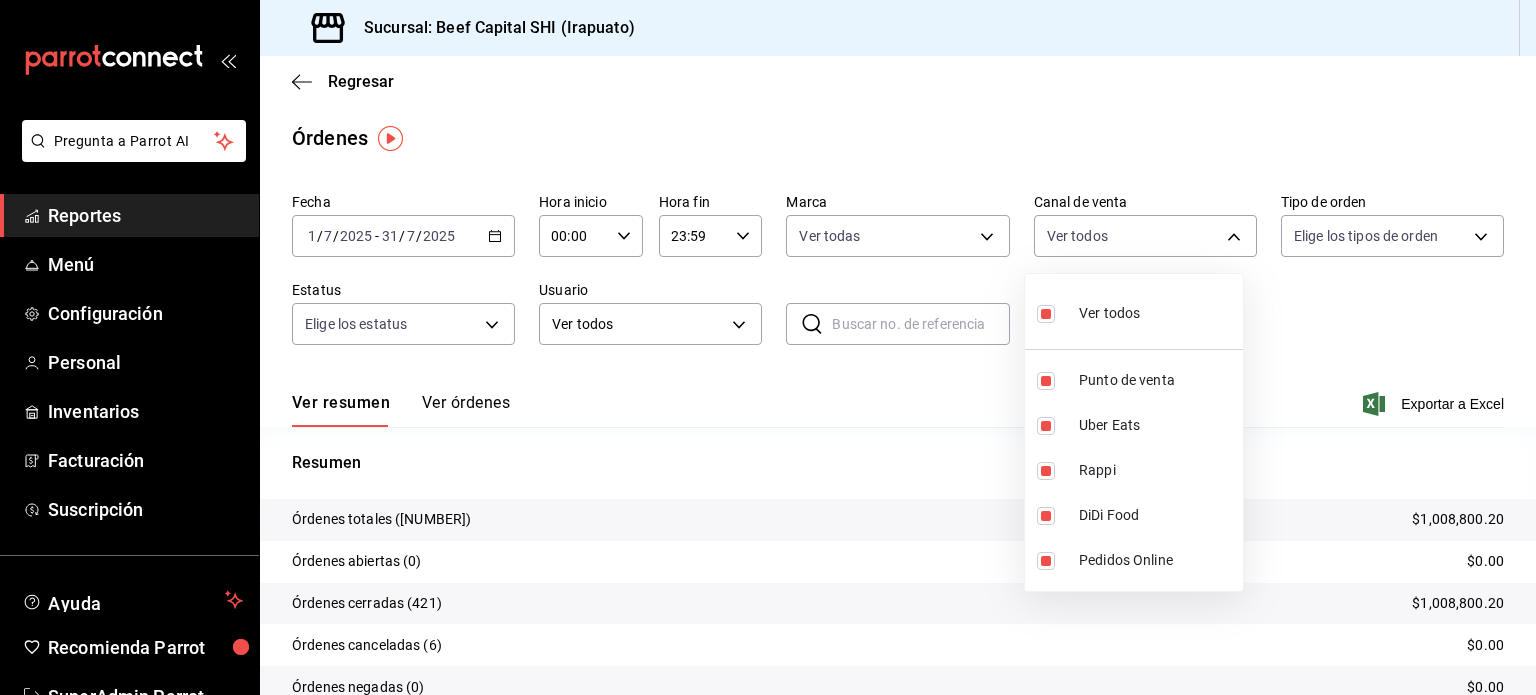 click at bounding box center [768, 347] 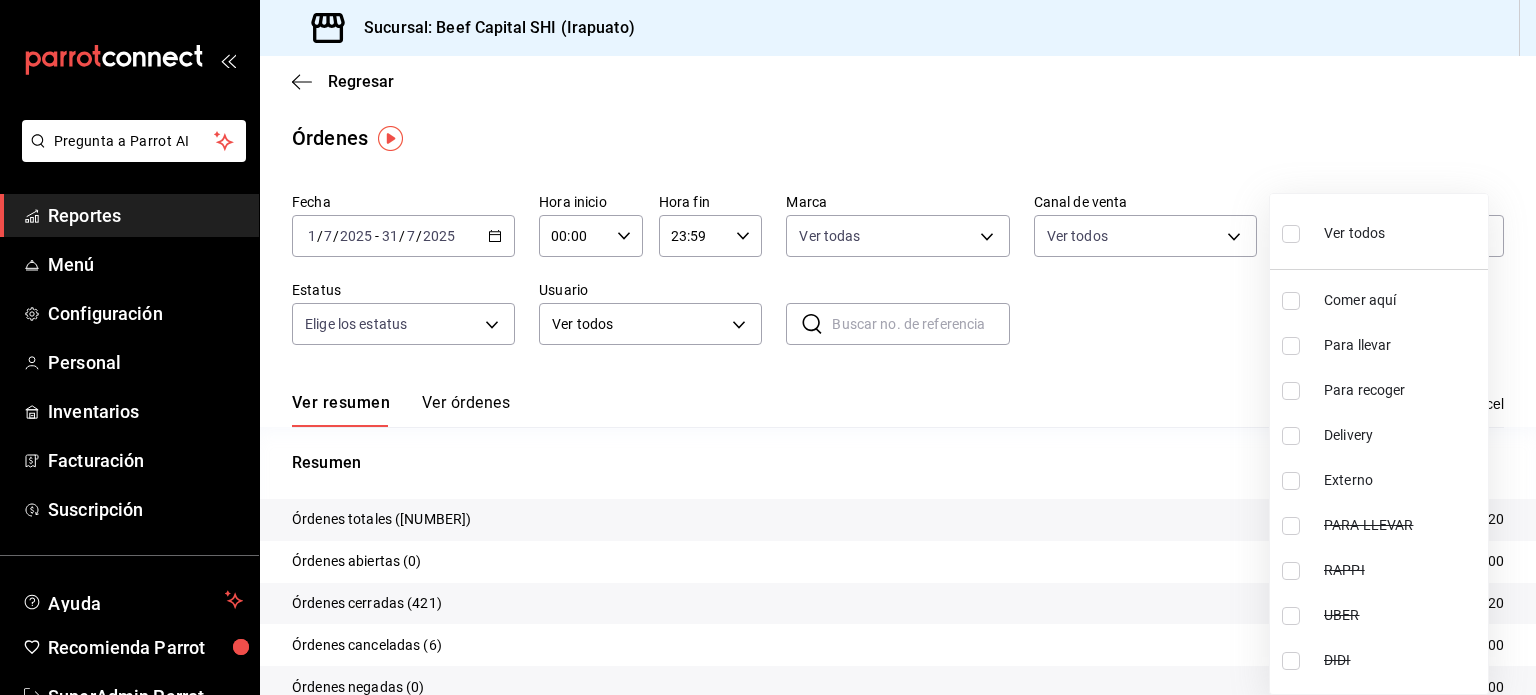 click on "([PHONE])" at bounding box center [768, 347] 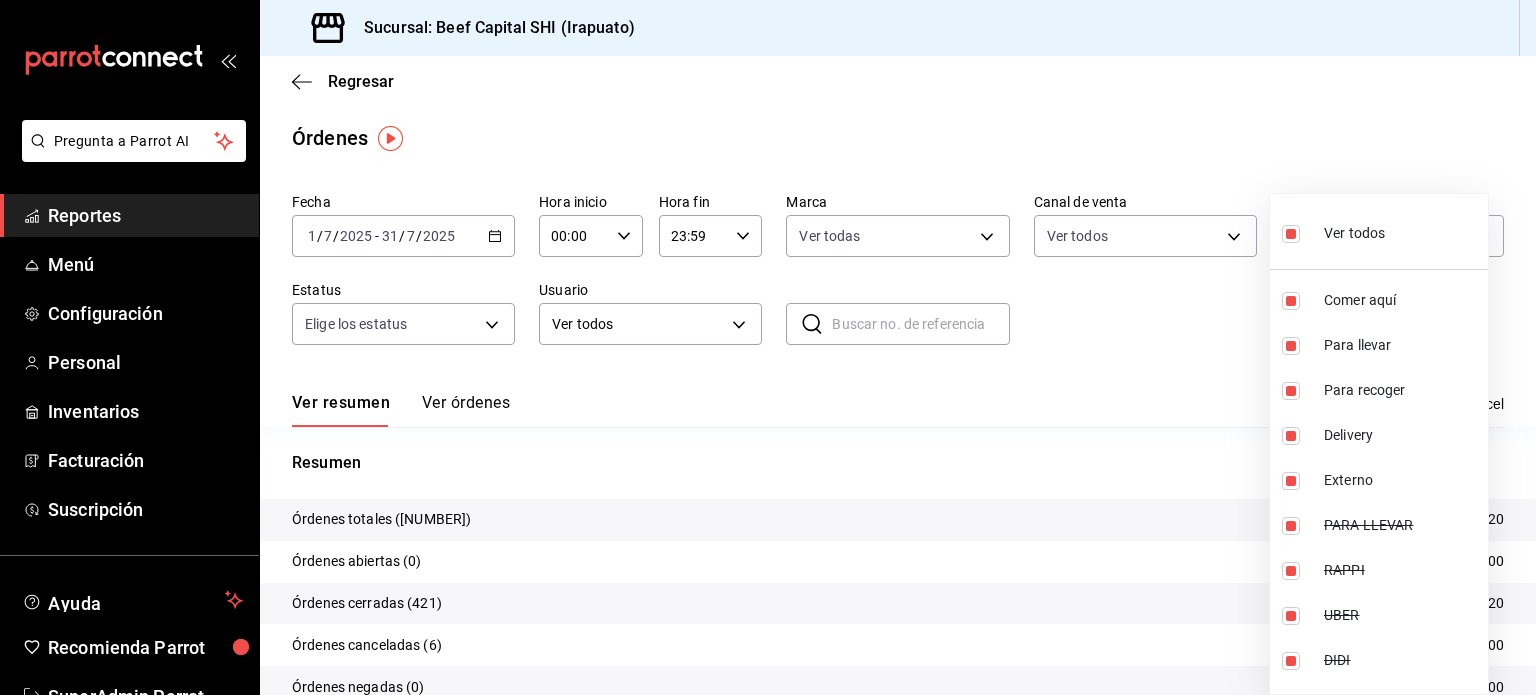 click at bounding box center (768, 347) 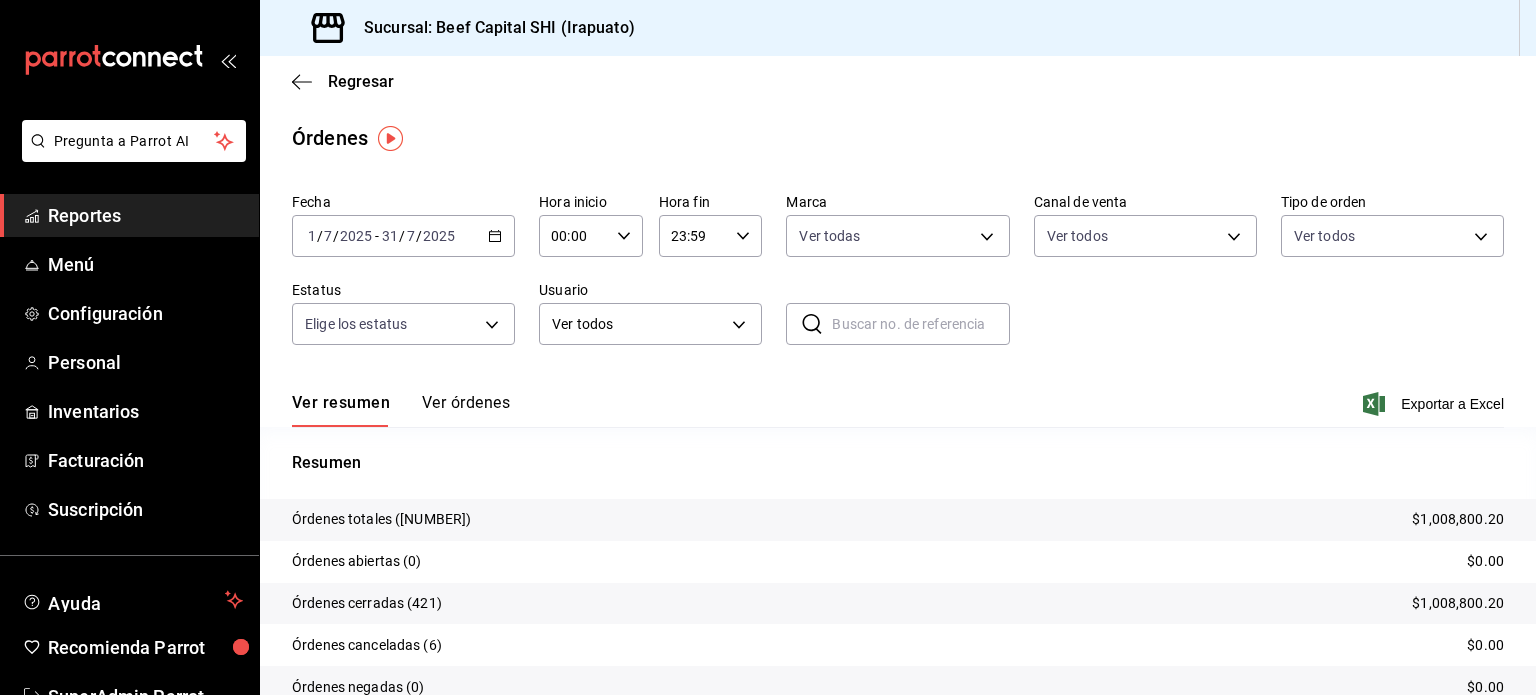 click on "Ver órdenes" at bounding box center (466, 410) 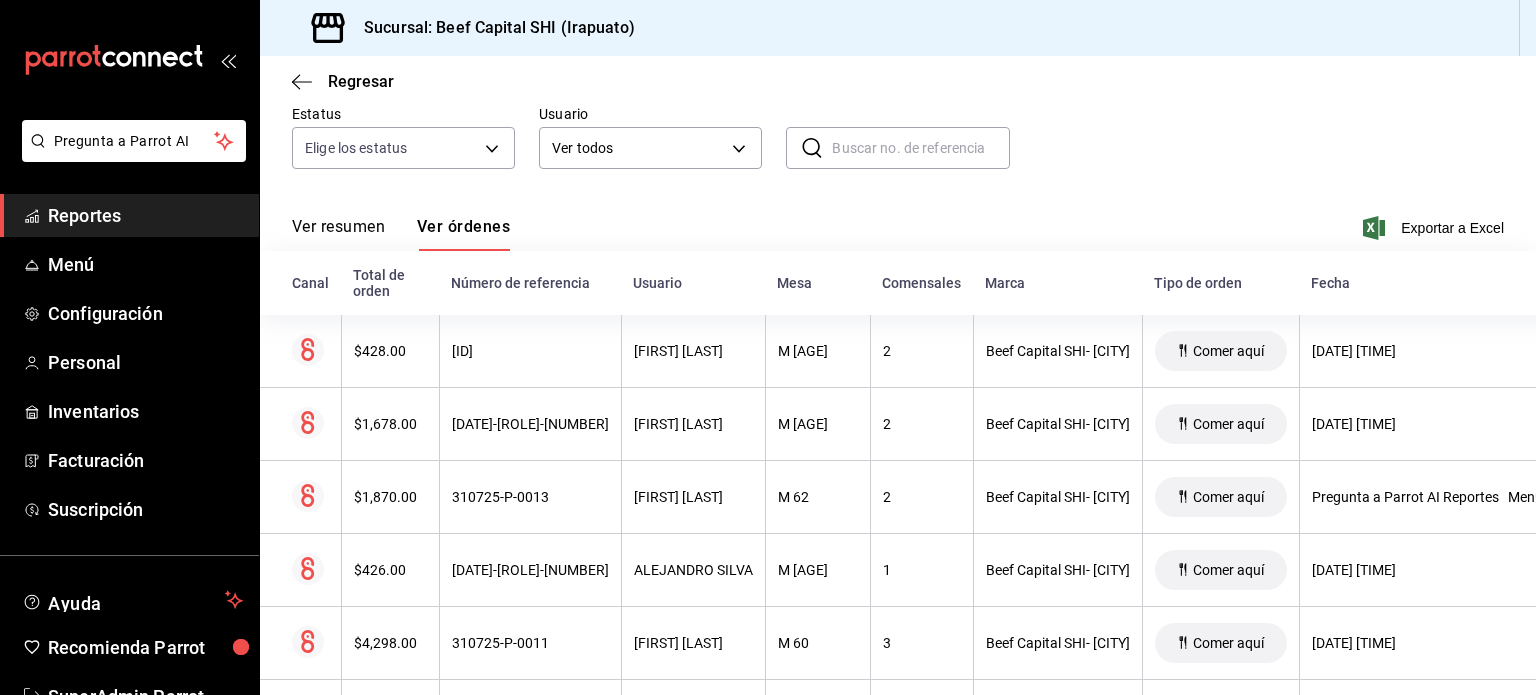scroll, scrollTop: 178, scrollLeft: 0, axis: vertical 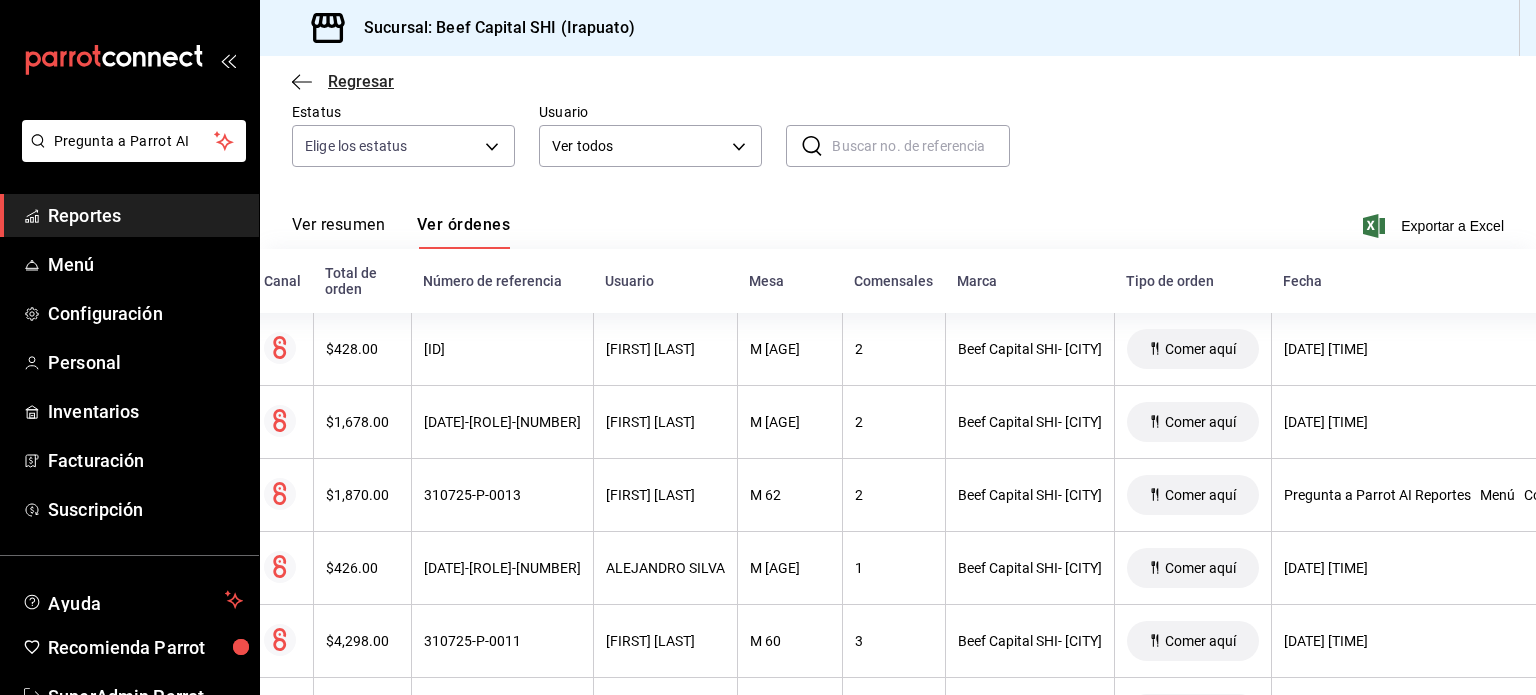 click 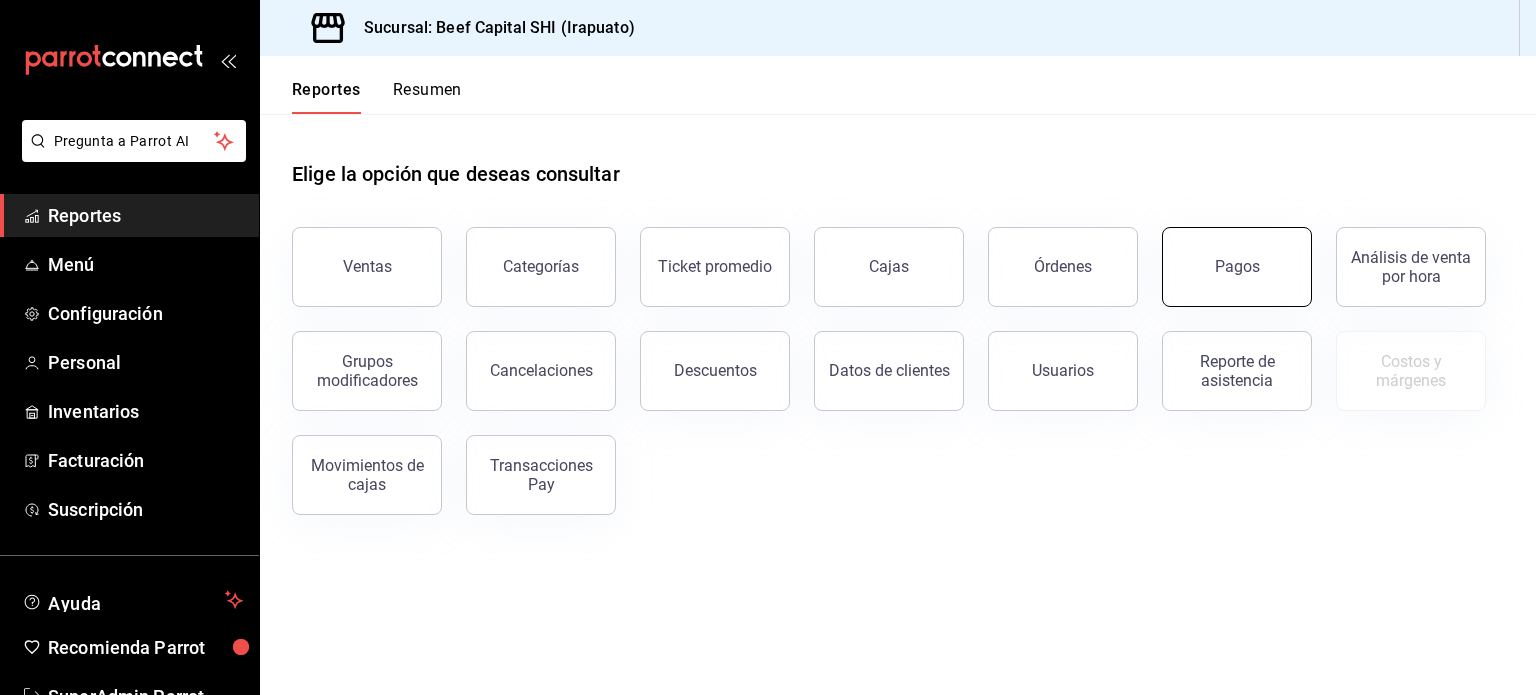 click on "Pagos" at bounding box center [1237, 266] 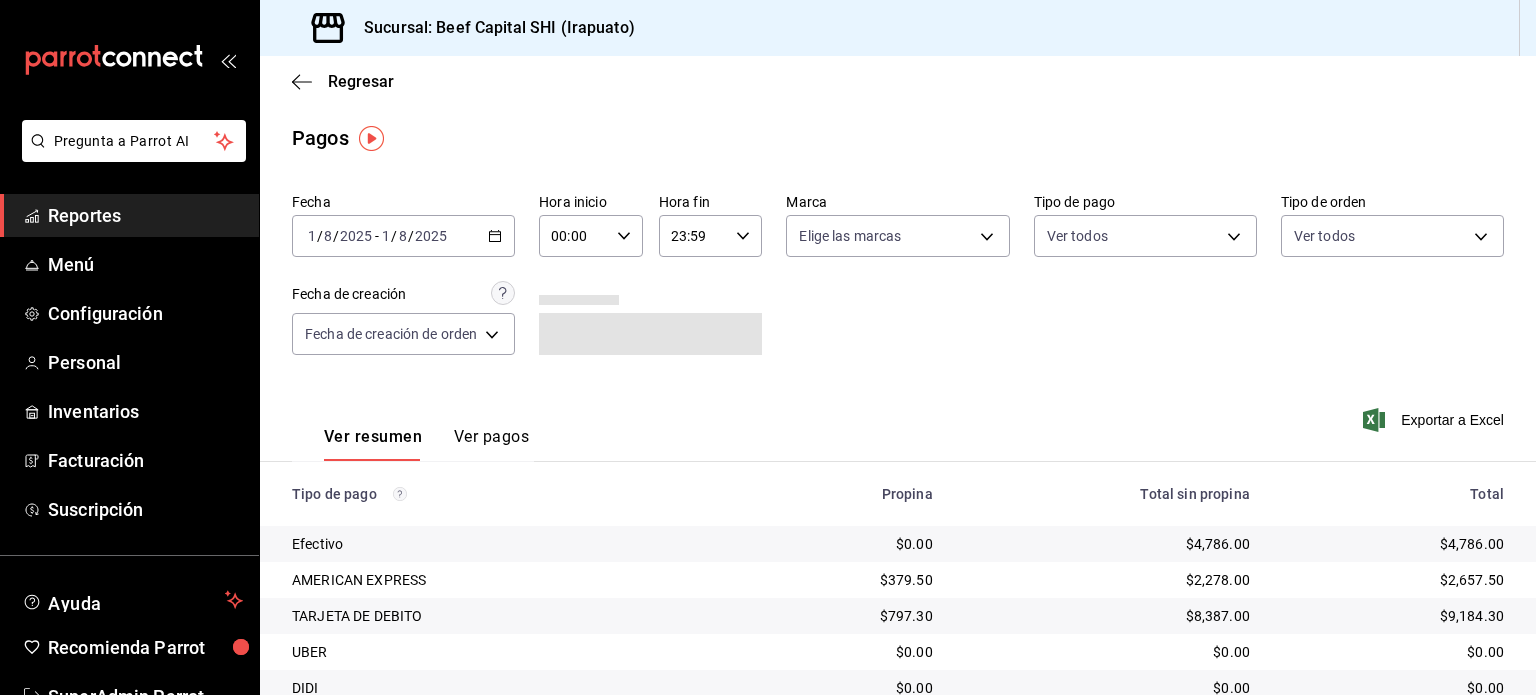 click on "Ver pagos" at bounding box center (491, 444) 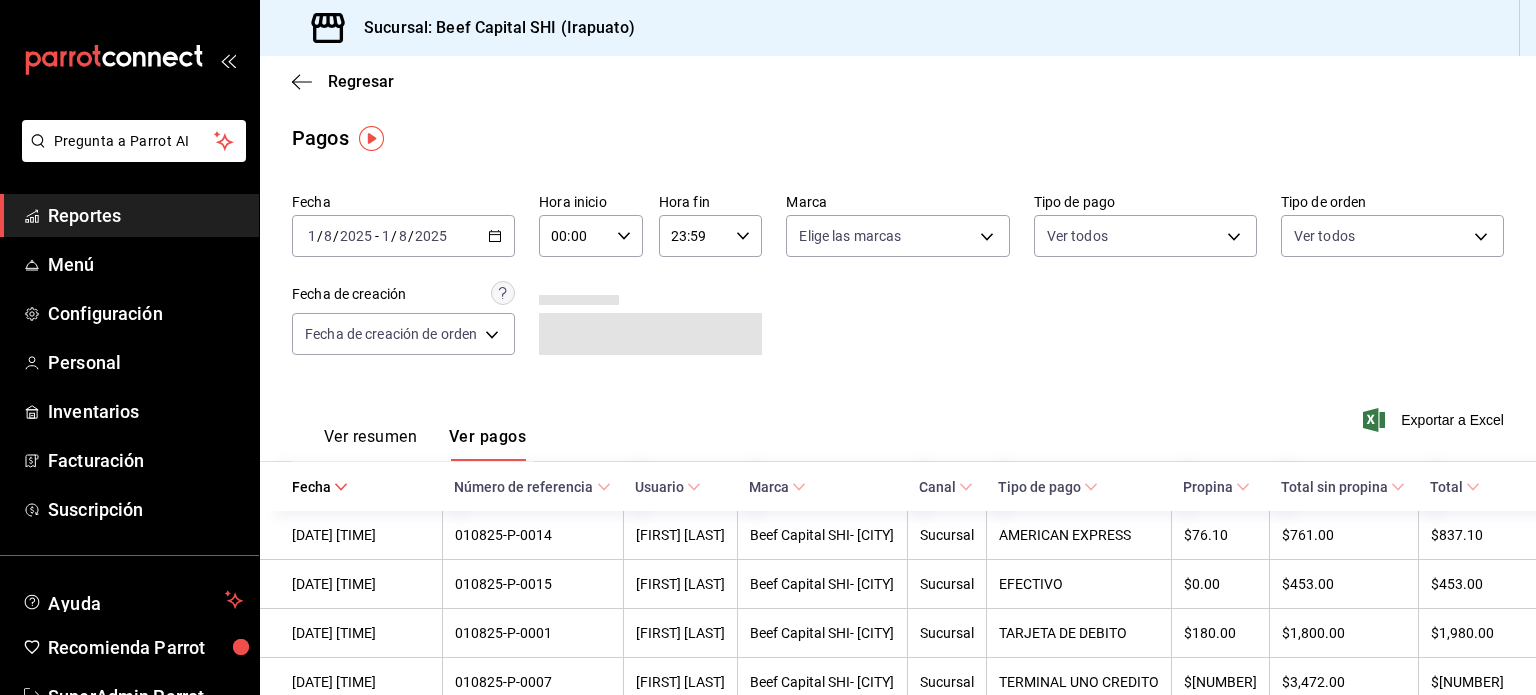click 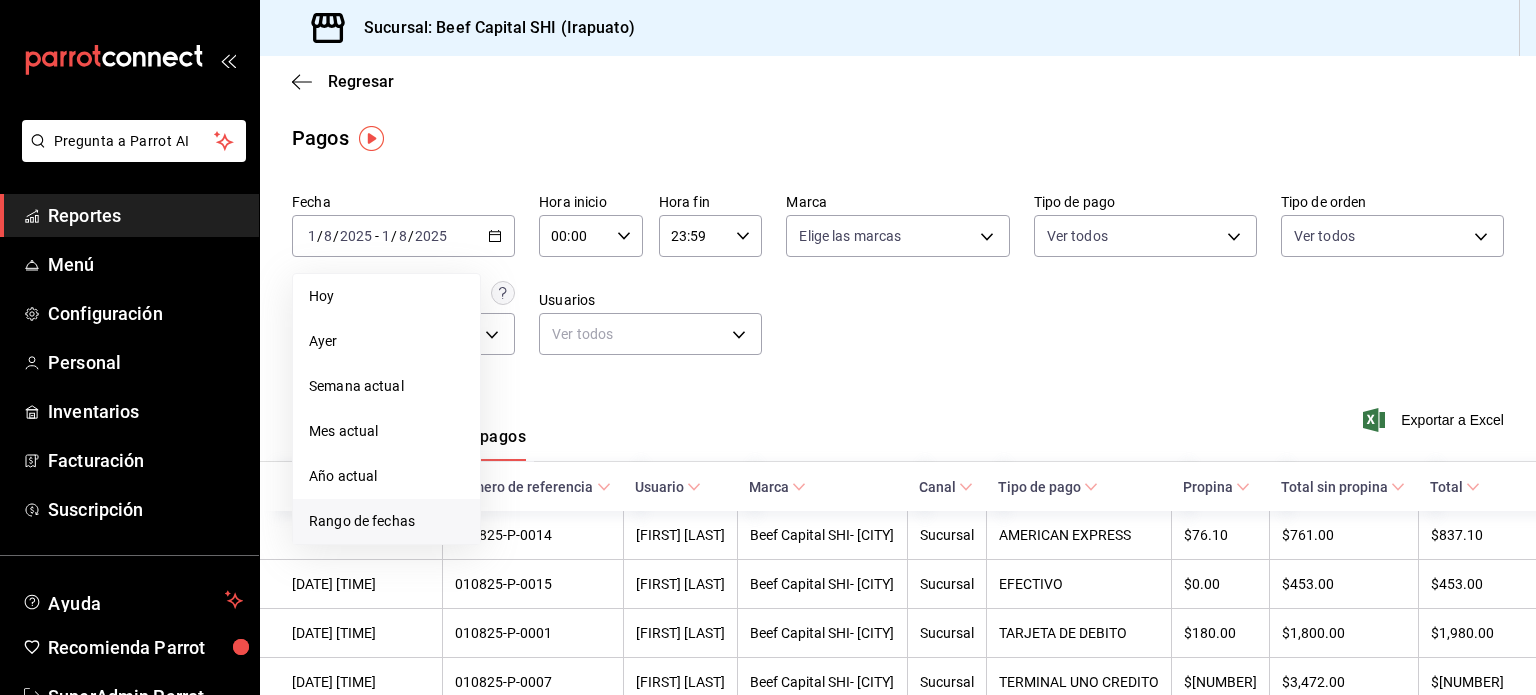 click on "Rango de fechas" at bounding box center (386, 521) 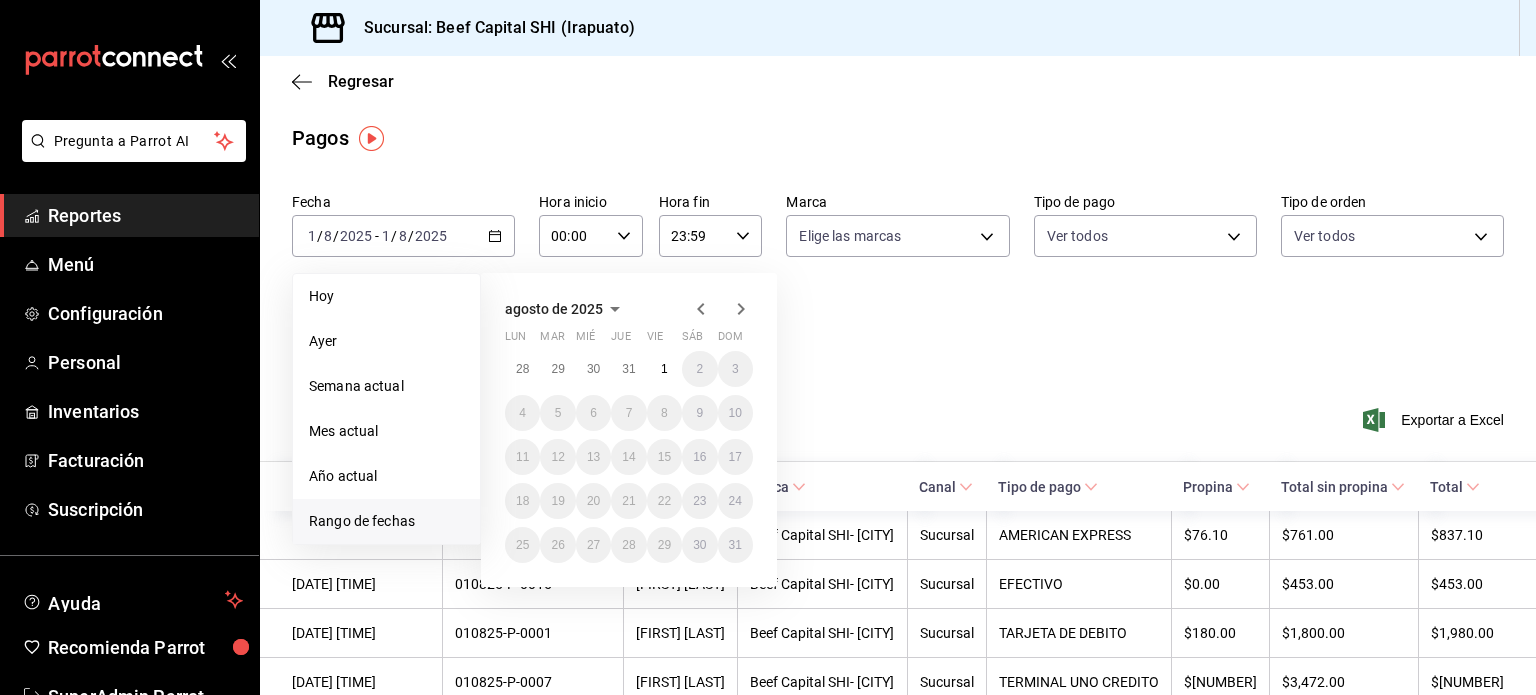 click 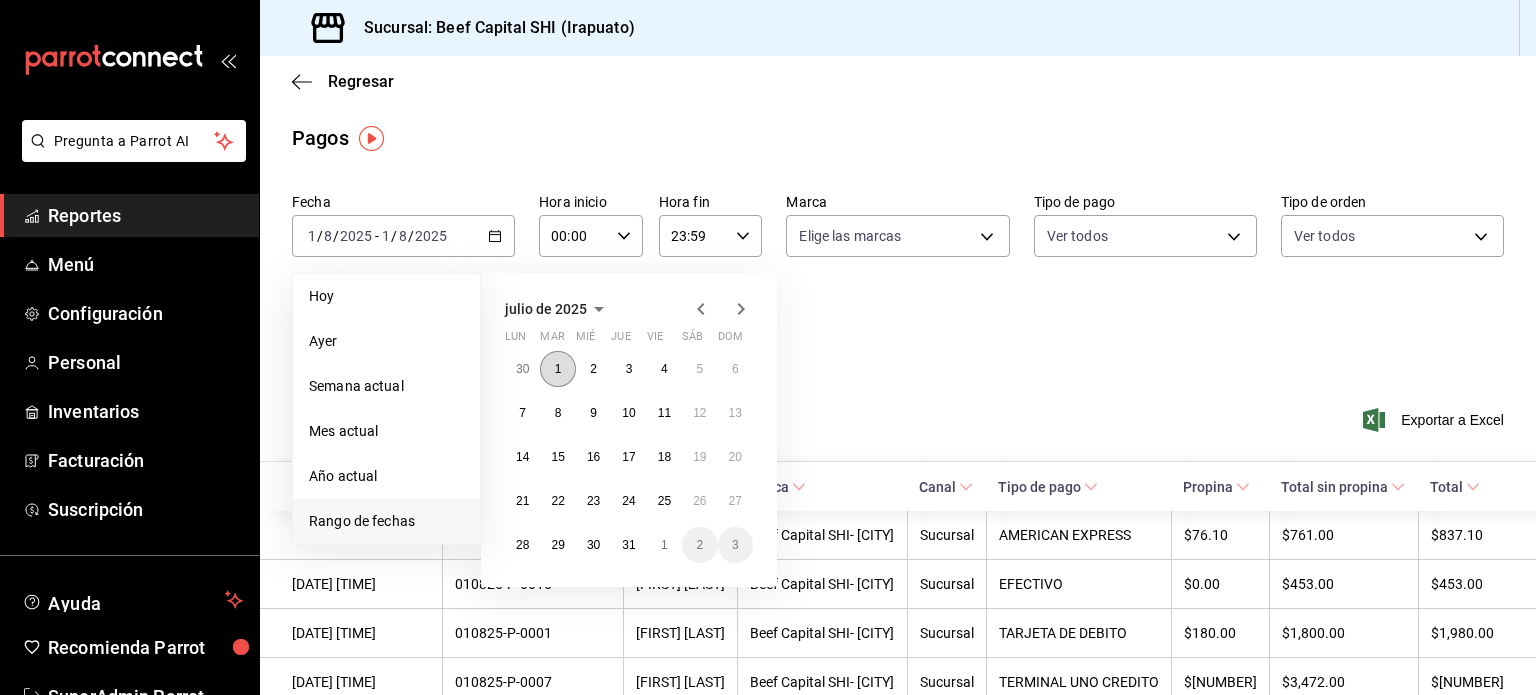 click on "1" at bounding box center (558, 369) 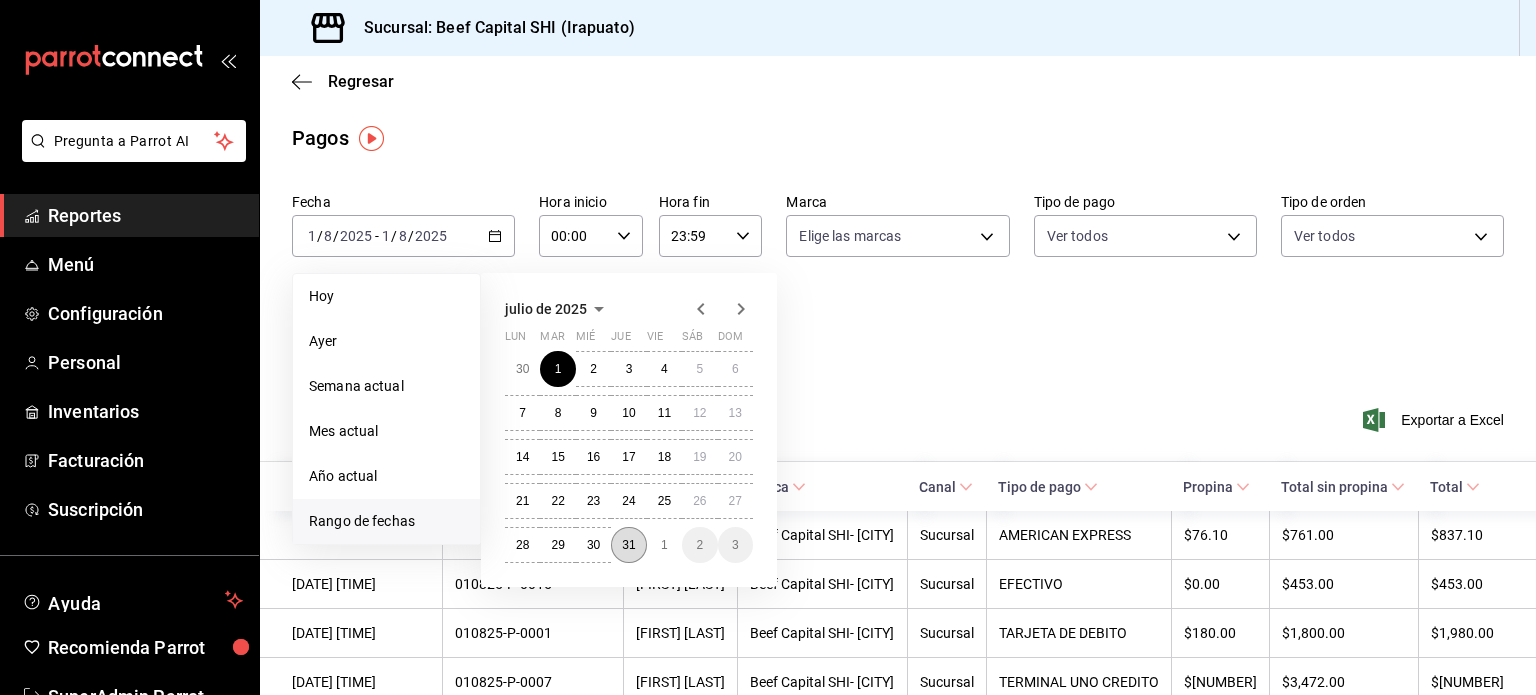 click on "31" at bounding box center (628, 545) 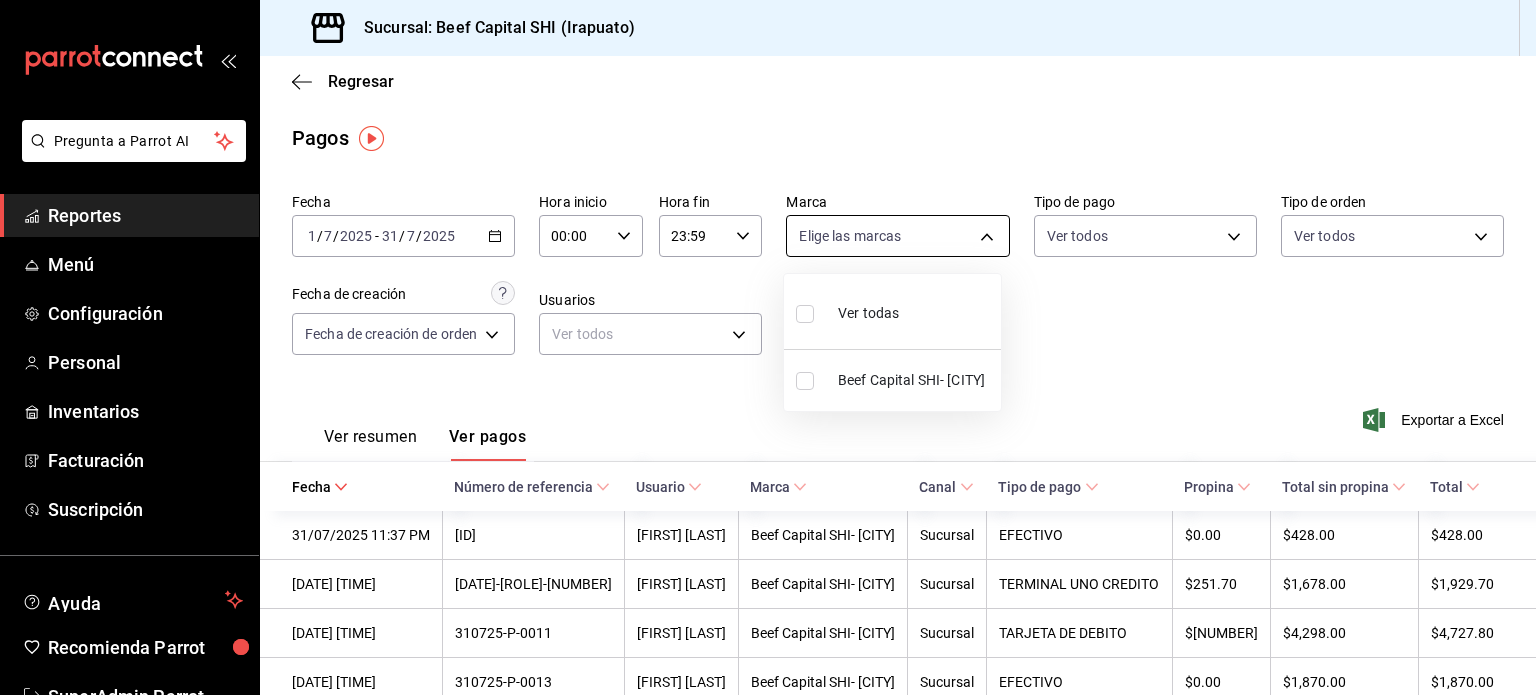 click on "Fecha [DATE] [TIME] [DATE]-[ROLE]-[NUMBER] [FIRST] [LAST] Beef Capital SHI- Irapuato Sucursal EFECTIVO $[NUMBER] $[NUMBER] $[NUMBER] [DATE] [TIME] [DATE]-[ROLE]-[NUMBER] [FIRST] [LAST] Beef Capital SHI- Irapuato Sucursal TERMINAL UNO CREDITO $[NUMBER] $[NUMBER] $[NUMBER] [DATE] [TIME] [DATE]-[ROLE]-[NUMBER] [FIRST] [LAST] Beef Capital SHI- Irapuato Sucursal TARJETA DE DEBITO $[NUMBER] $[NUMBER] $[NUMBER] $[NUMBER]" at bounding box center [768, 347] 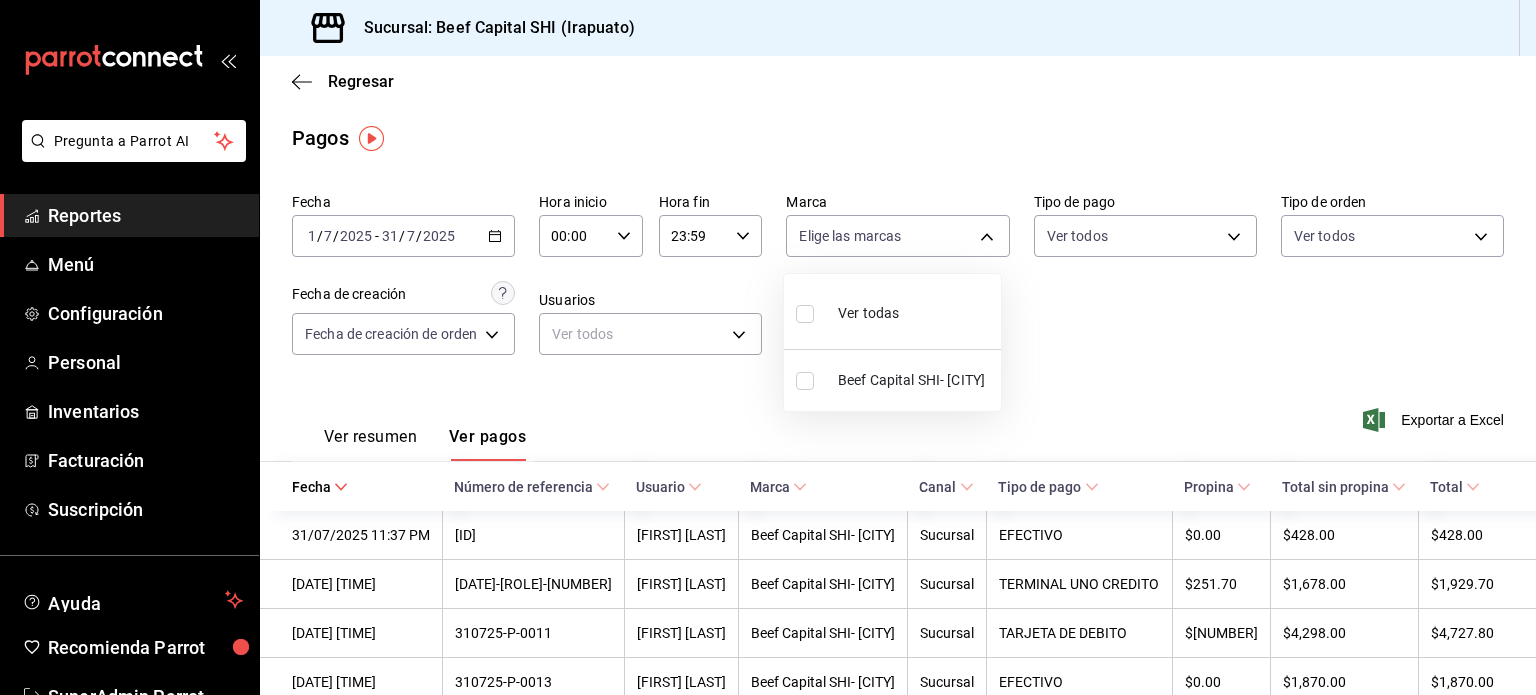 click on "Ver todas" at bounding box center (868, 313) 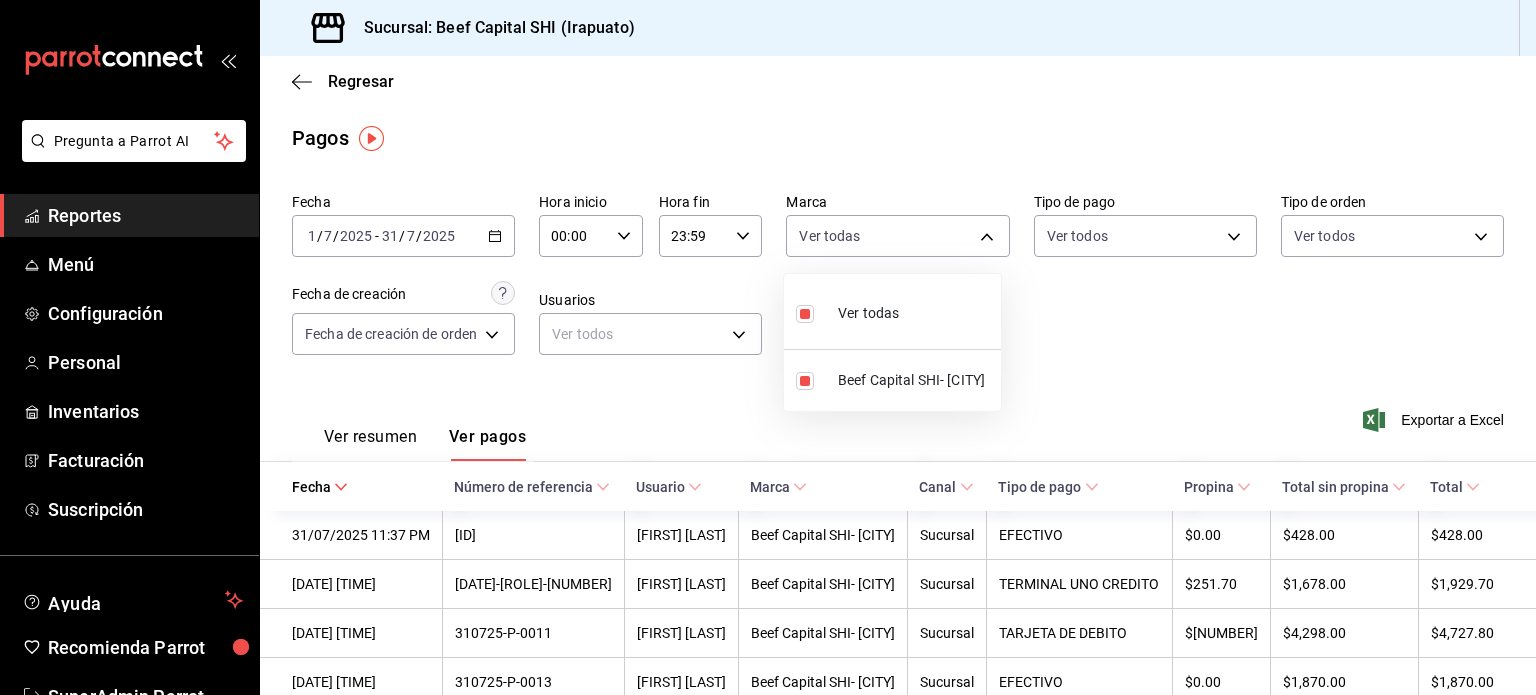 click at bounding box center (768, 347) 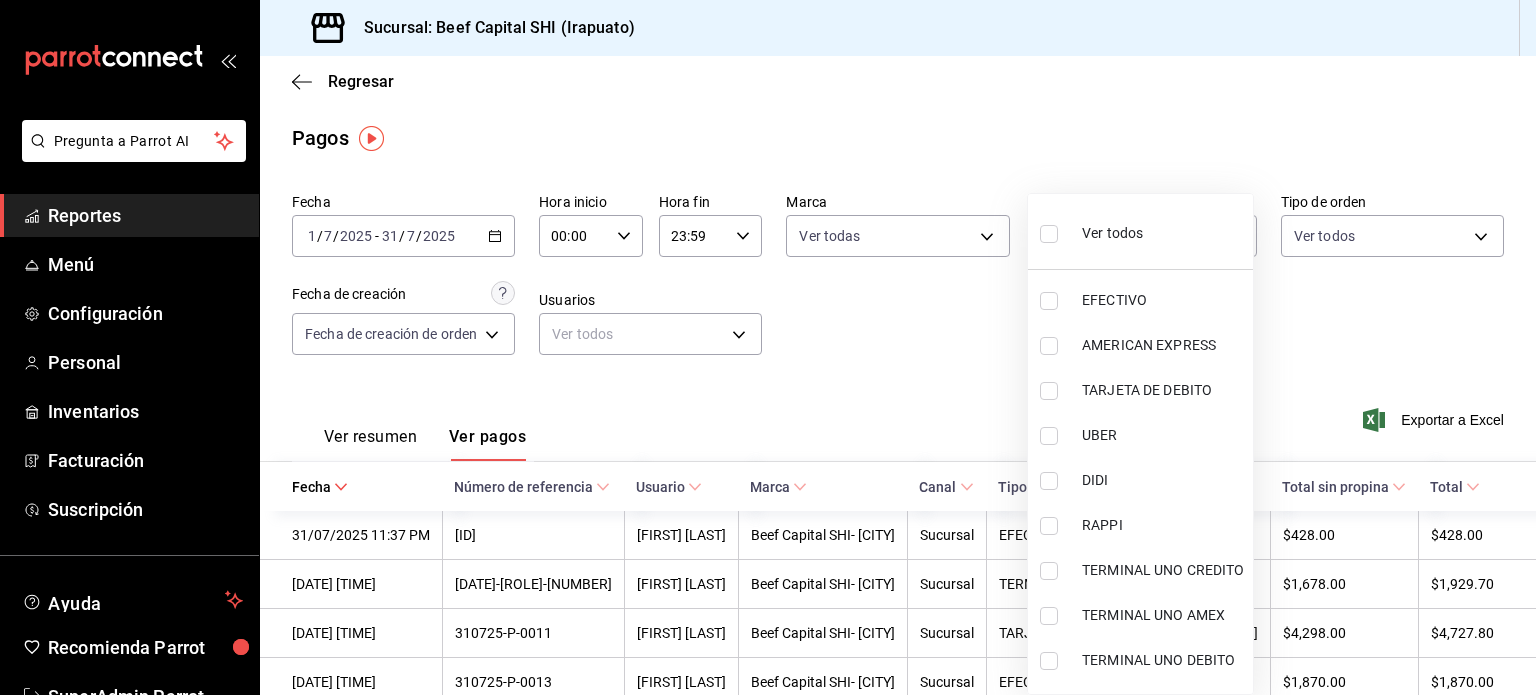 click on "Pregunta a Parrot AI Reportes   Menú   Configuración   Personal   Inventarios   Facturación   Suscripción   Ayuda Recomienda Parrot   SuperAdmin Parrot   Sugerir nueva función   Sucursal: Beef Capital SHI (Irapuato) Regresar Pagos Fecha [DATE] [DATE] - [DATE] [DATE] Hora inicio [TIME] Hora inicio Hora fin [TIME] Hora fin Marca Ver todas [UUID] Tipo de pago Ver todos Tipo de orden Ver todos Fecha de creación   Fecha de creación de orden ORDER Usuarios Ver todos null Ver resumen Ver pagos Exportar a Excel Fecha Número de referencia Usuario Marca Canal Tipo de pago Propina Total sin propina Total [DATE] [TIME] [DATE]-[ROLE]-[NUMBER] [FIRST] [LAST] Beef Capital SHI- Irapuato Sucursal EFECTIVO $[NUMBER] $[NUMBER] $[NUMBER] [DATE] [TIME] [DATE]-[ROLE]-[NUMBER] [FIRST] [LAST] Beef Capital SHI- Irapuato Sucursal TERMINAL UNO CREDITO $[NUMBER] $[NUMBER] $[NUMBER] [DATE] [TIME] [DATE]-[ROLE]-[NUMBER] [FIRST] [LAST] Beef Capital SHI- Irapuato Sucursal TARJETA DE DEBITO" at bounding box center (768, 347) 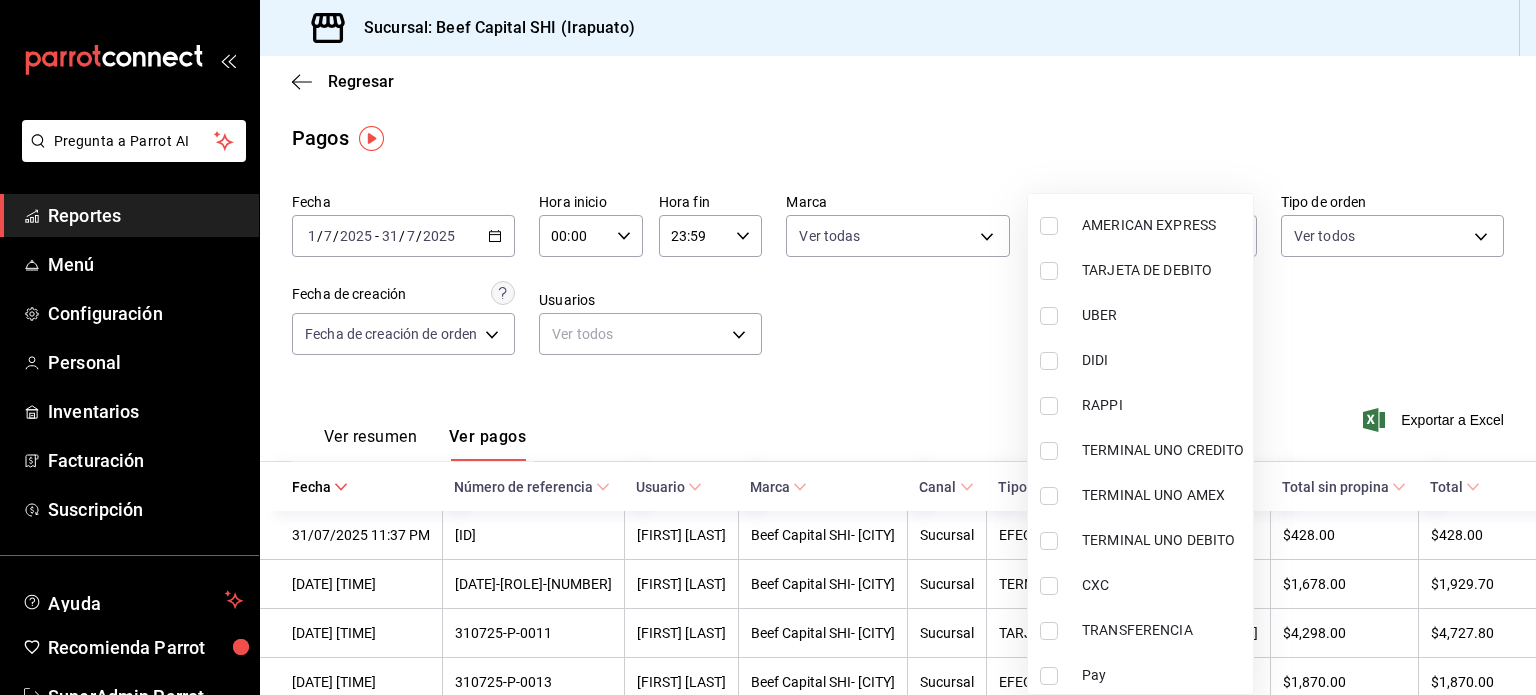 scroll, scrollTop: 124, scrollLeft: 0, axis: vertical 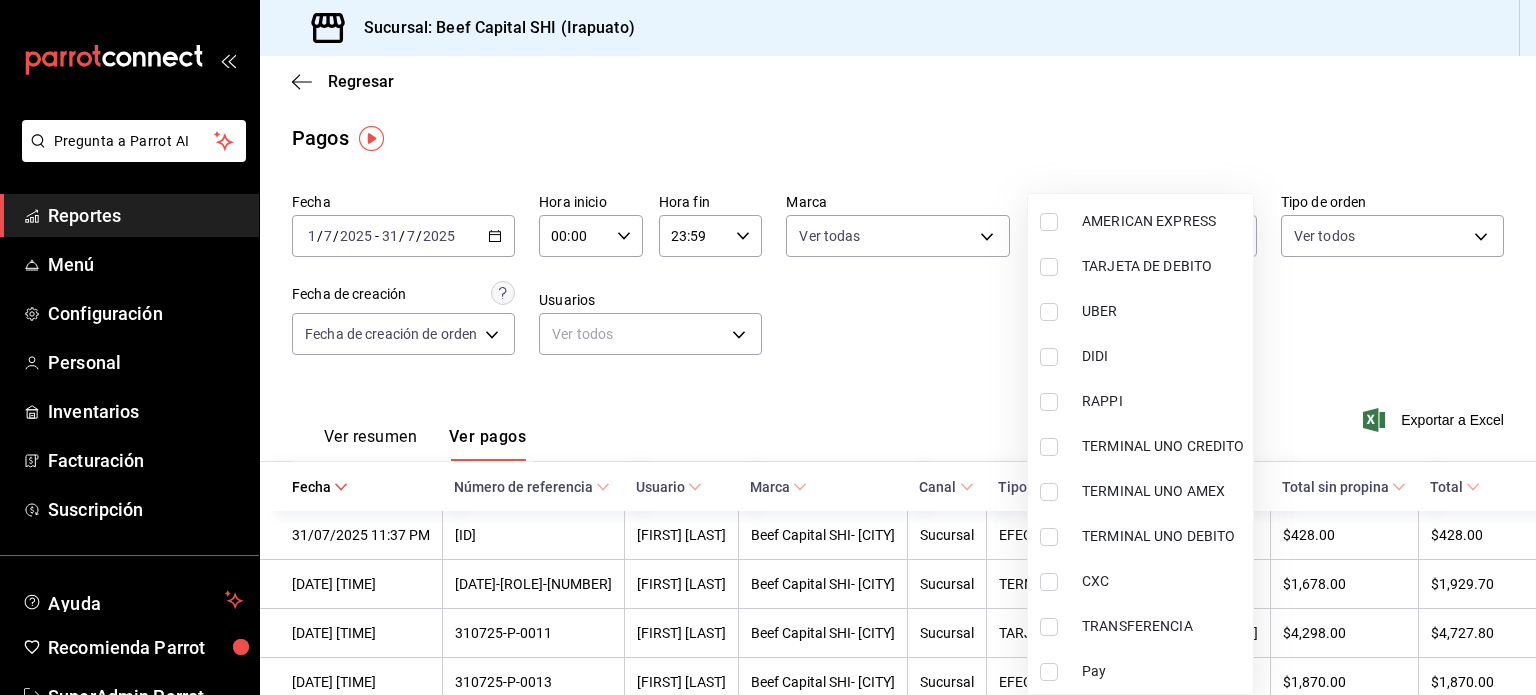click on "TRANSFERENCIA" at bounding box center (1163, 626) 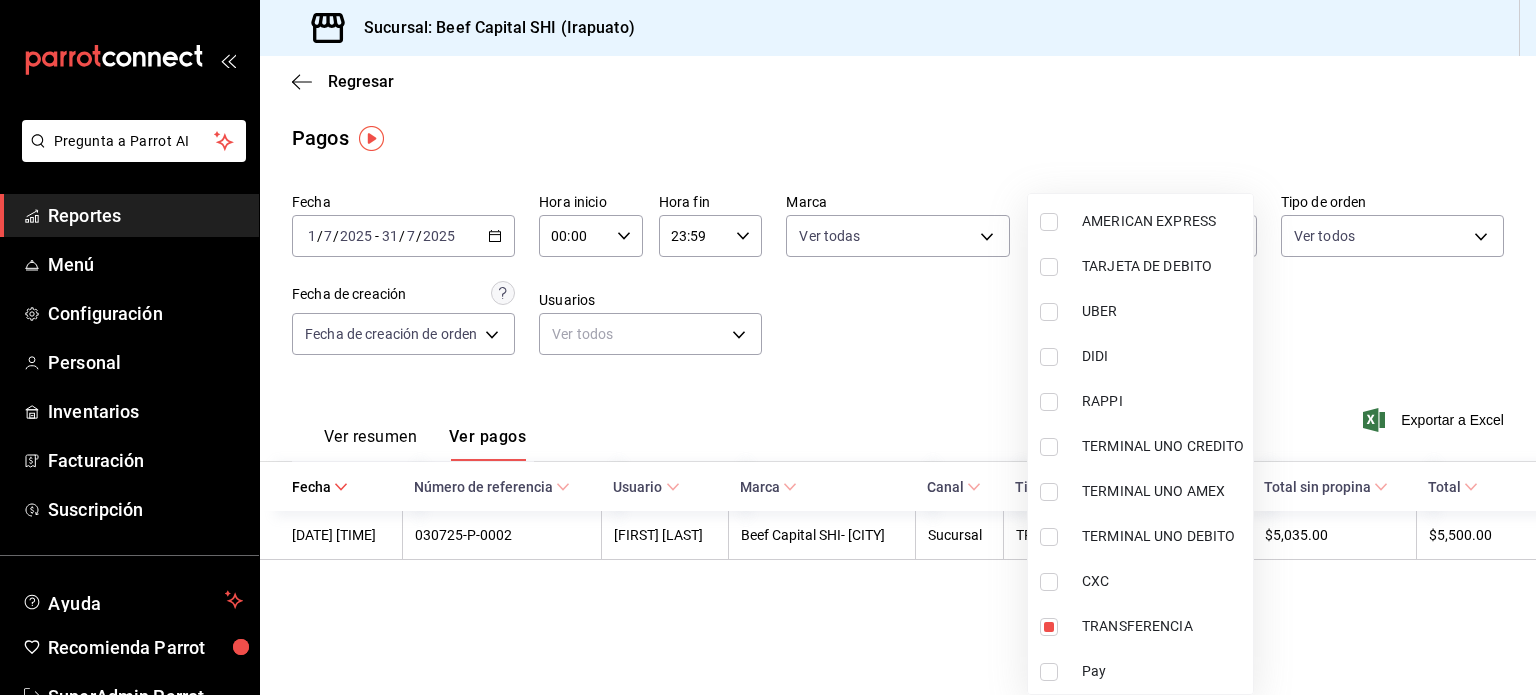 click at bounding box center (768, 347) 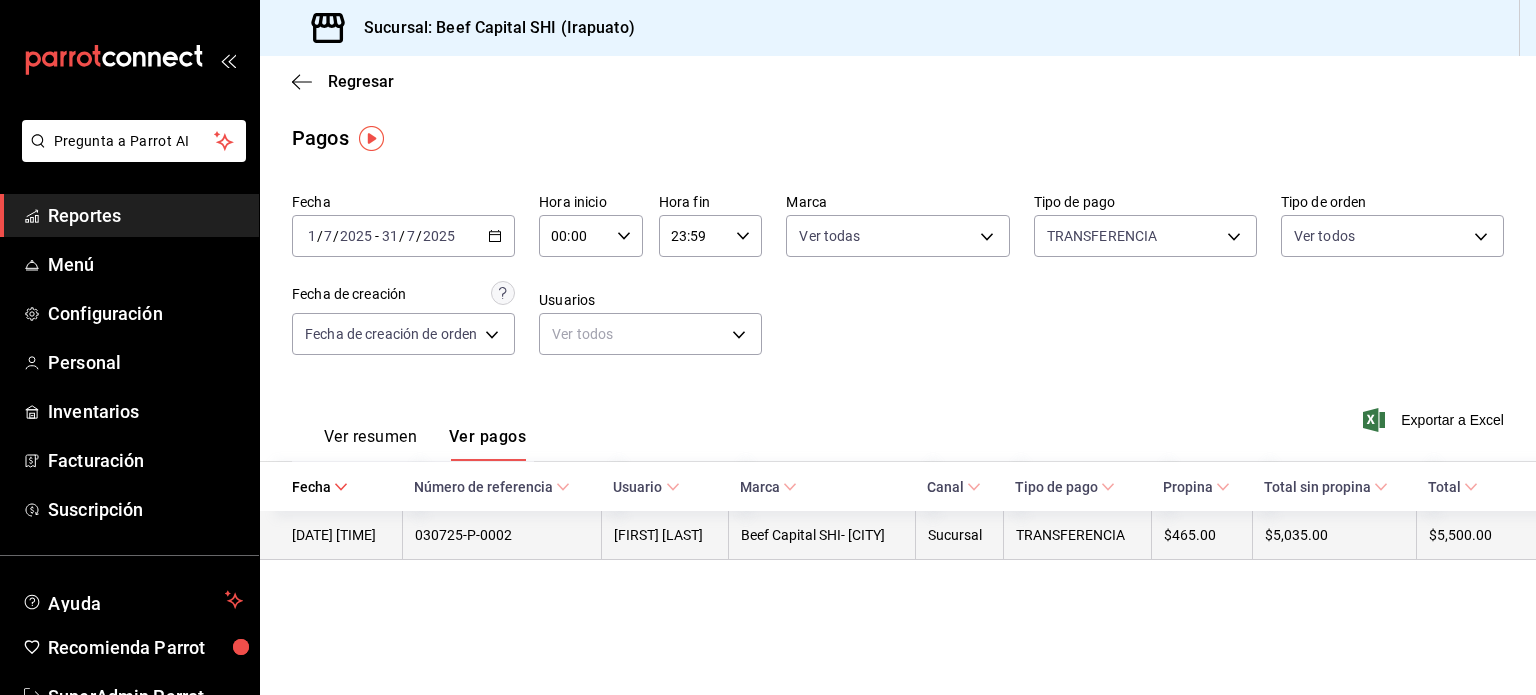 click on "030725-P-0002" at bounding box center (502, 535) 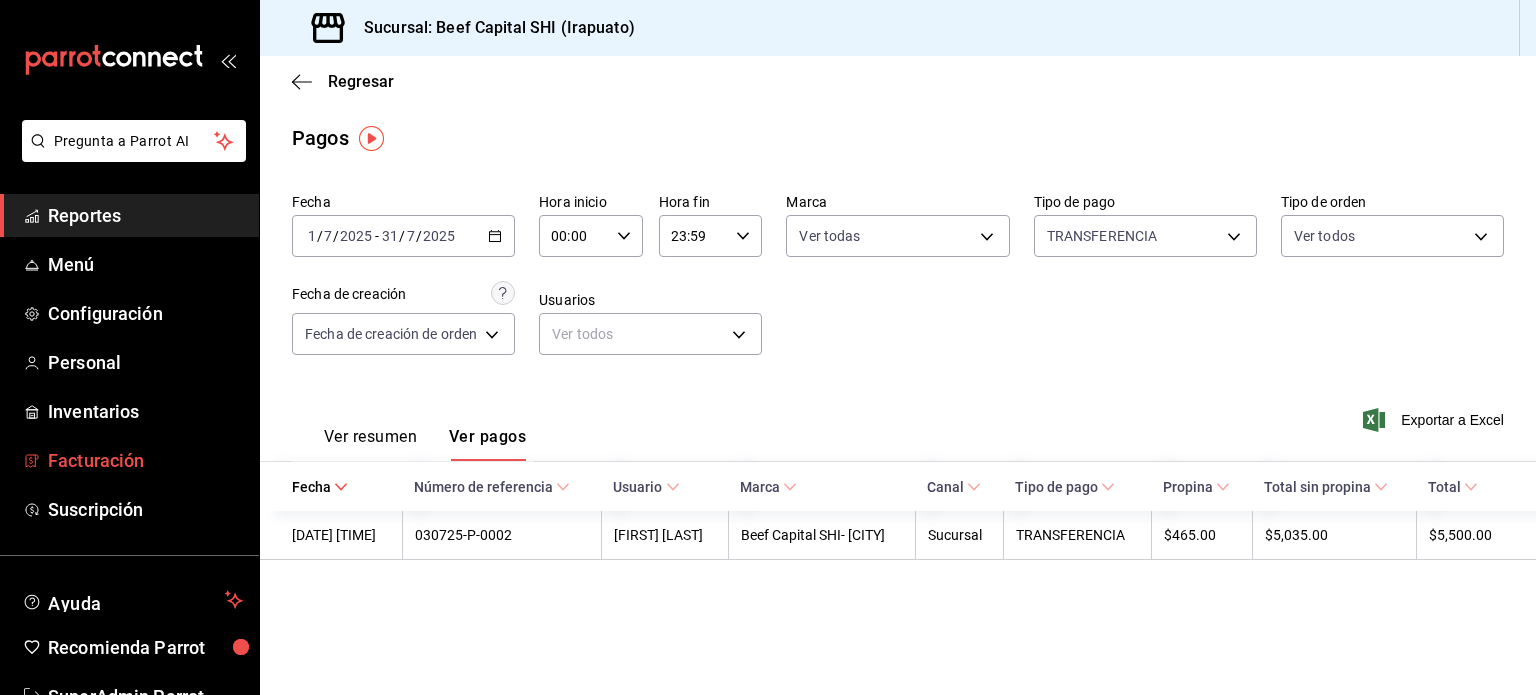 click on "Facturación" at bounding box center (129, 460) 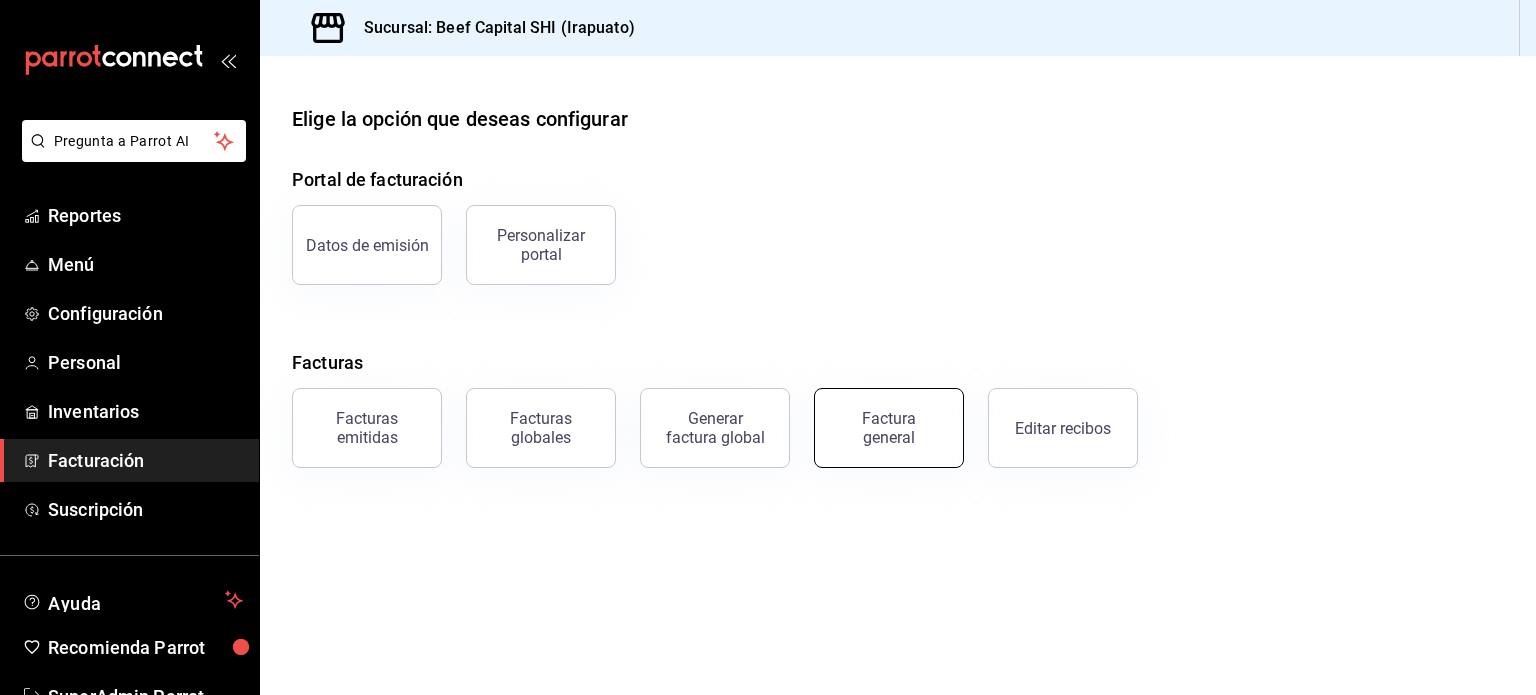 click on "Factura general" at bounding box center [889, 428] 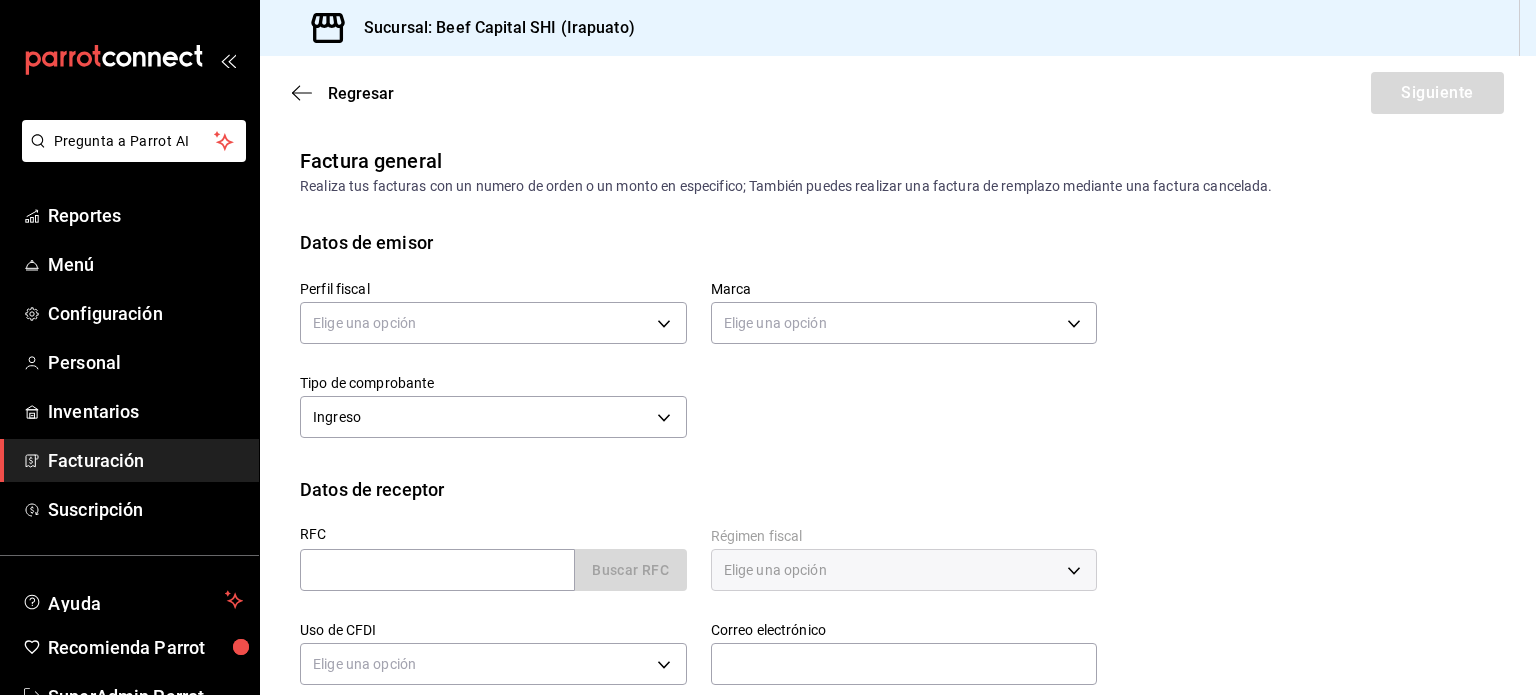 click on "Regresar Siguiente" at bounding box center [898, 93] 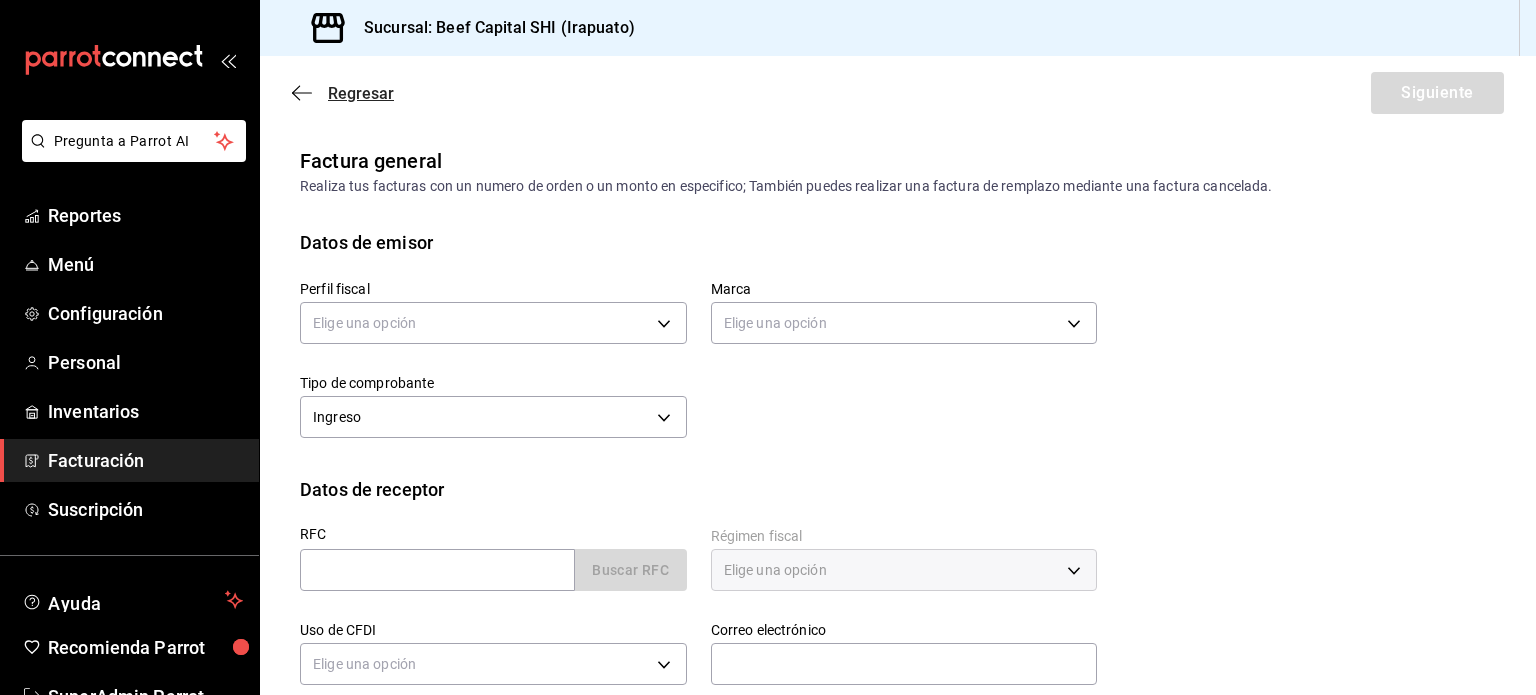 click 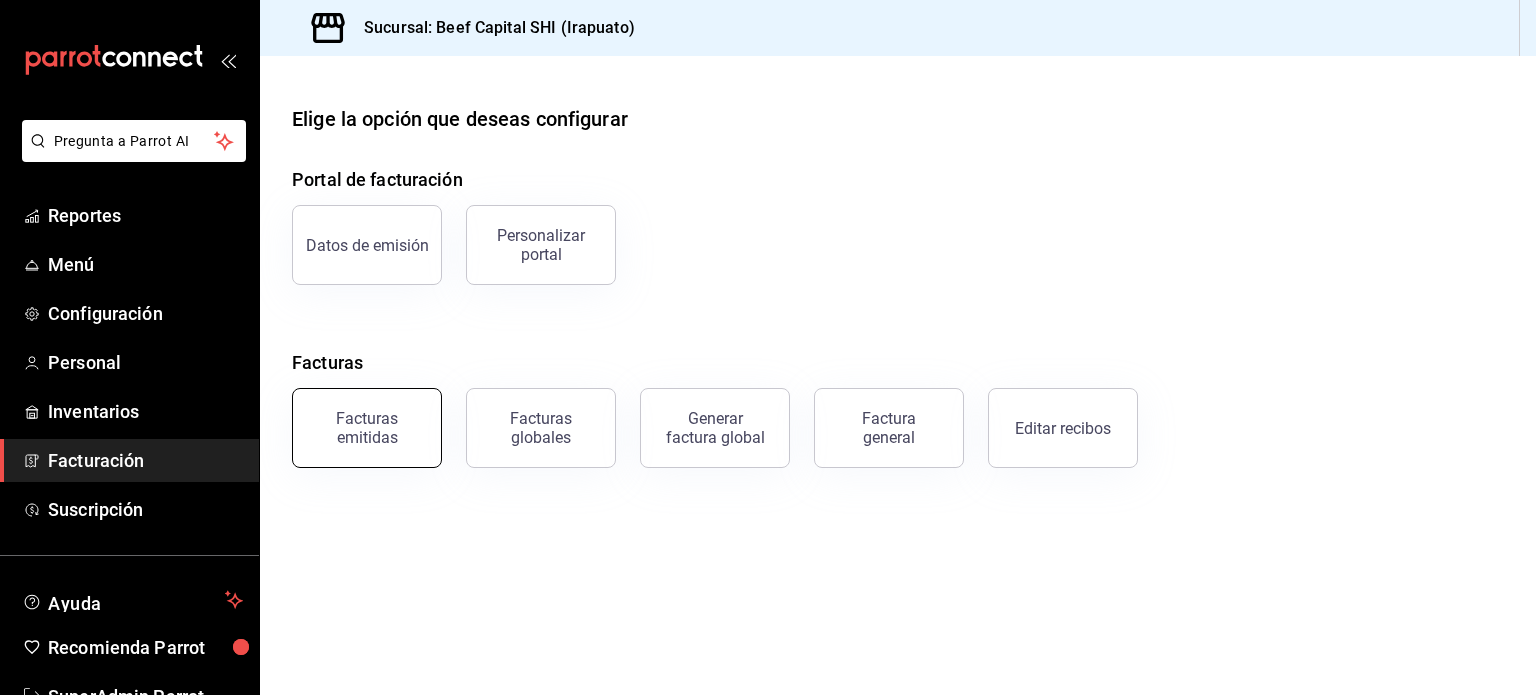 click on "Facturas emitidas" at bounding box center [367, 428] 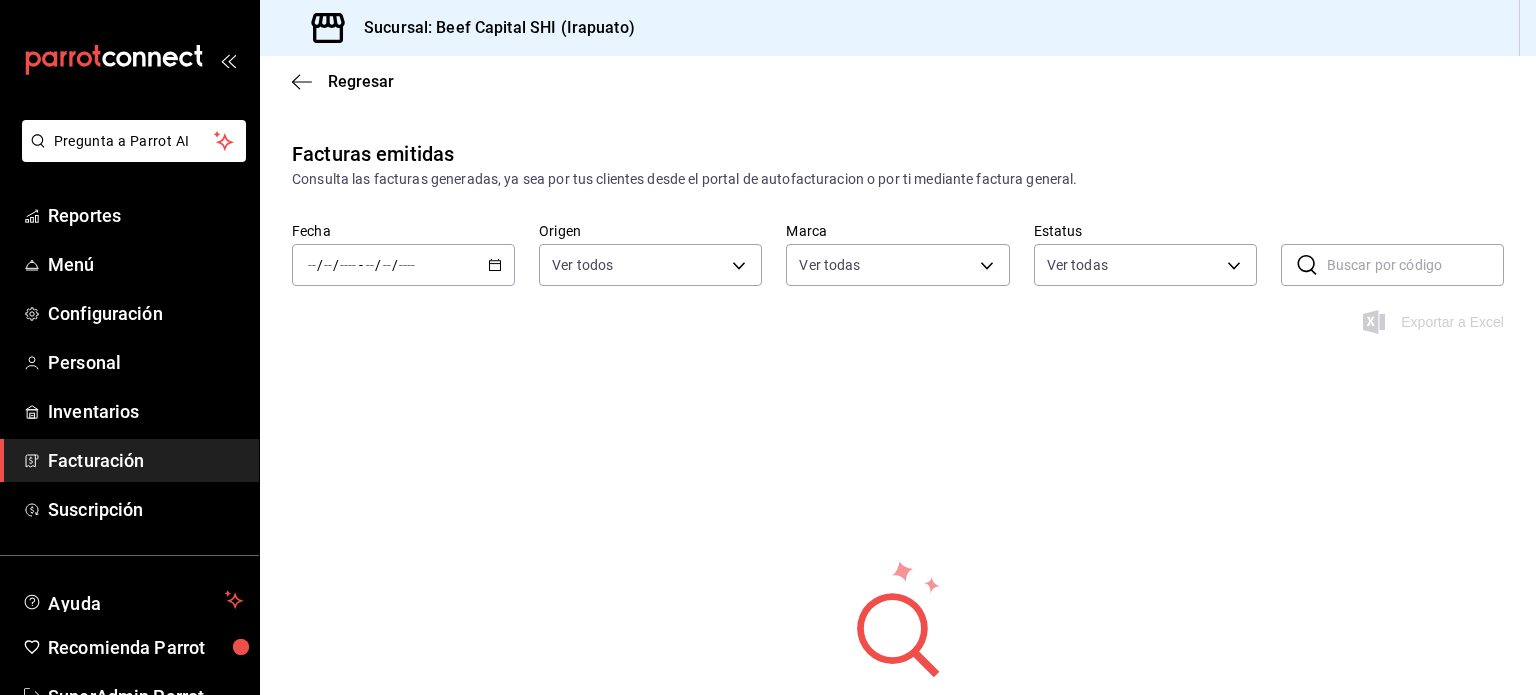 click on "/ / - / /" at bounding box center (403, 265) 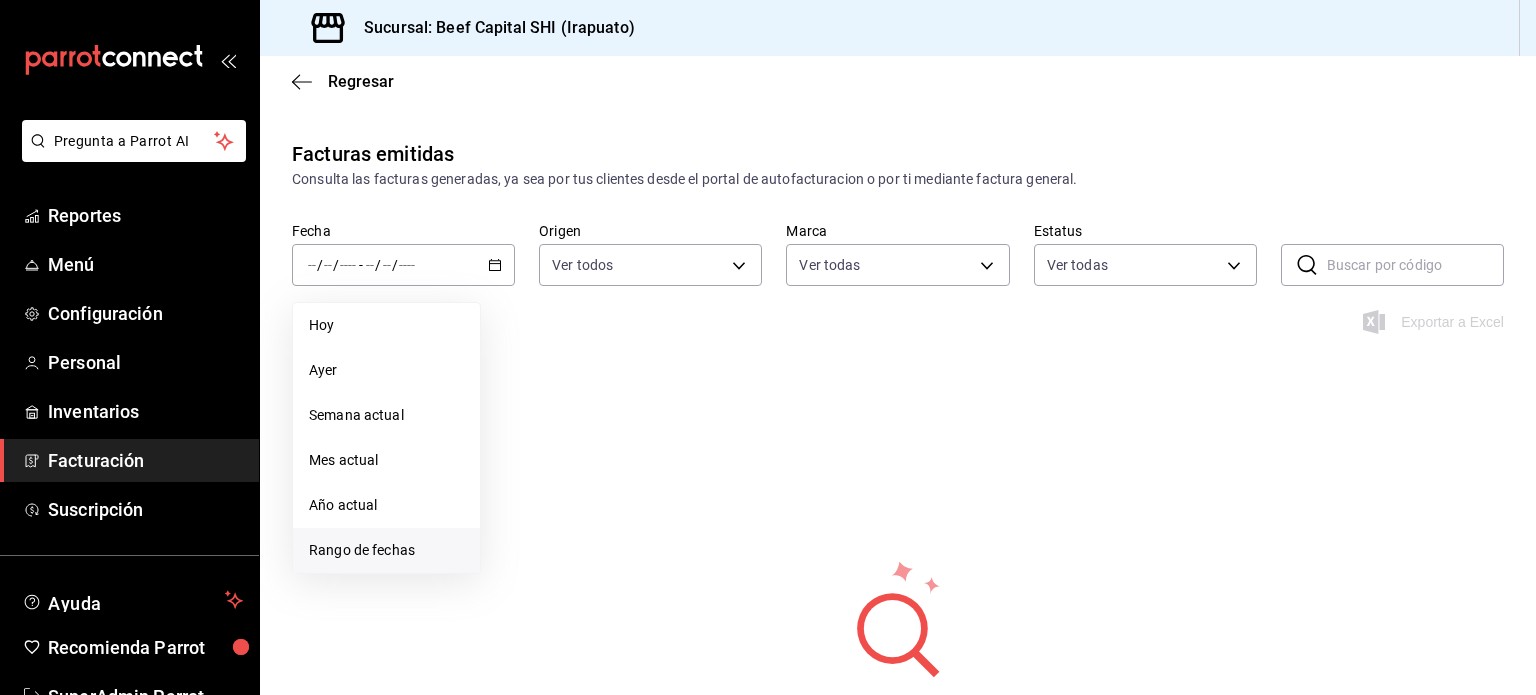click on "Rango de fechas" at bounding box center [386, 550] 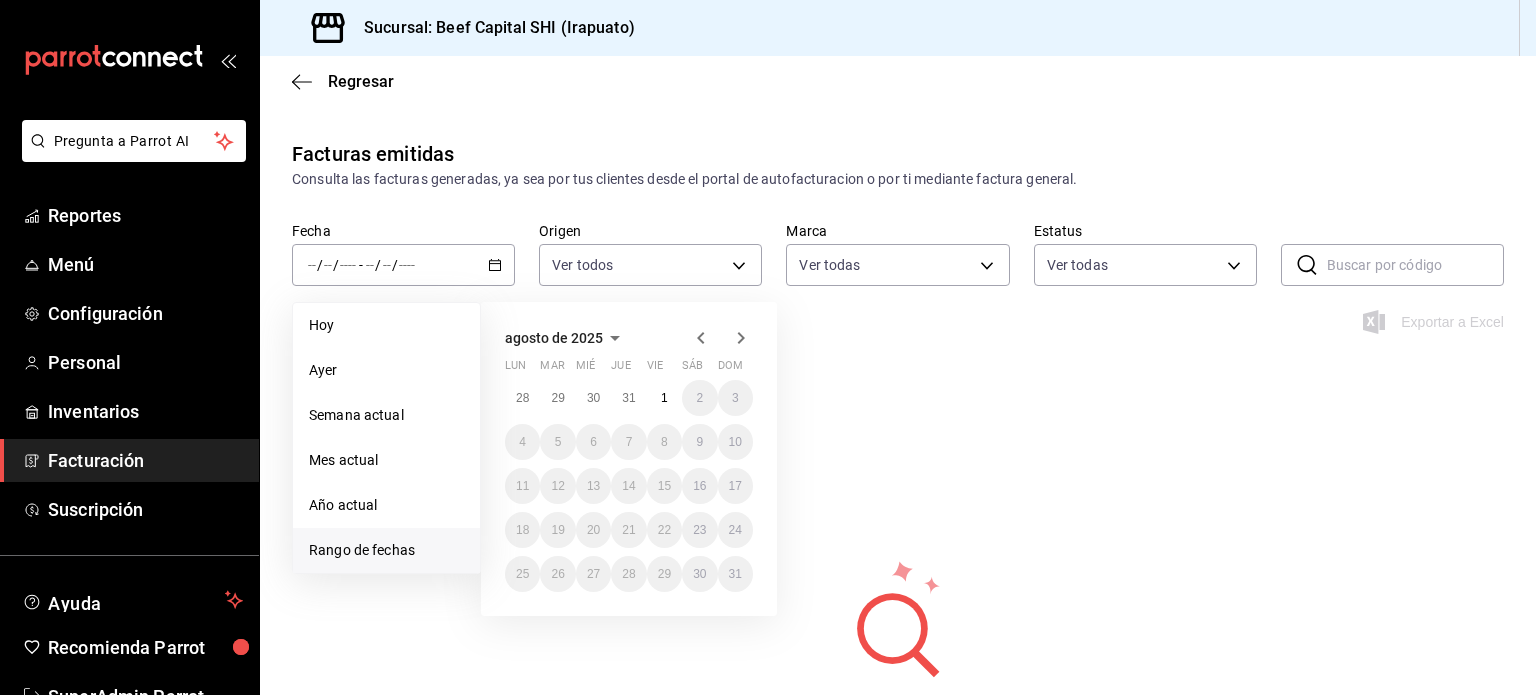 click 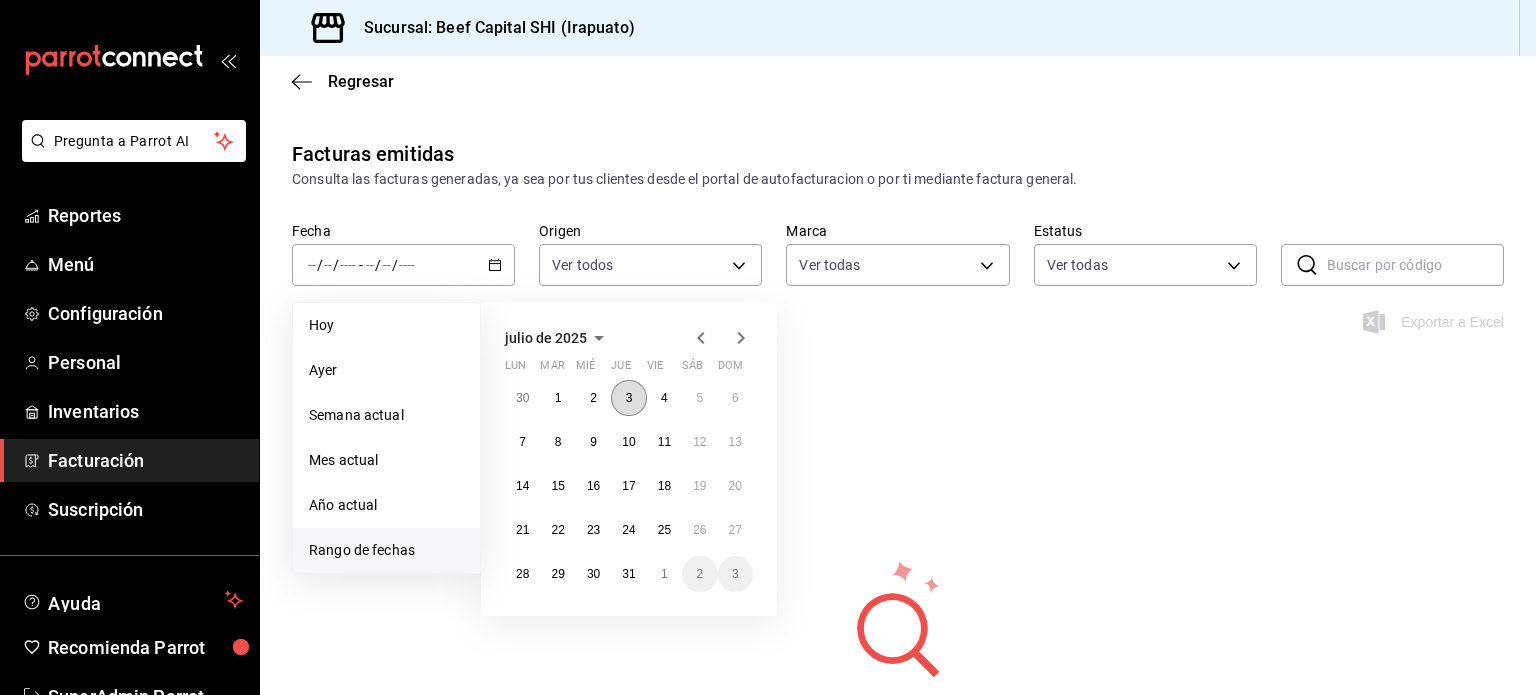 click on "3" at bounding box center (628, 398) 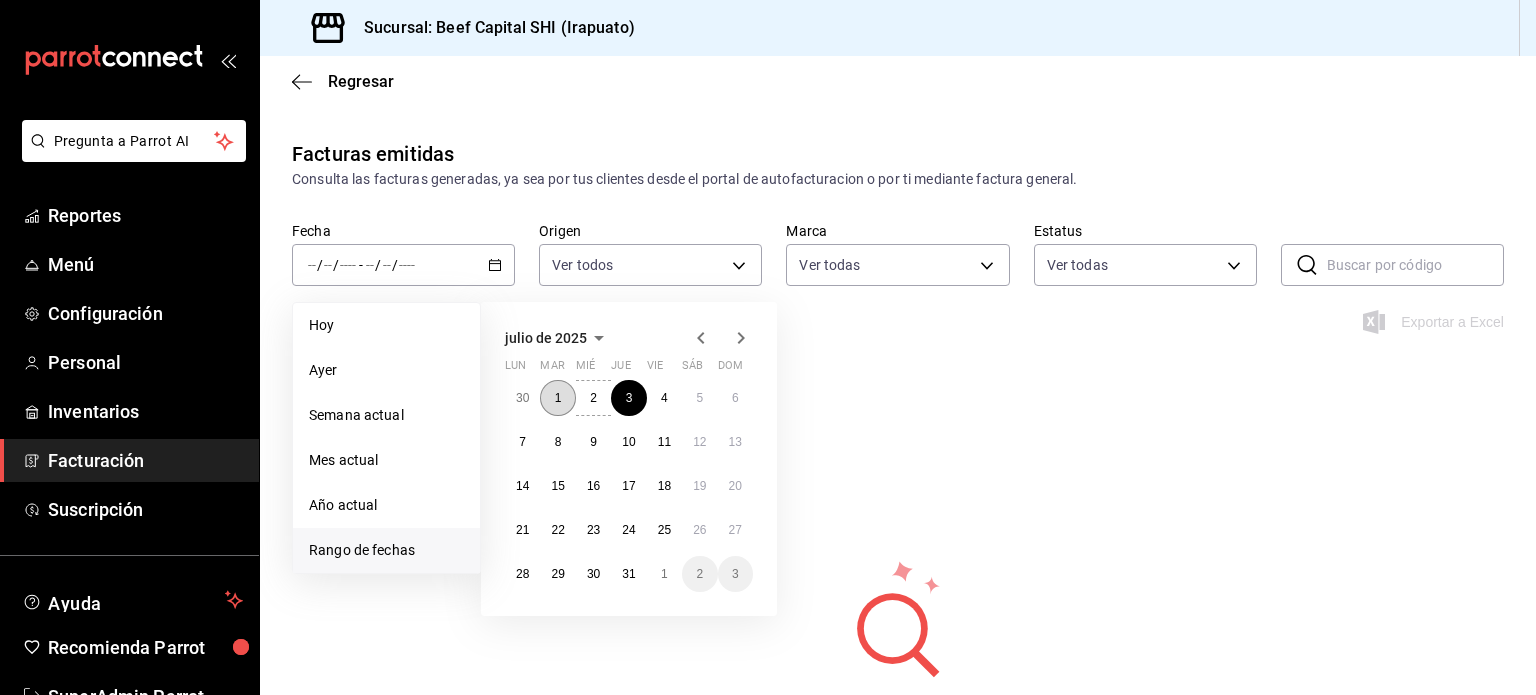 click on "1" at bounding box center [557, 398] 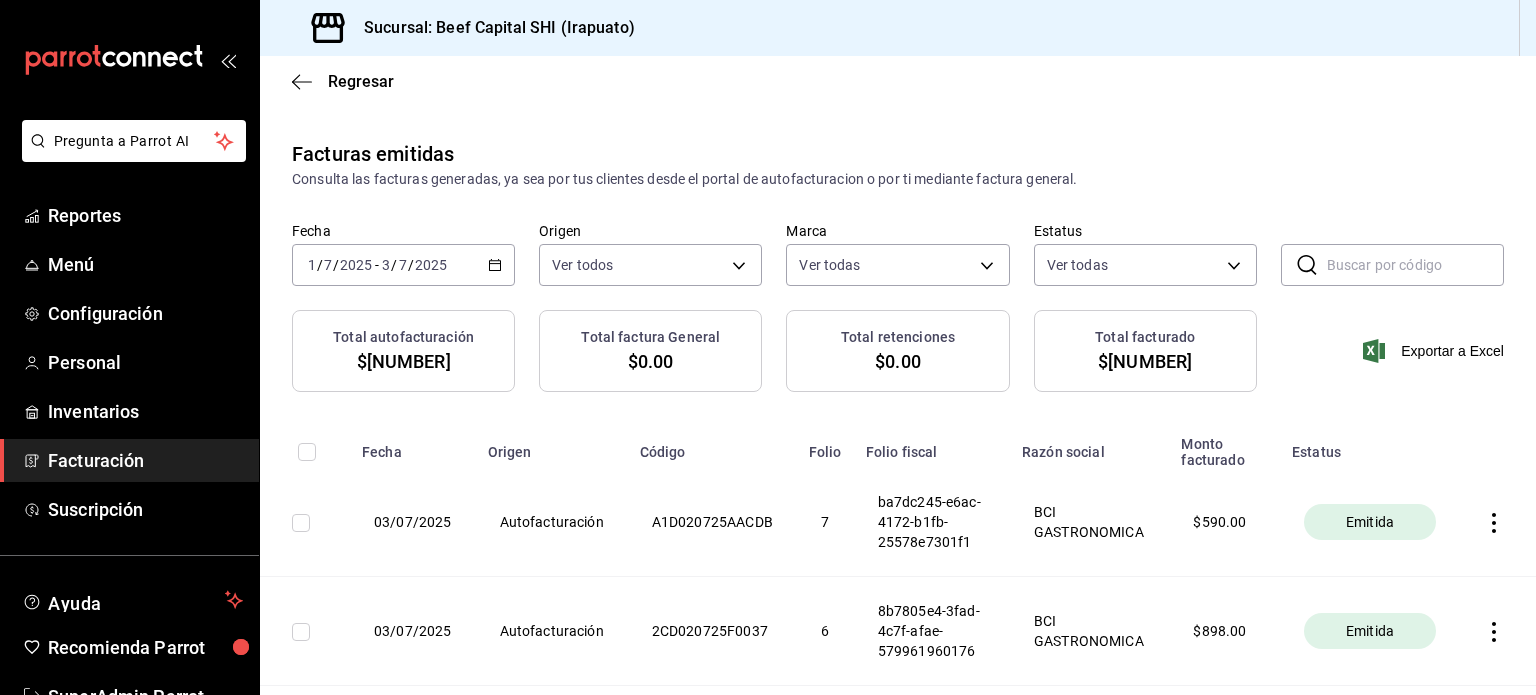 click on "[DATE] [DATE] - [DATE] [DATE]" at bounding box center (403, 265) 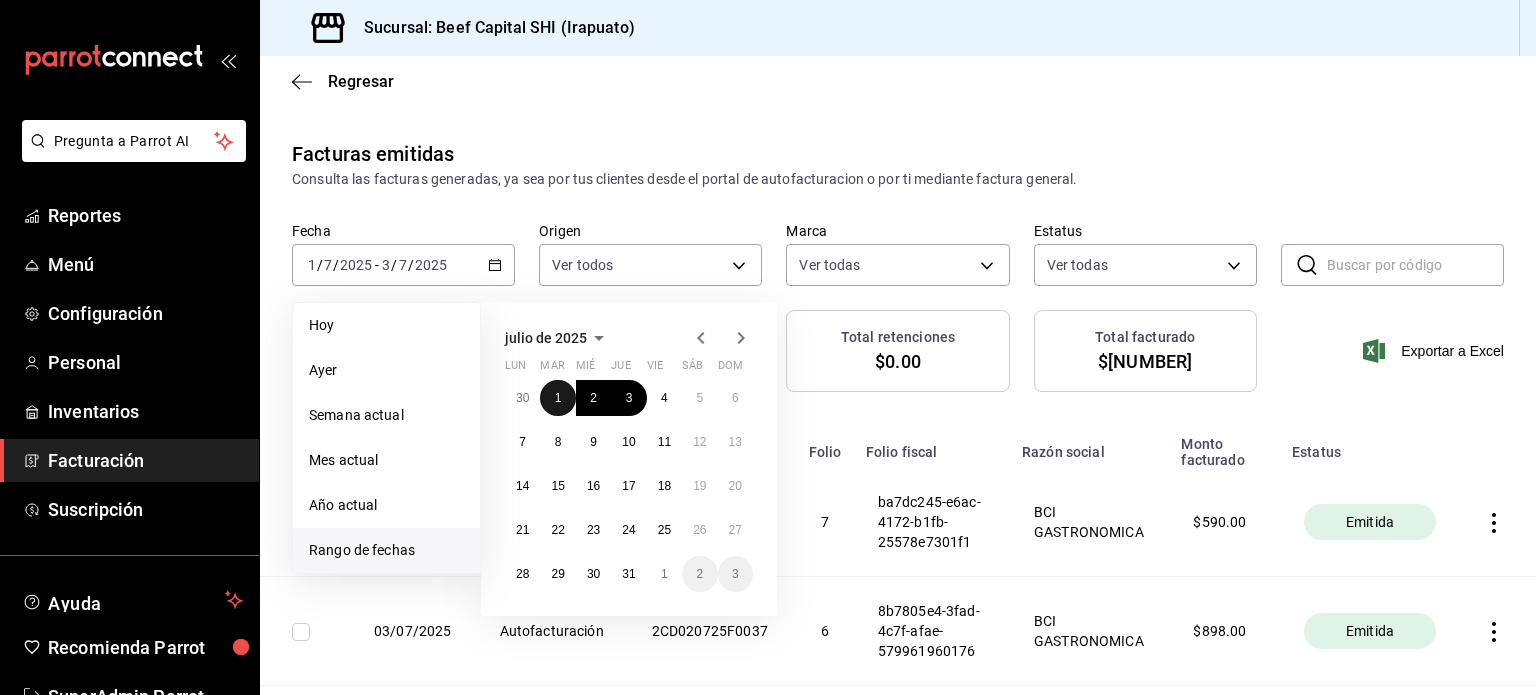 click on "1" at bounding box center (558, 398) 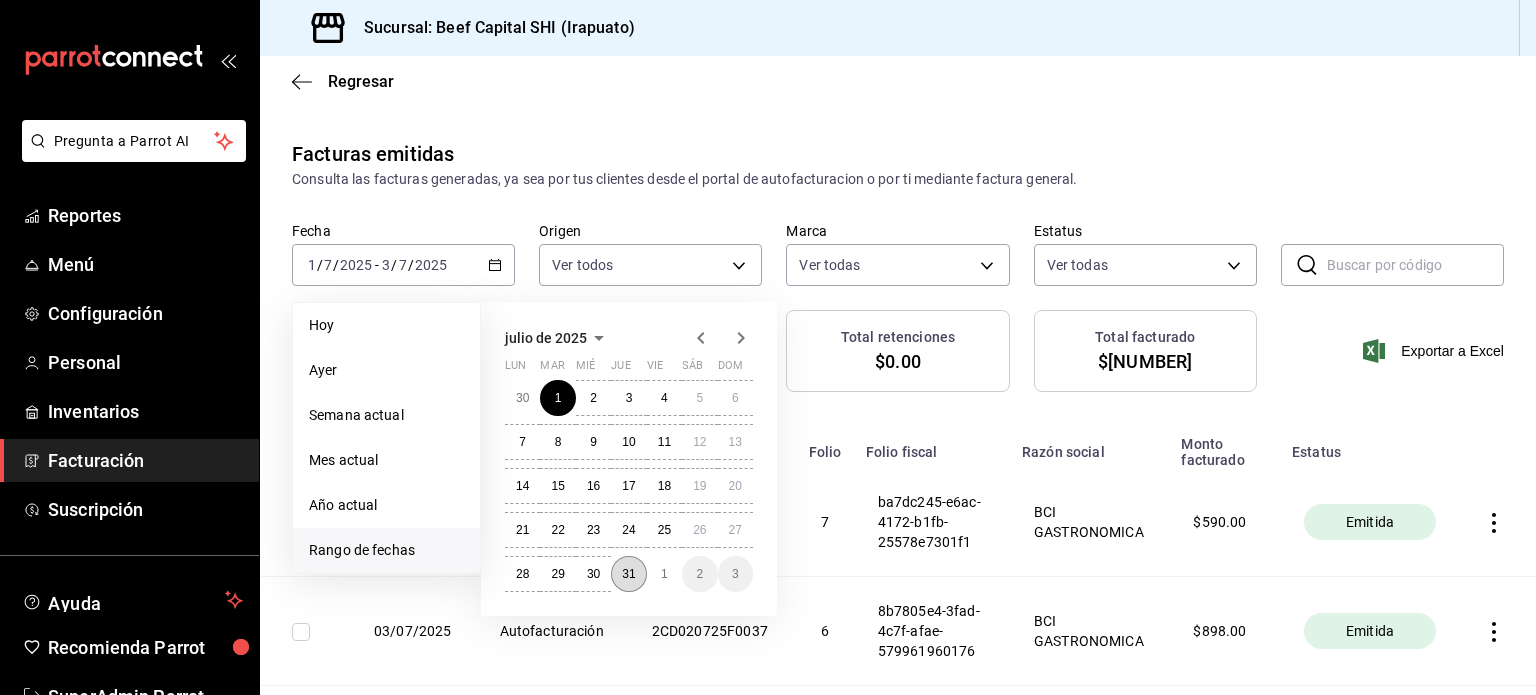 click on "31" at bounding box center [628, 574] 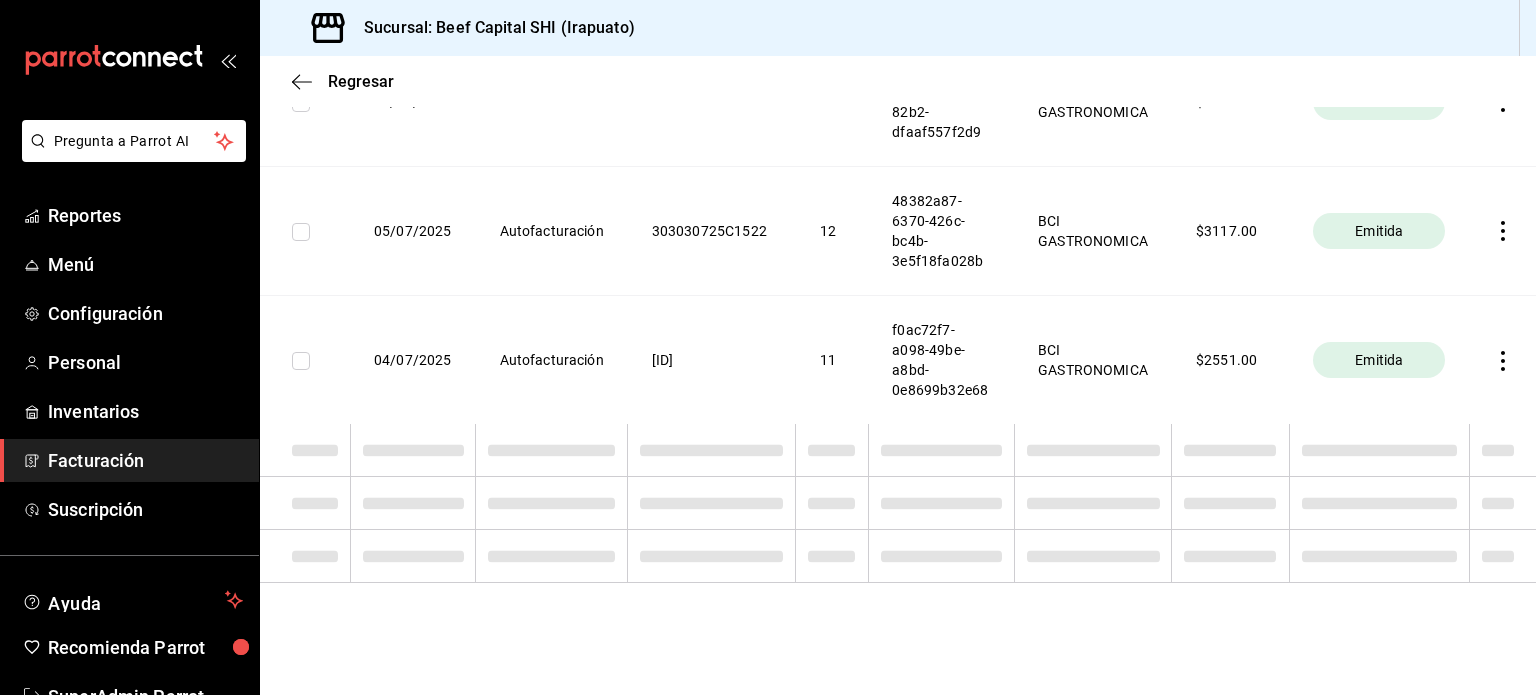 scroll, scrollTop: 12630, scrollLeft: 0, axis: vertical 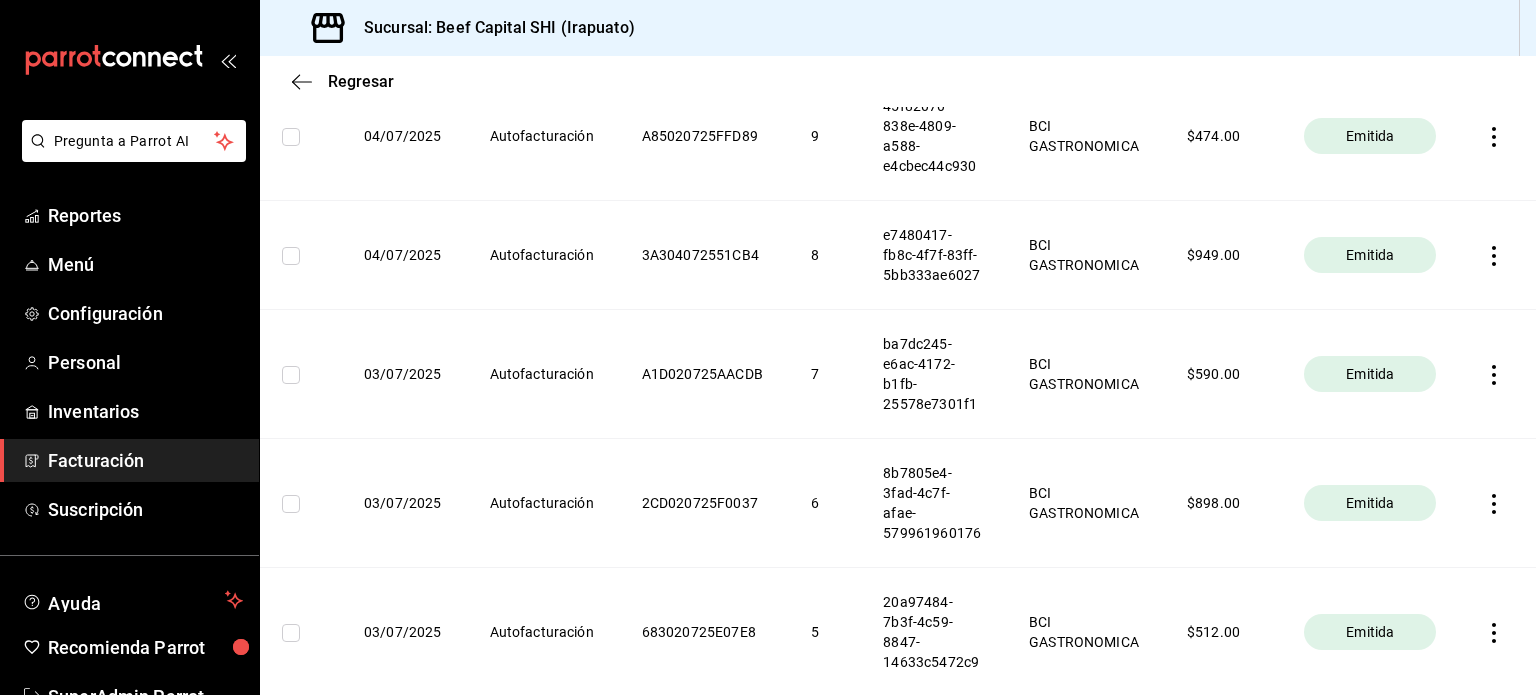 click on "$ [NUMBER]" at bounding box center (1221, 6) 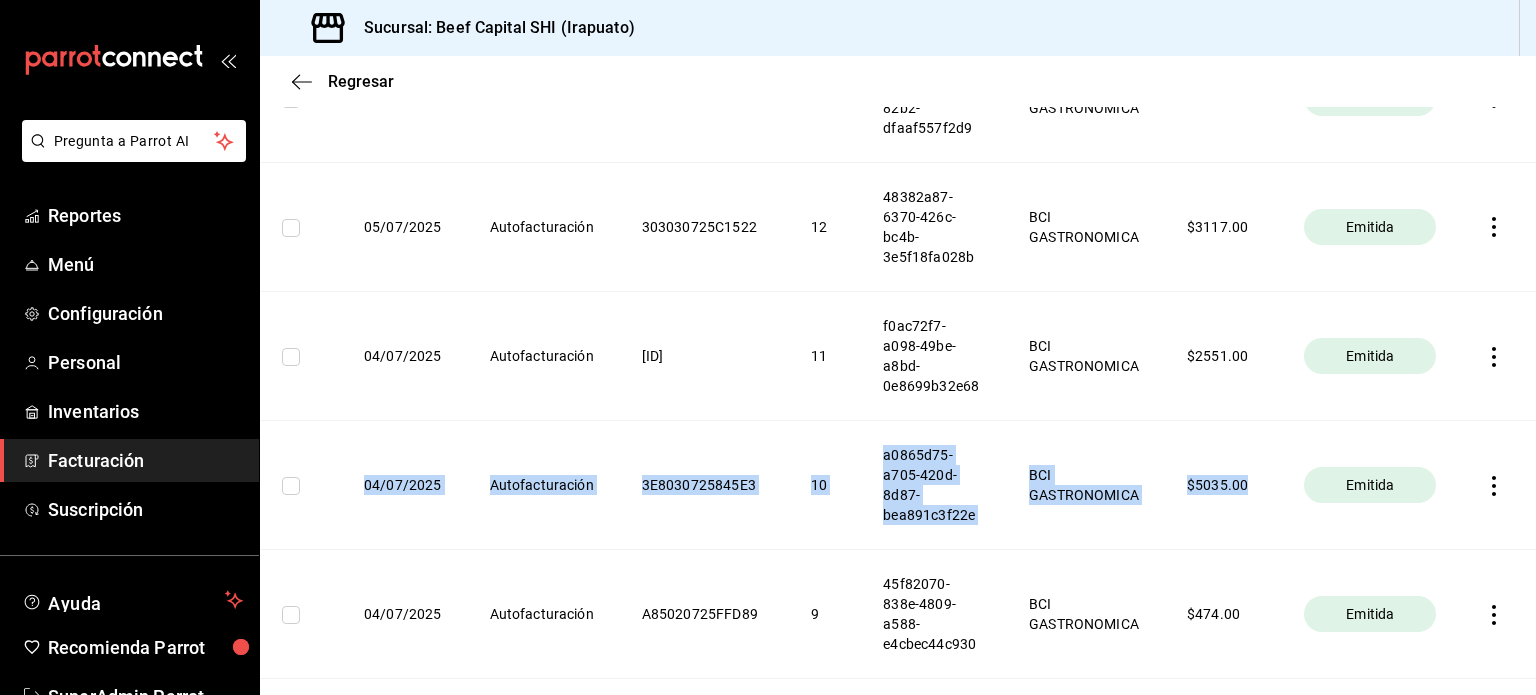 scroll, scrollTop: 12548, scrollLeft: 0, axis: vertical 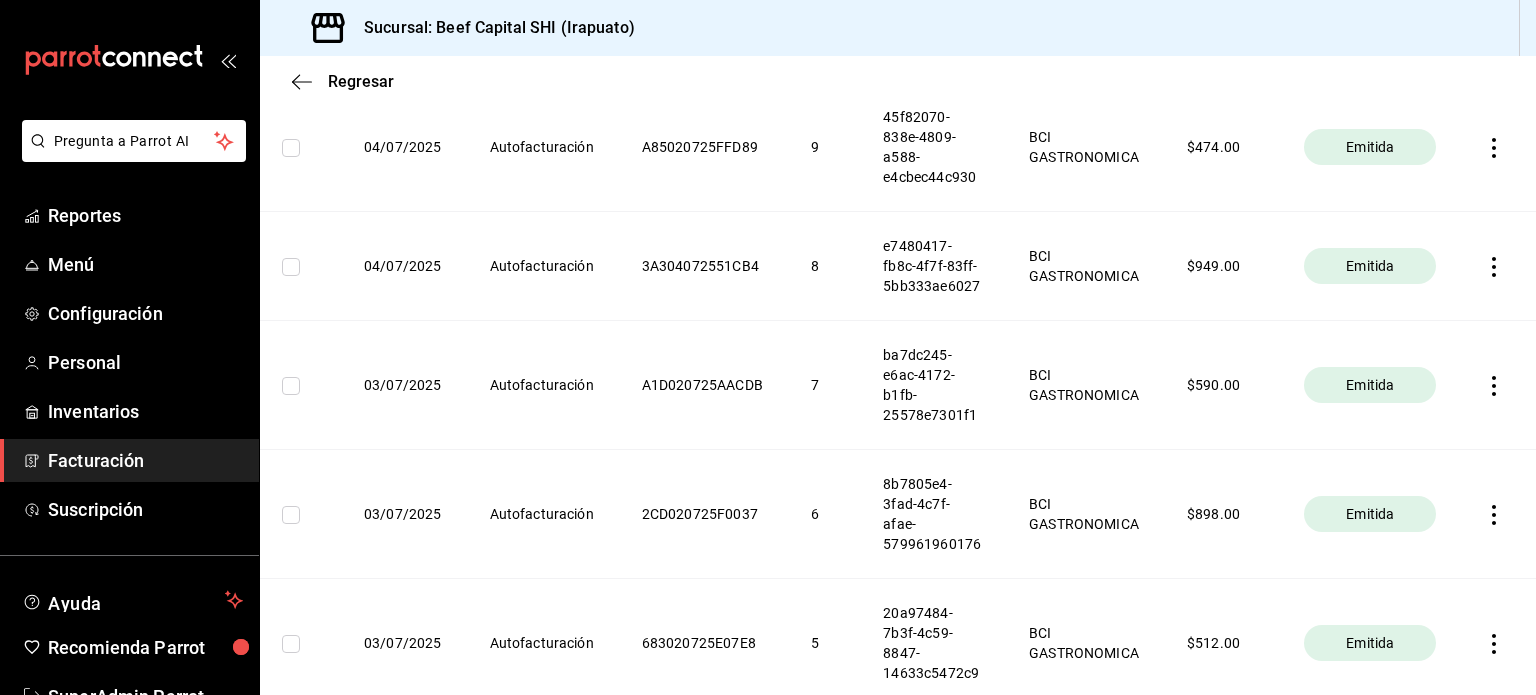 click 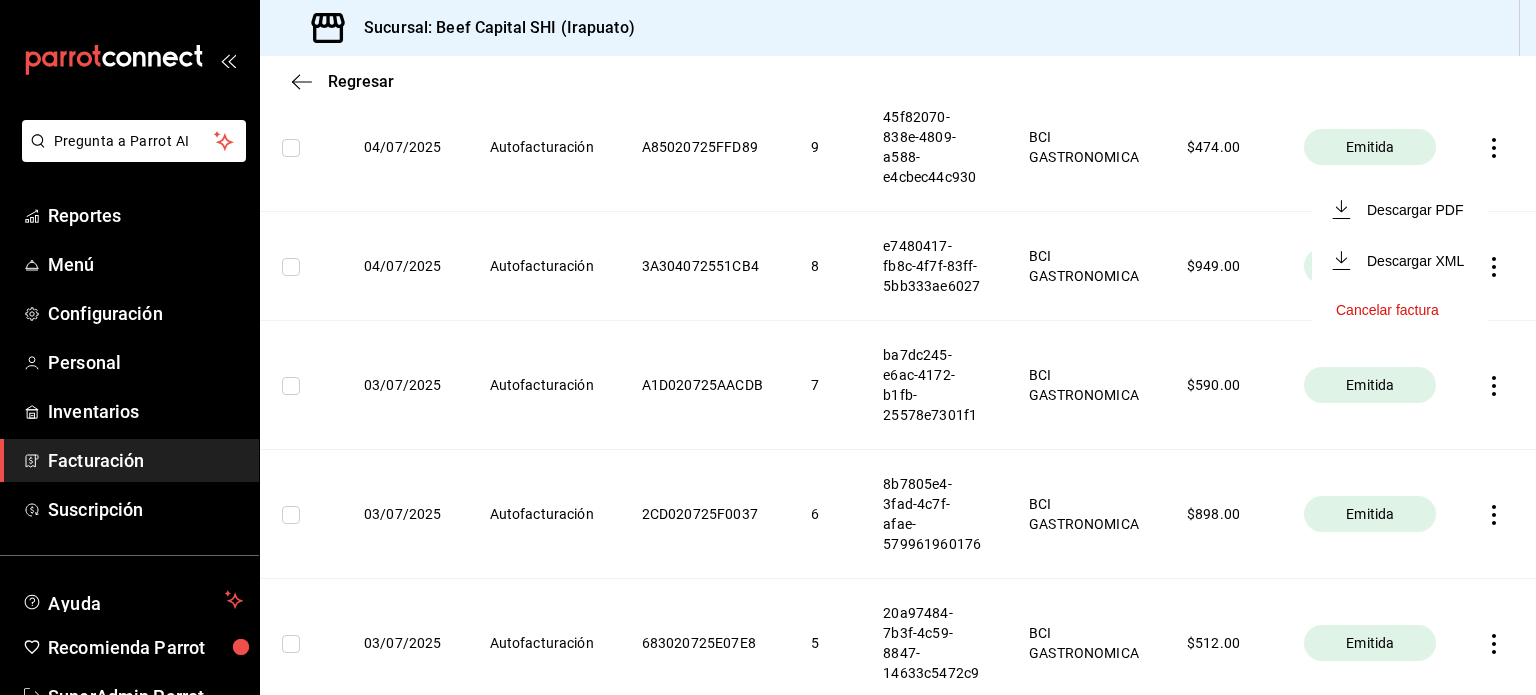 click on "Descargar XML" at bounding box center (1400, 260) 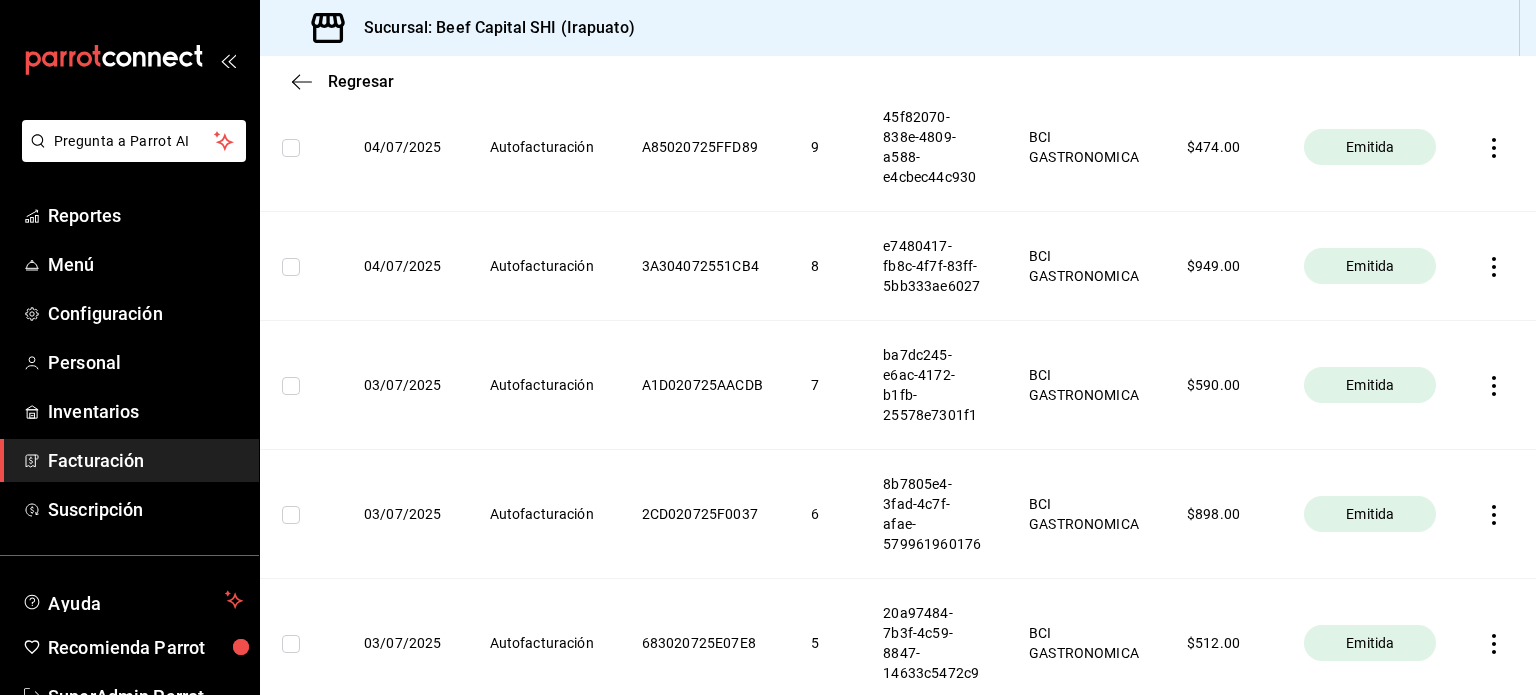 click 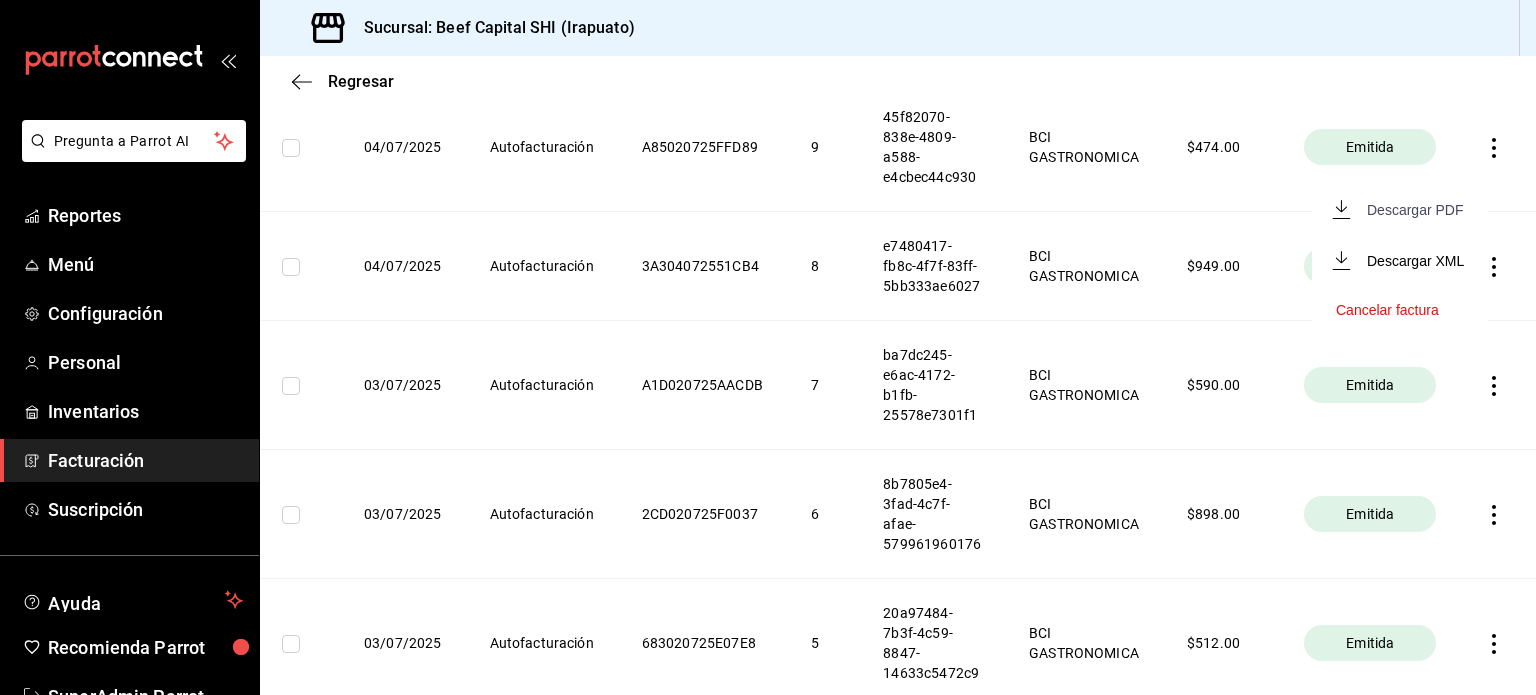 click on "Descargar PDF" at bounding box center (1415, 210) 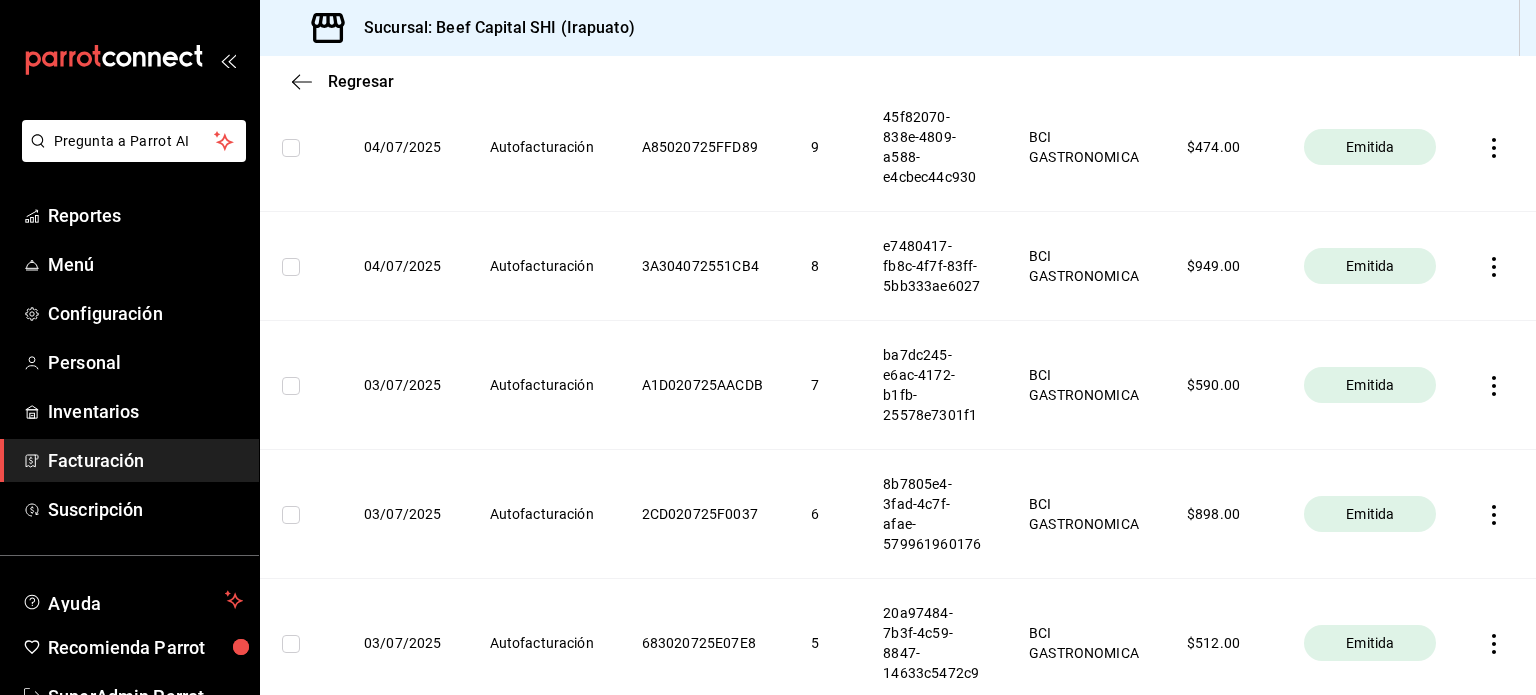 click 